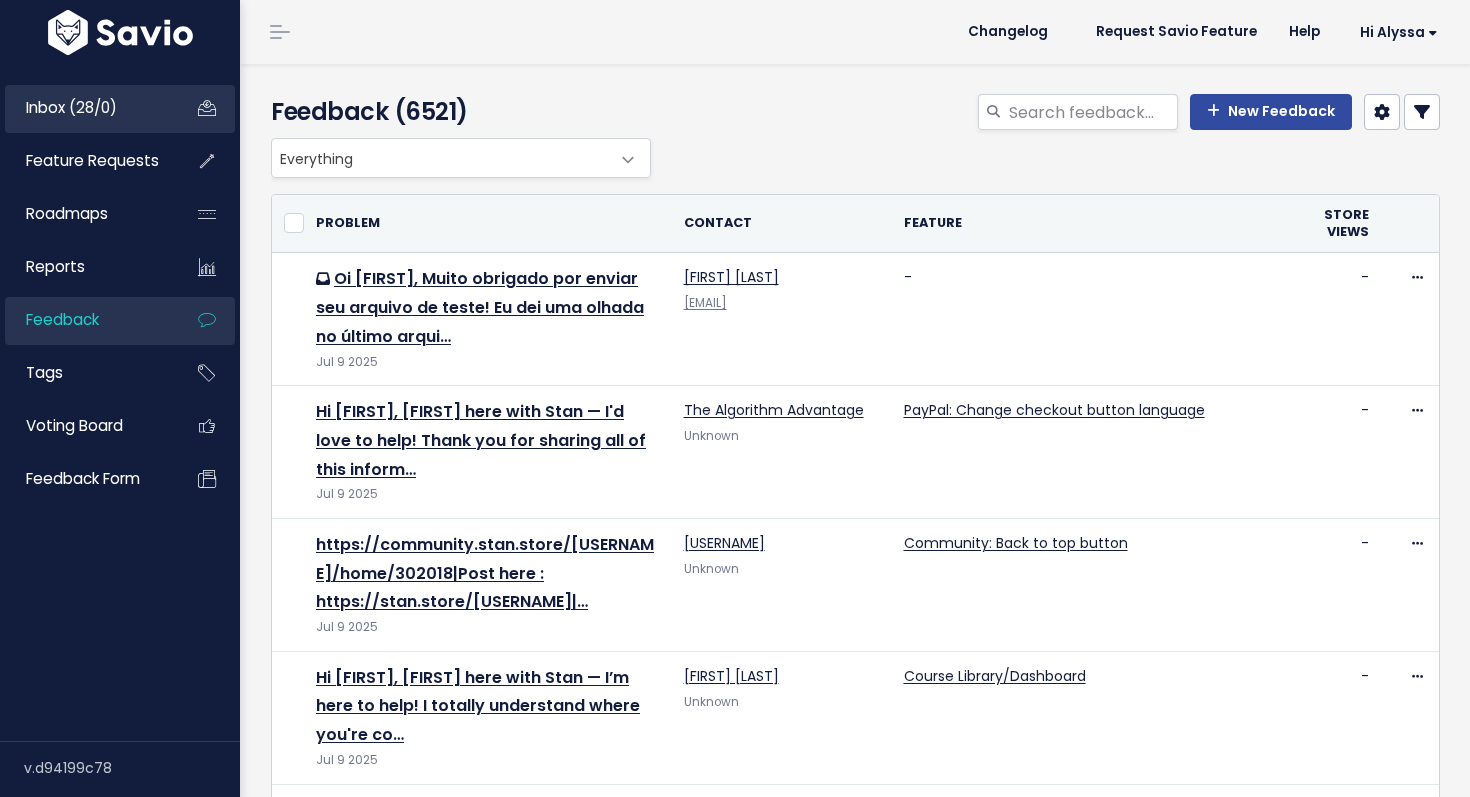 scroll, scrollTop: 0, scrollLeft: 0, axis: both 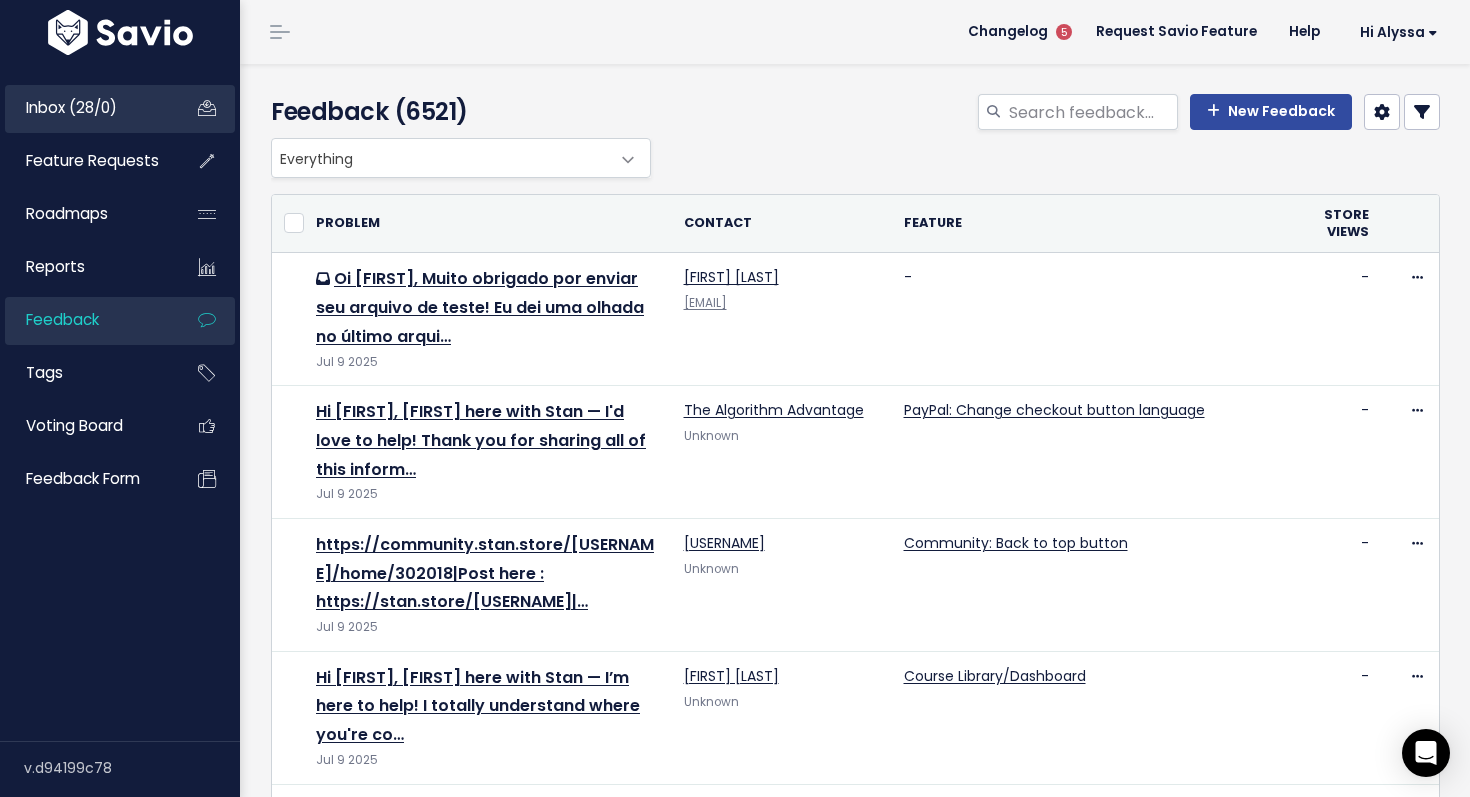 click on "Inbox (28/0)" at bounding box center (120, 109) 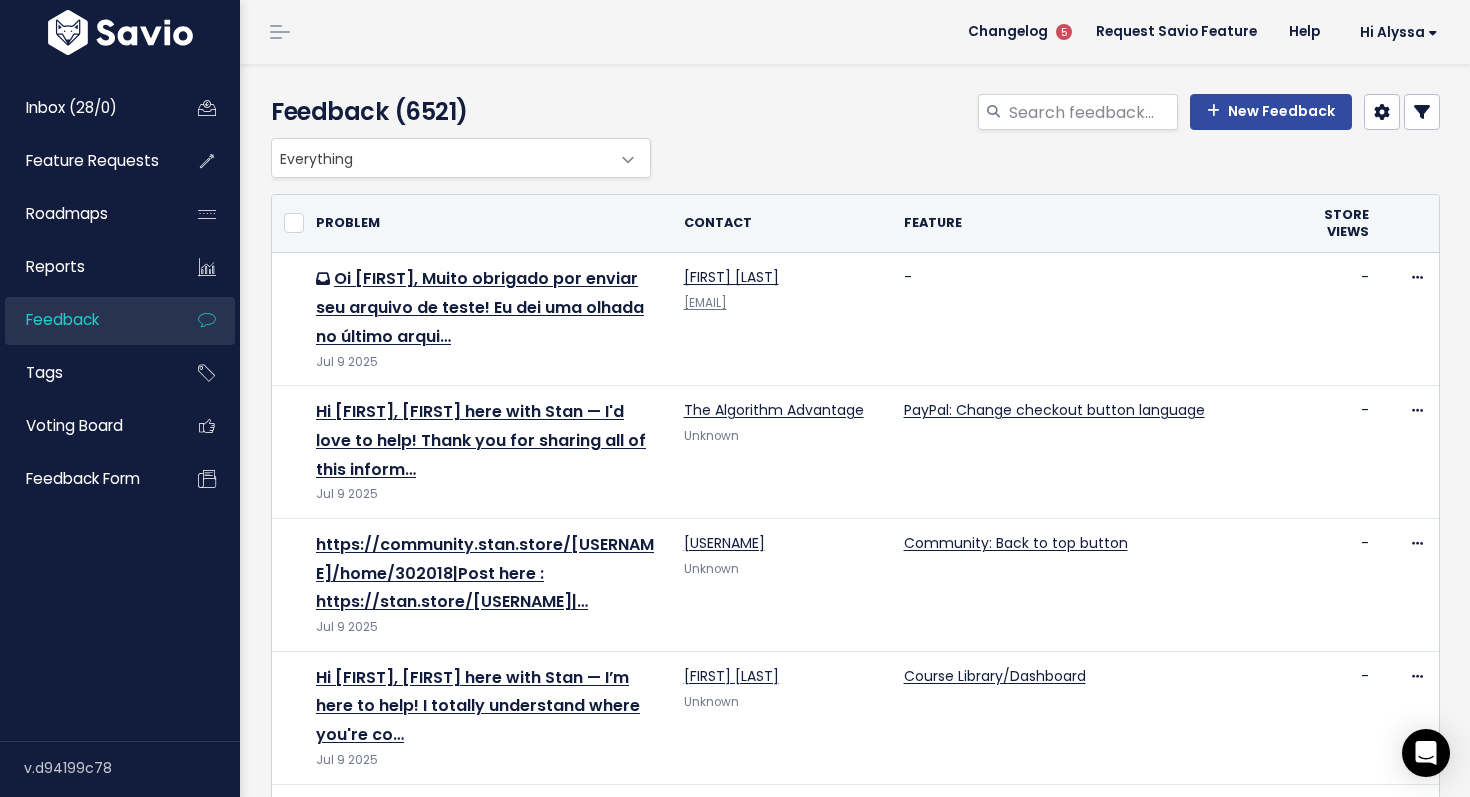click on "Changelog
5
Request Savio Feature
Help
Hi [FIRST]
Vault Settings
My Settings
Integrations
Manage Users
Billing
API Access
Logout" at bounding box center (855, 32) 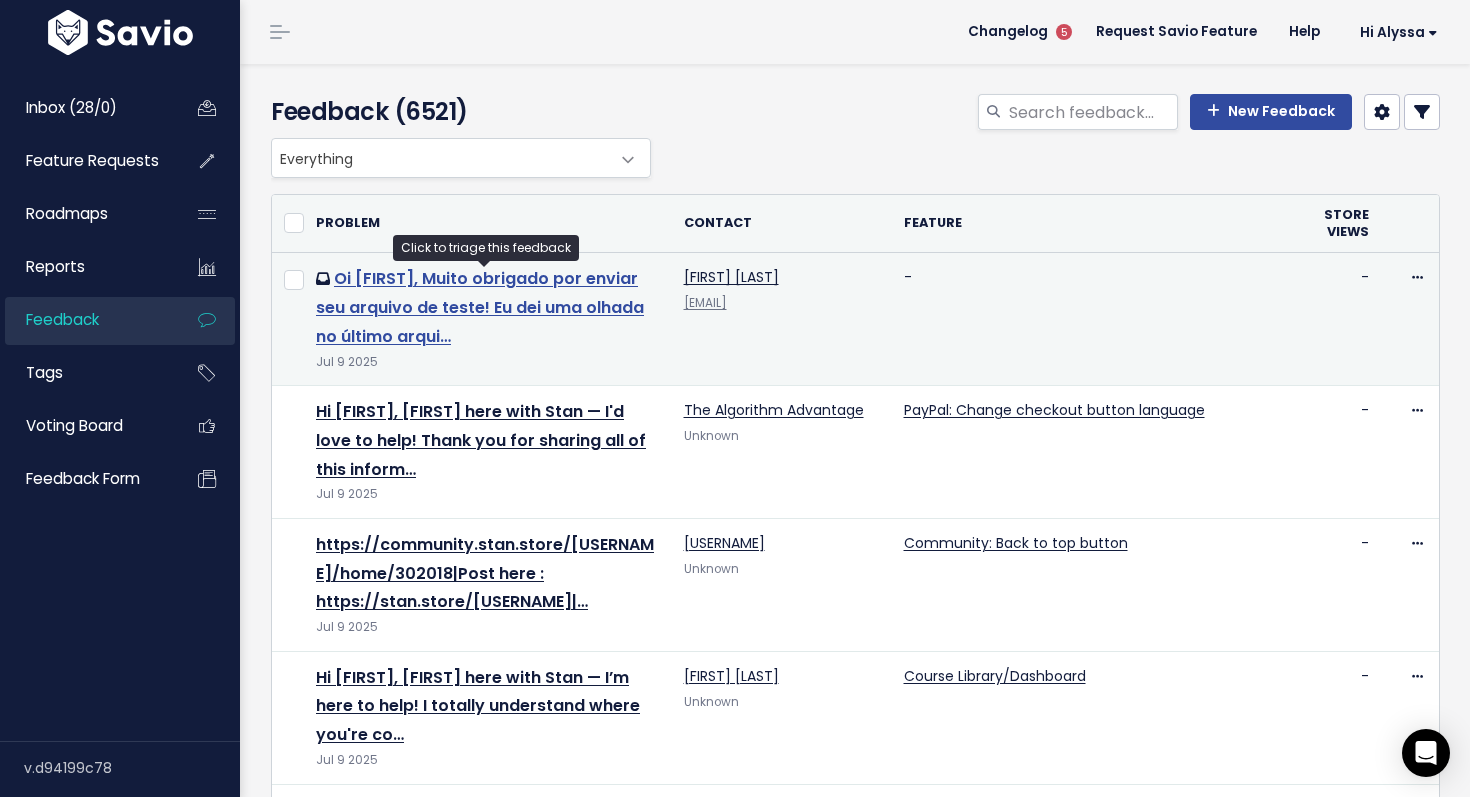 click on "Oi Diana,
Muito obrigado por enviar seu arquivo de teste!
Eu dei uma olhada no último arqui…" at bounding box center (480, 307) 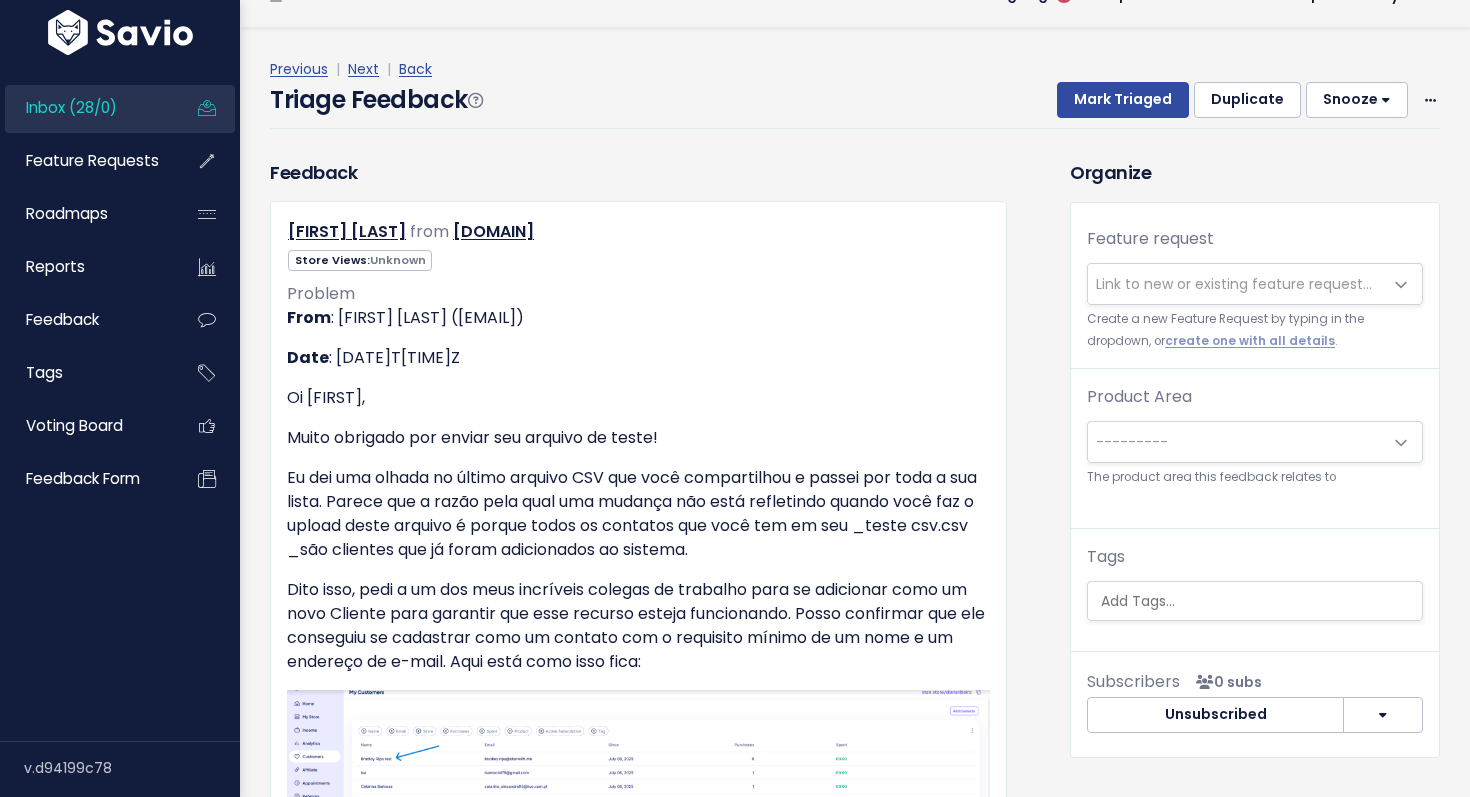 scroll, scrollTop: 38, scrollLeft: 0, axis: vertical 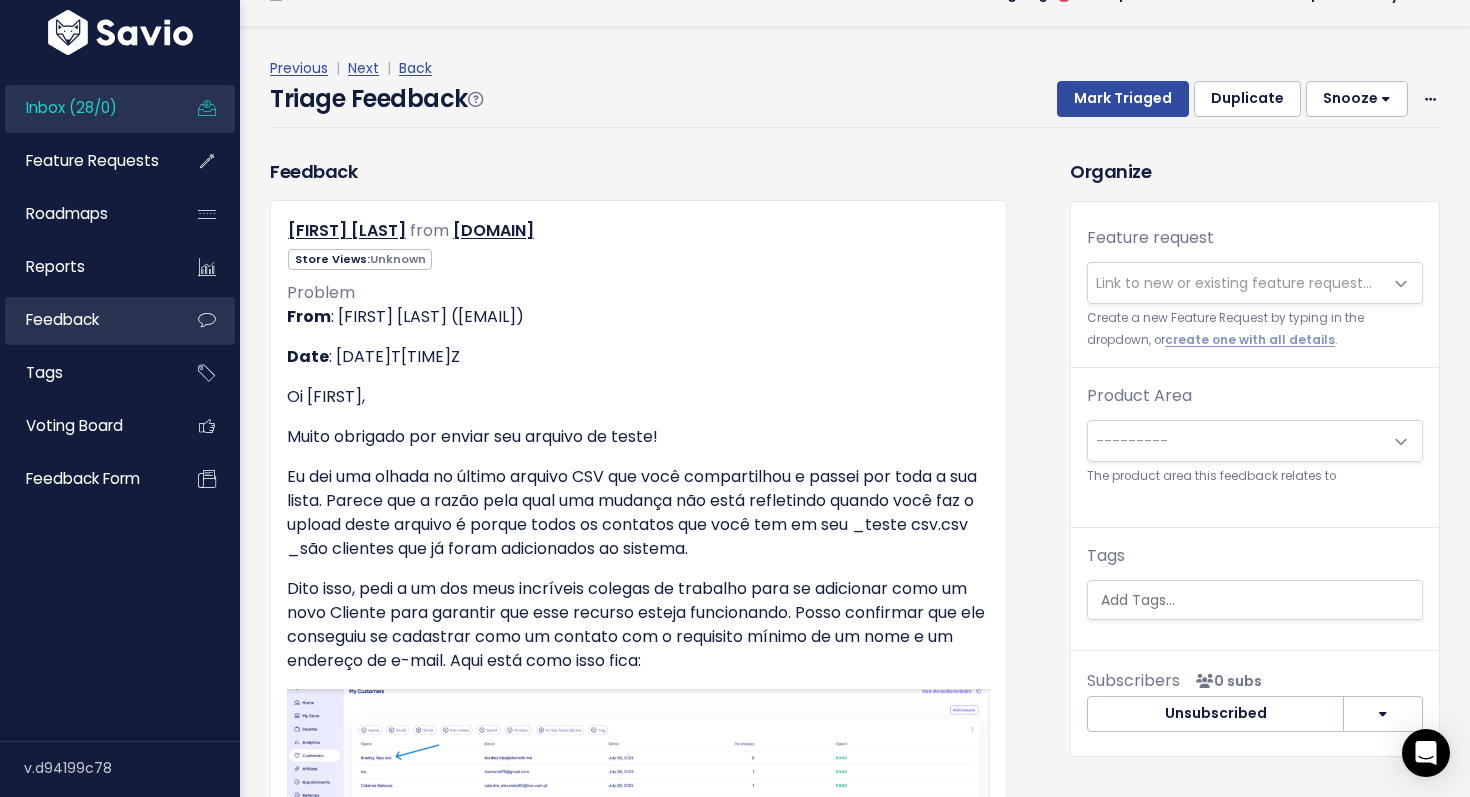 click on "Feedback" at bounding box center (85, 320) 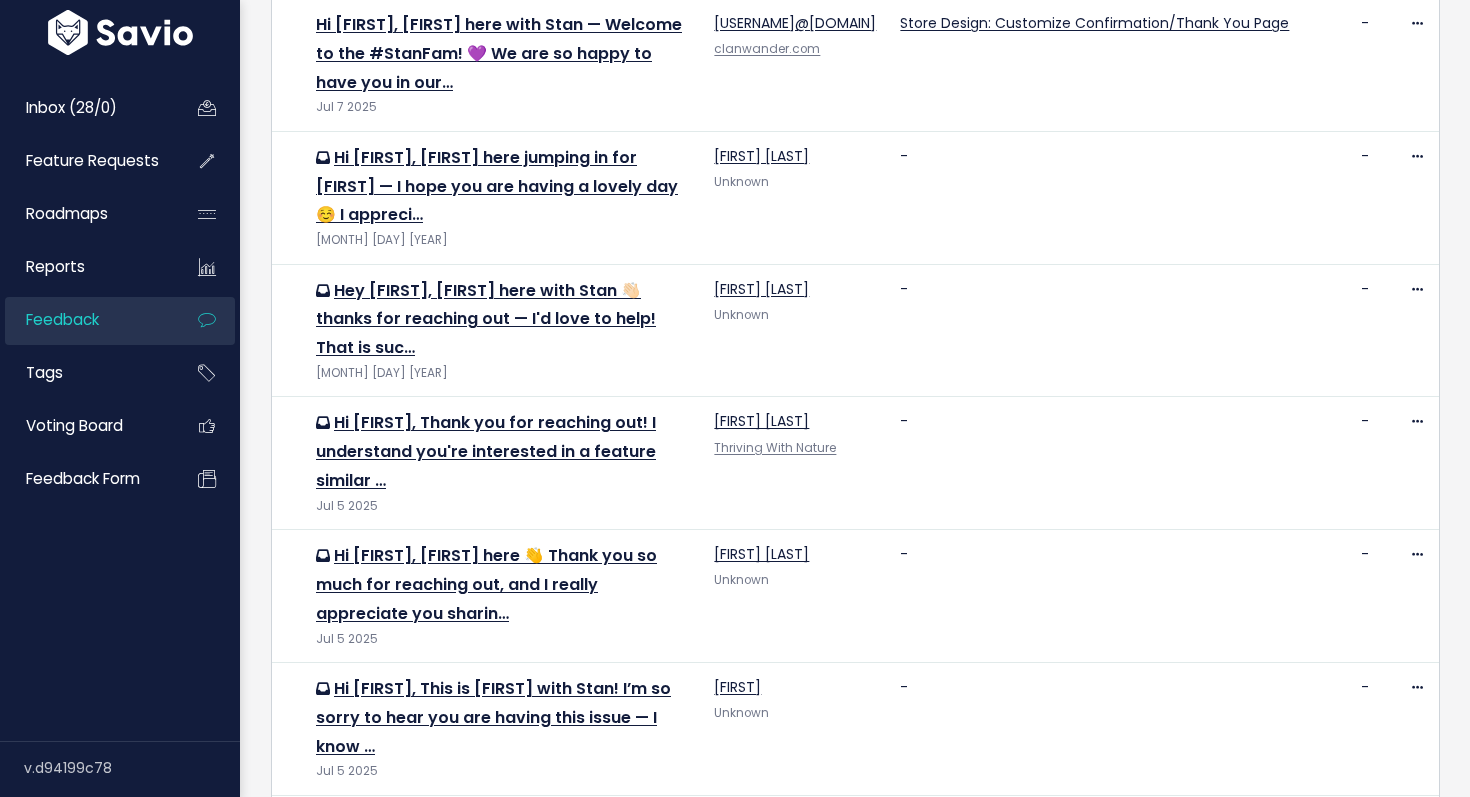 scroll, scrollTop: 1983, scrollLeft: 0, axis: vertical 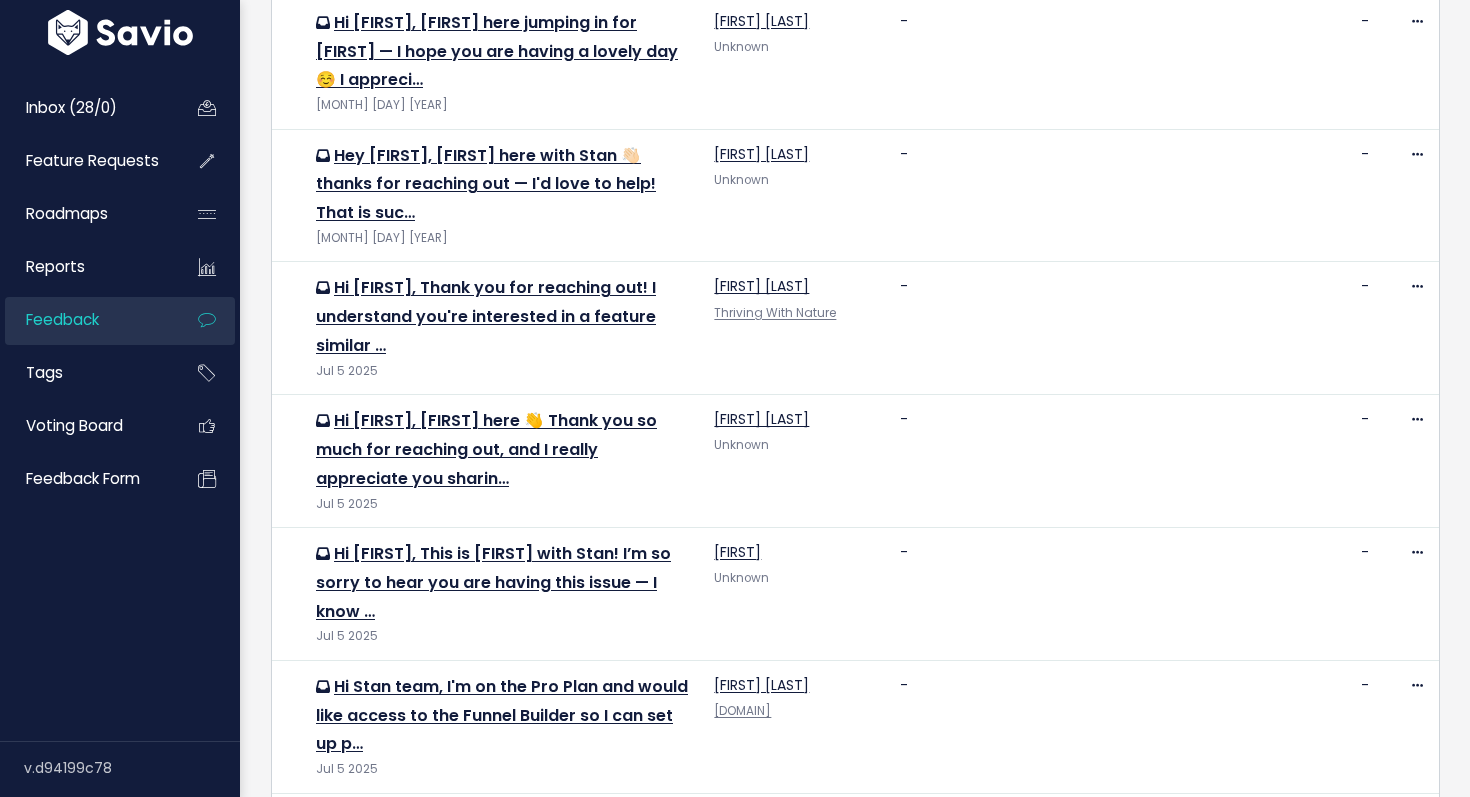 click on "2" at bounding box center [794, 951] 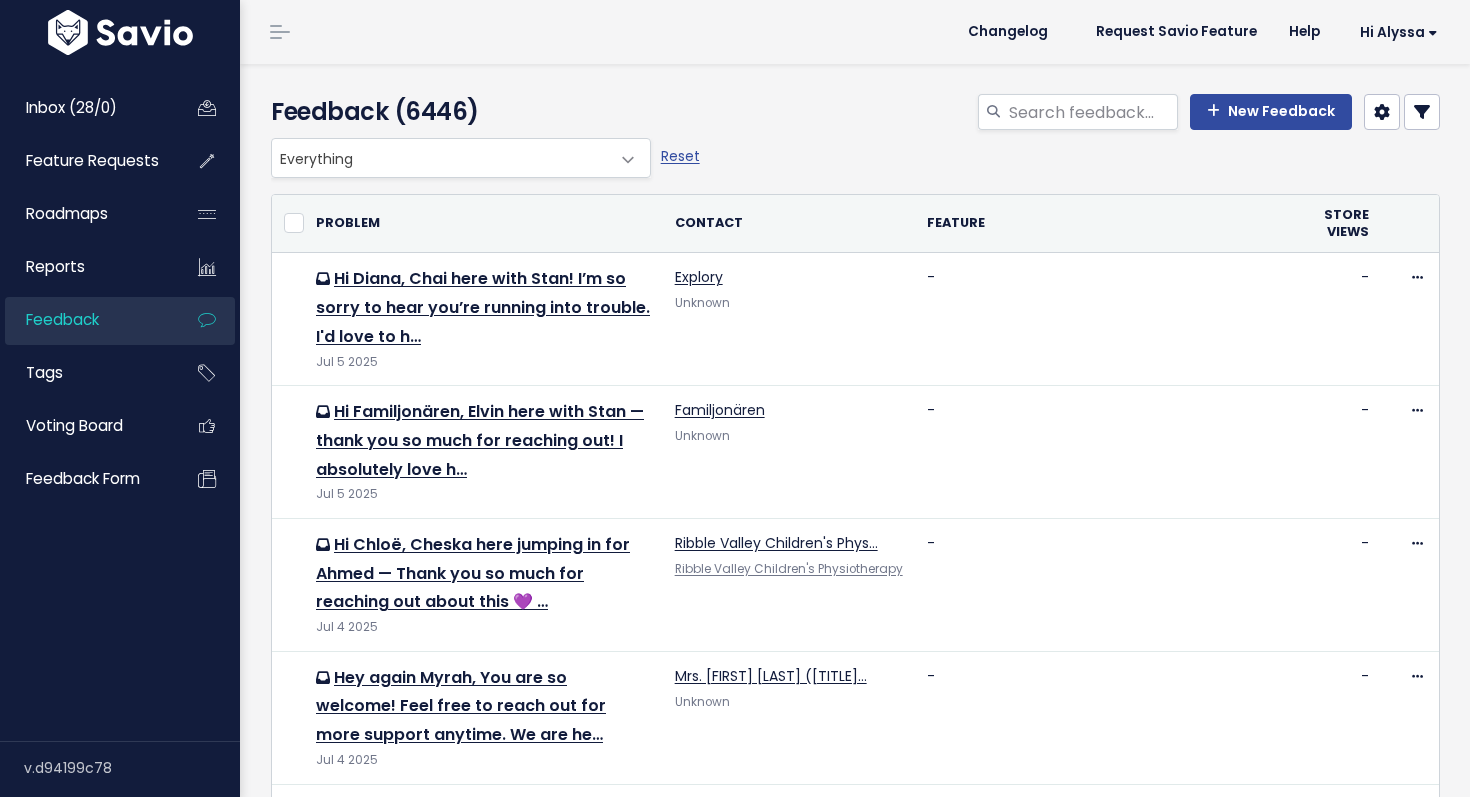 scroll, scrollTop: 0, scrollLeft: 0, axis: both 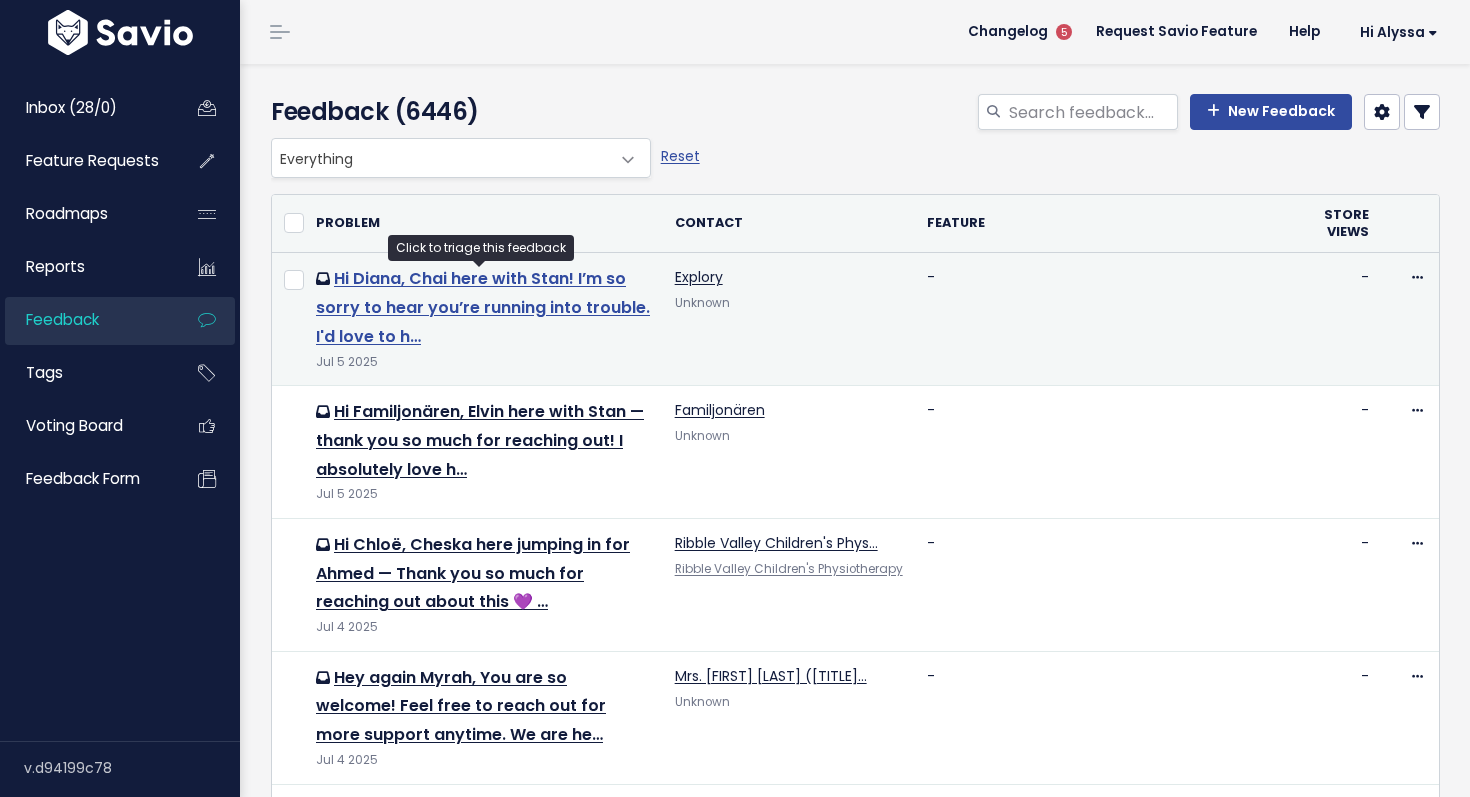 click on "Hi Diana,
Chai here with Stan! I’m so sorry to hear you’re running into trouble. I'd love to h…" at bounding box center [483, 307] 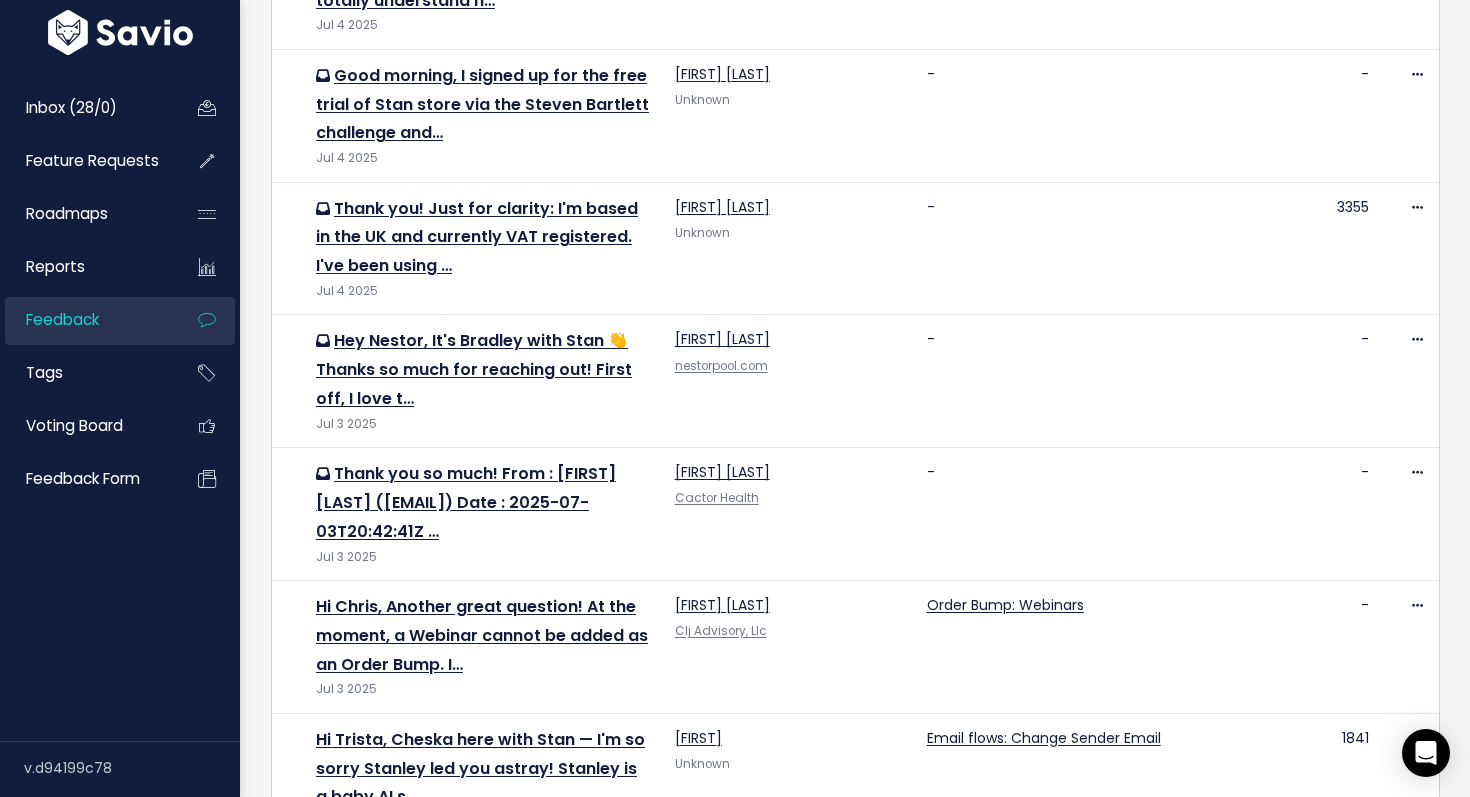 scroll, scrollTop: 2214, scrollLeft: 0, axis: vertical 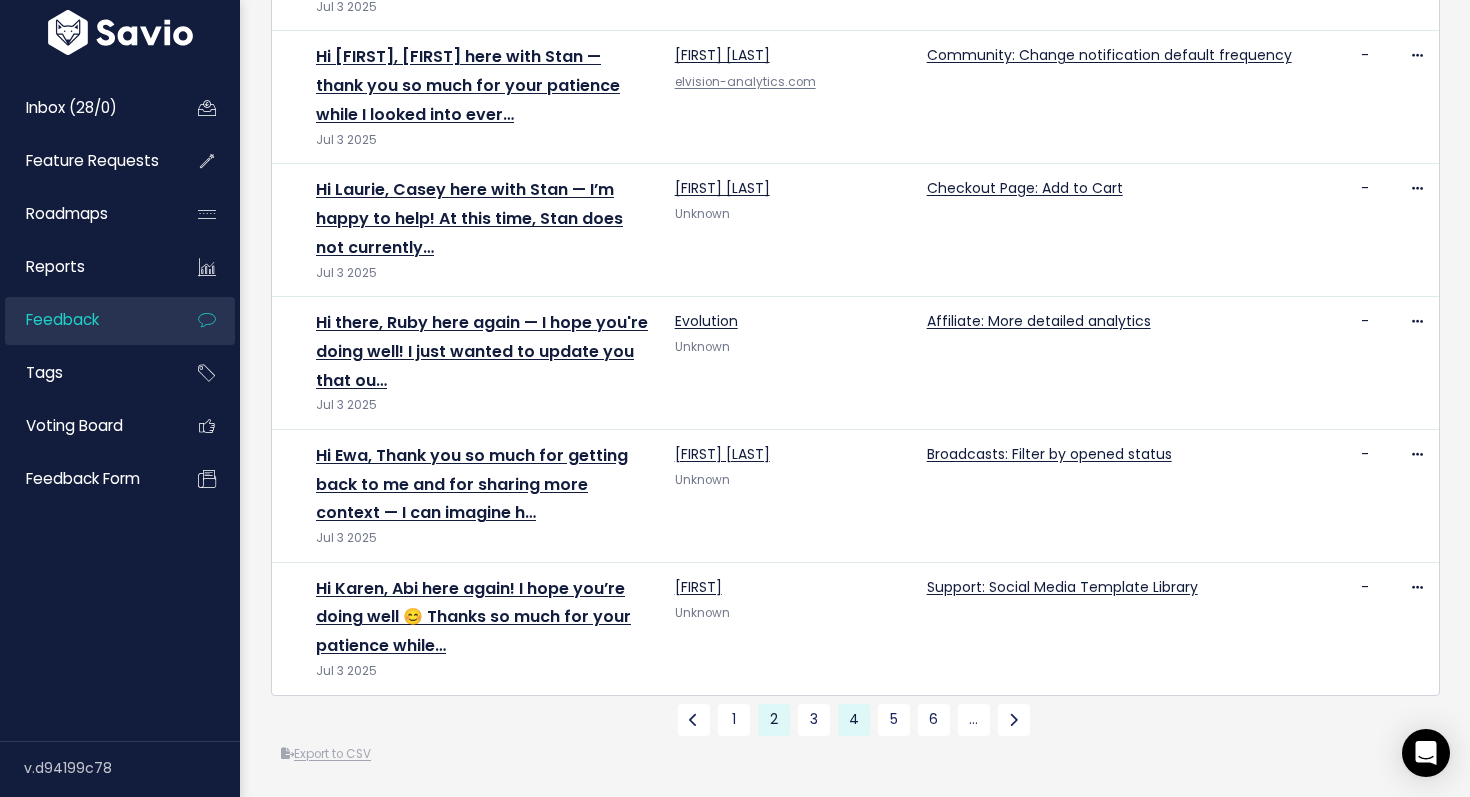 click on "4" at bounding box center [854, 720] 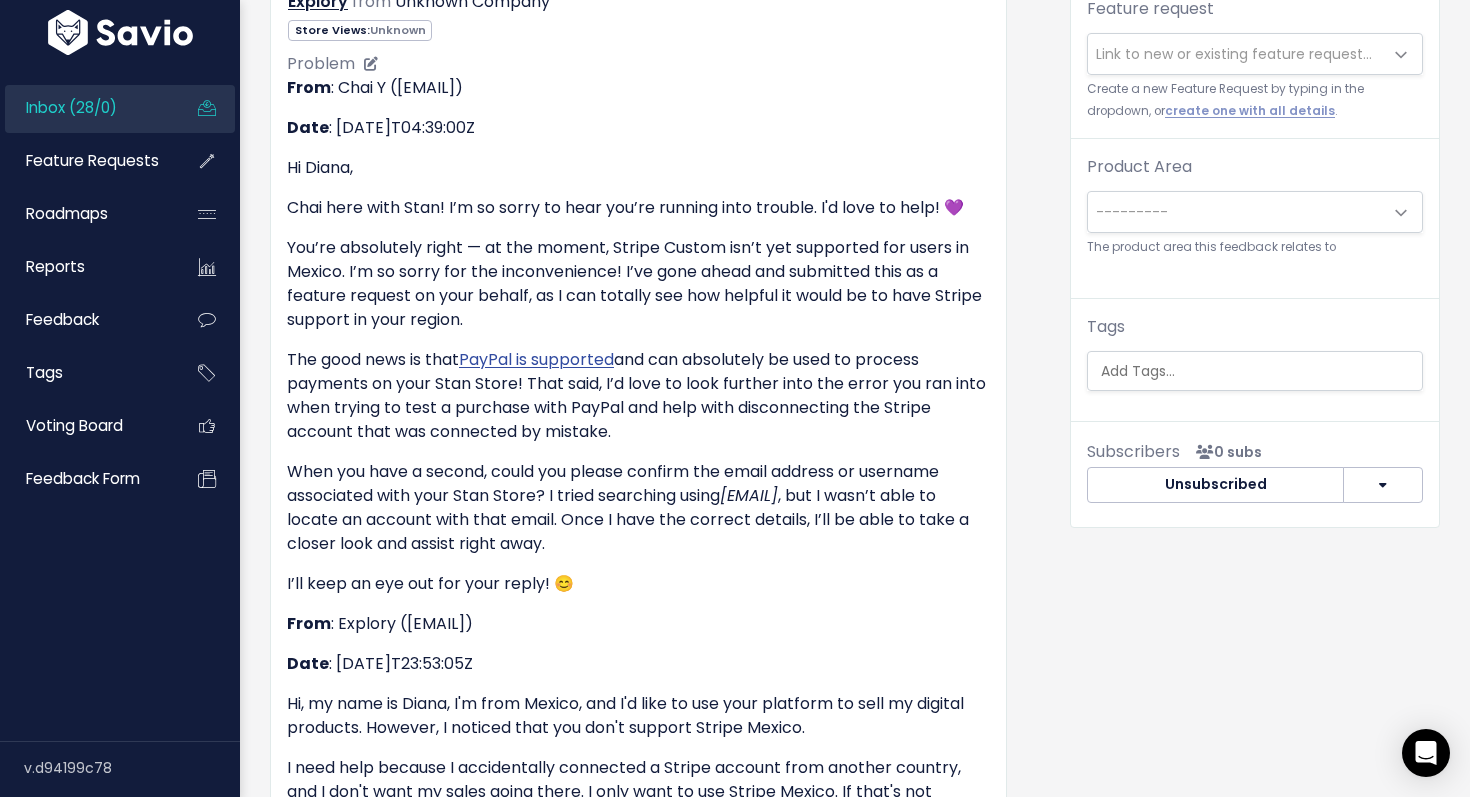 scroll, scrollTop: 963, scrollLeft: 0, axis: vertical 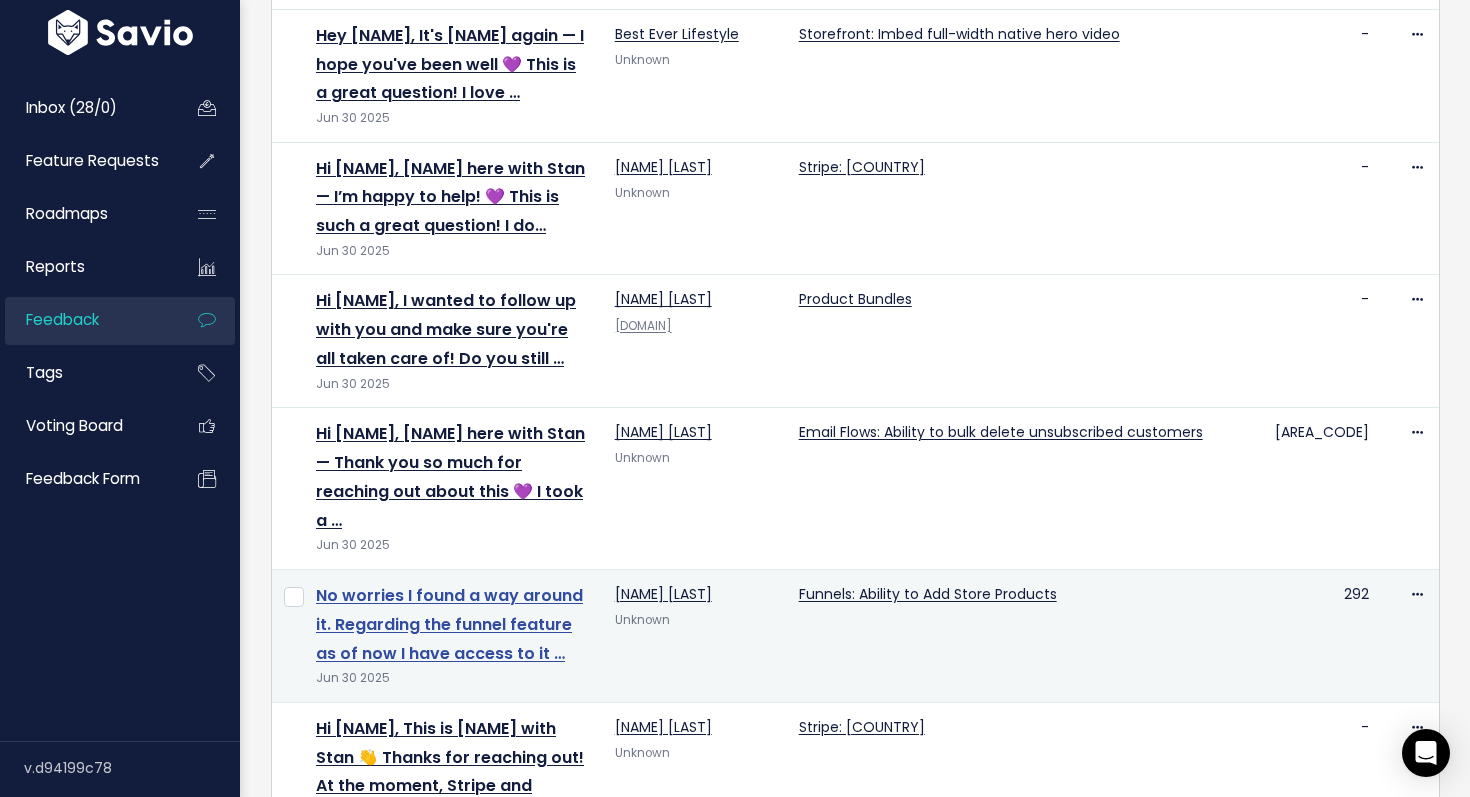 click on "No worries I found a way around it.
Regarding the funnel feature as of now I have access to it …" at bounding box center [449, 624] 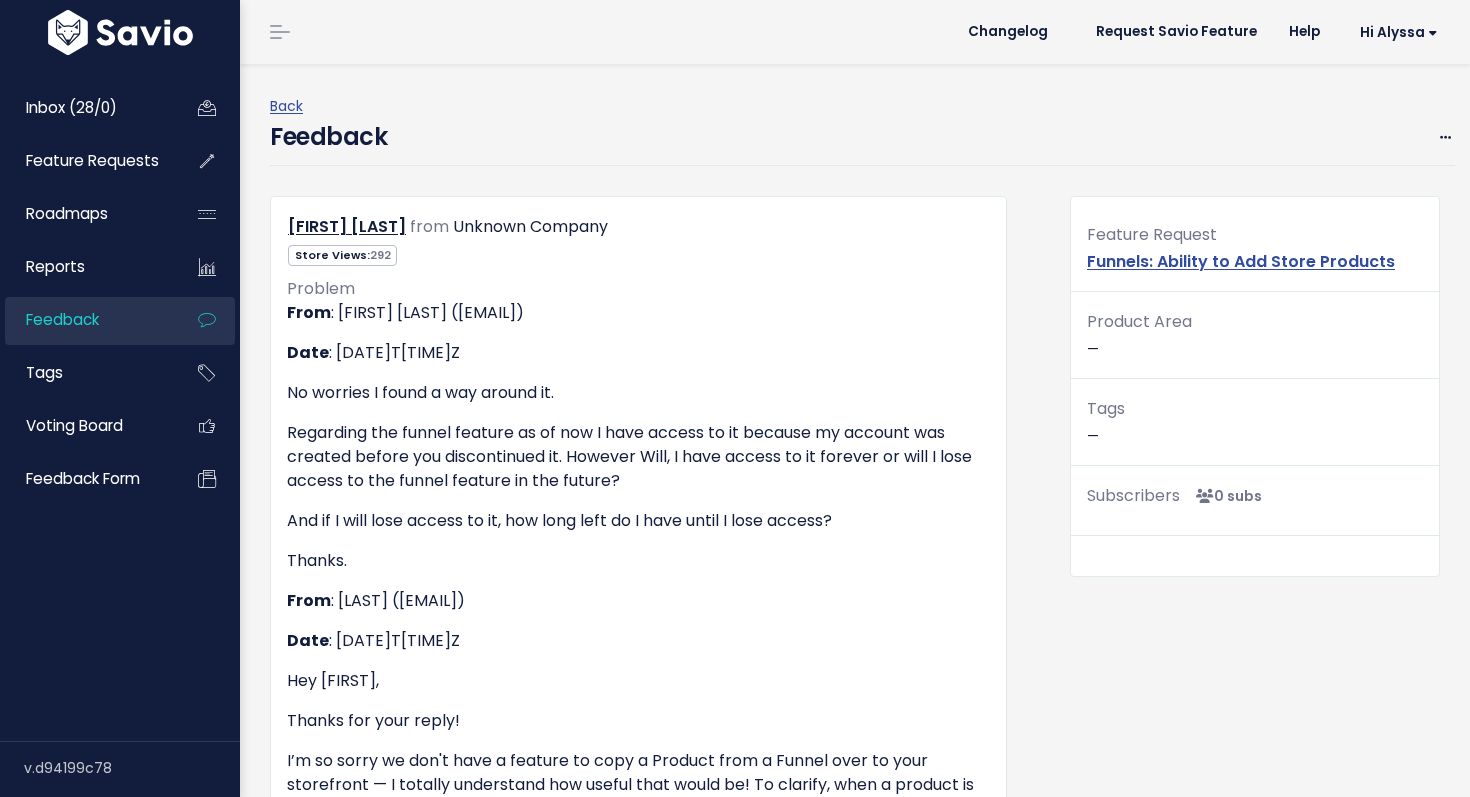 scroll, scrollTop: 0, scrollLeft: 0, axis: both 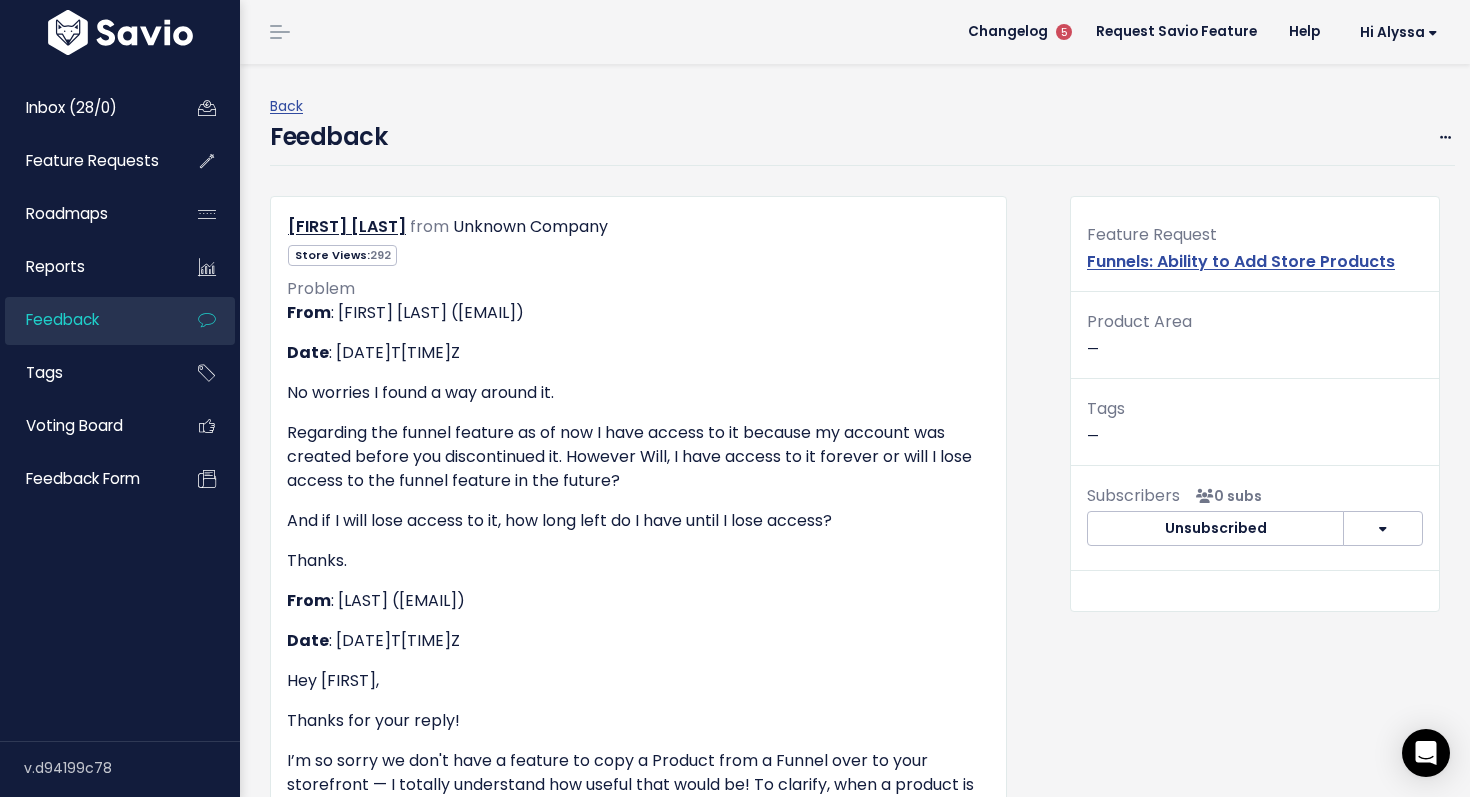 click on "Product Area
—" at bounding box center (1255, 335) 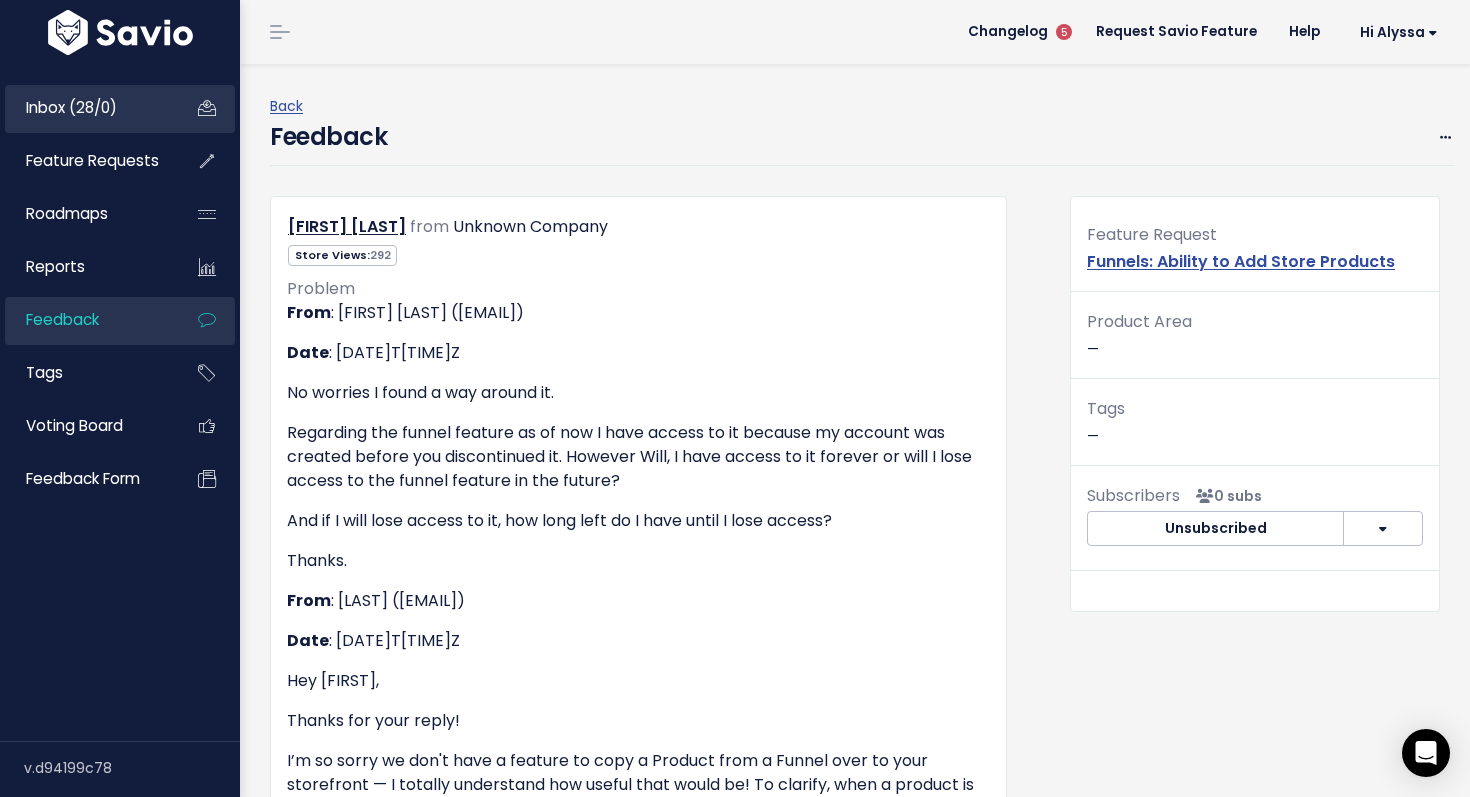 click on "Inbox (28/0)" at bounding box center [120, 109] 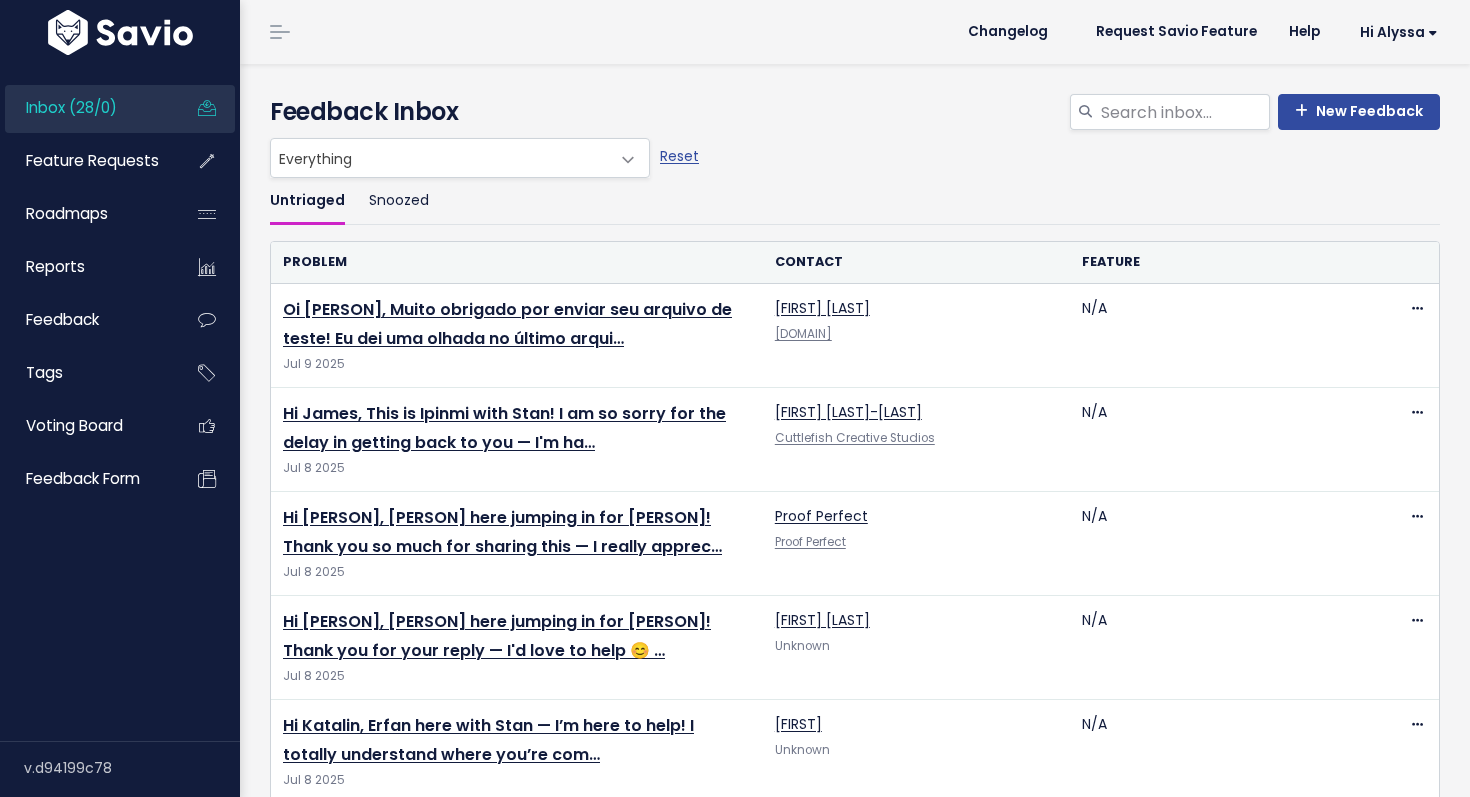 scroll, scrollTop: 0, scrollLeft: 0, axis: both 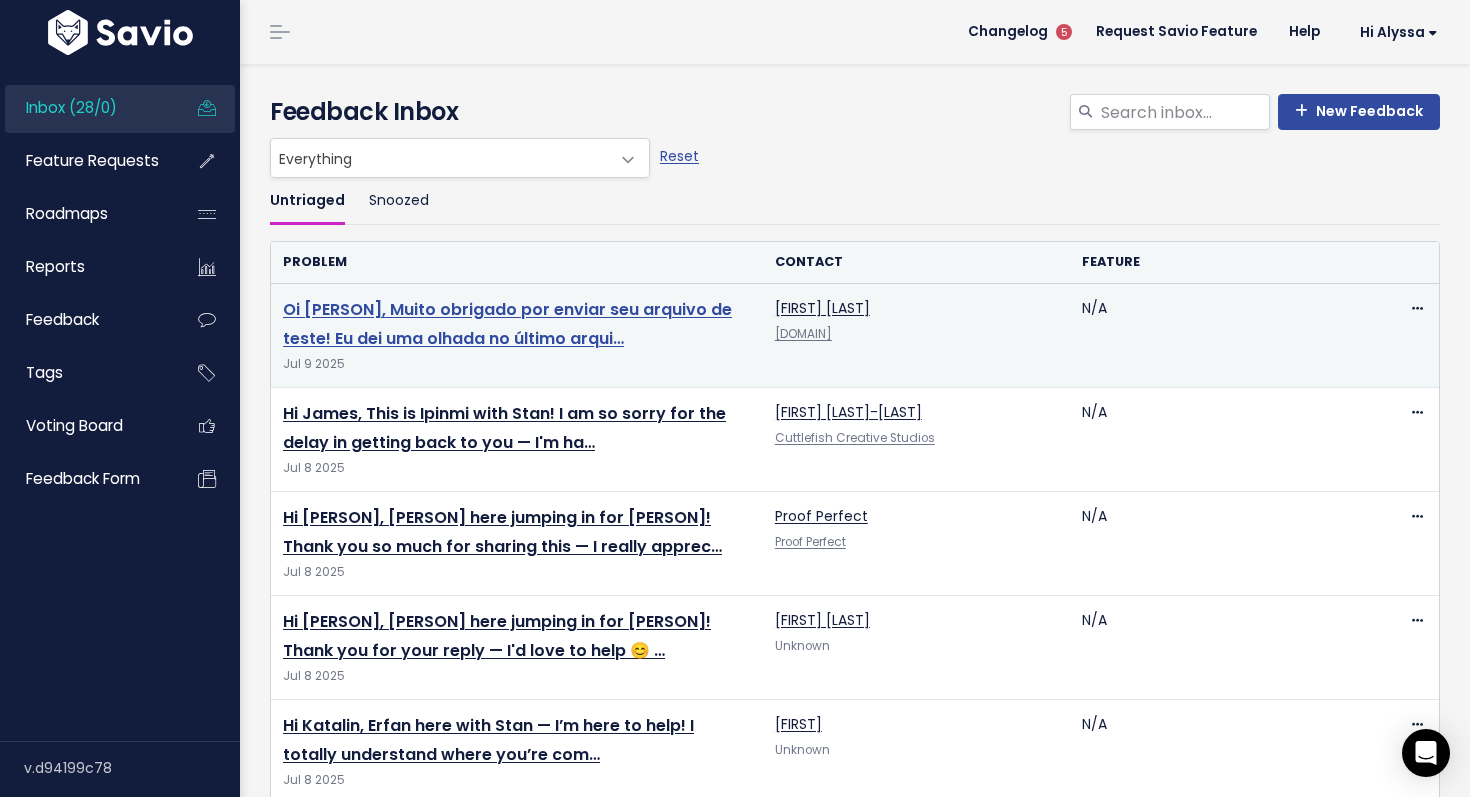 click on "Oi [NAME],
Muito obrigado por enviar seu arquivo de teste!
Eu dei uma olhada no último arqui…" at bounding box center [507, 324] 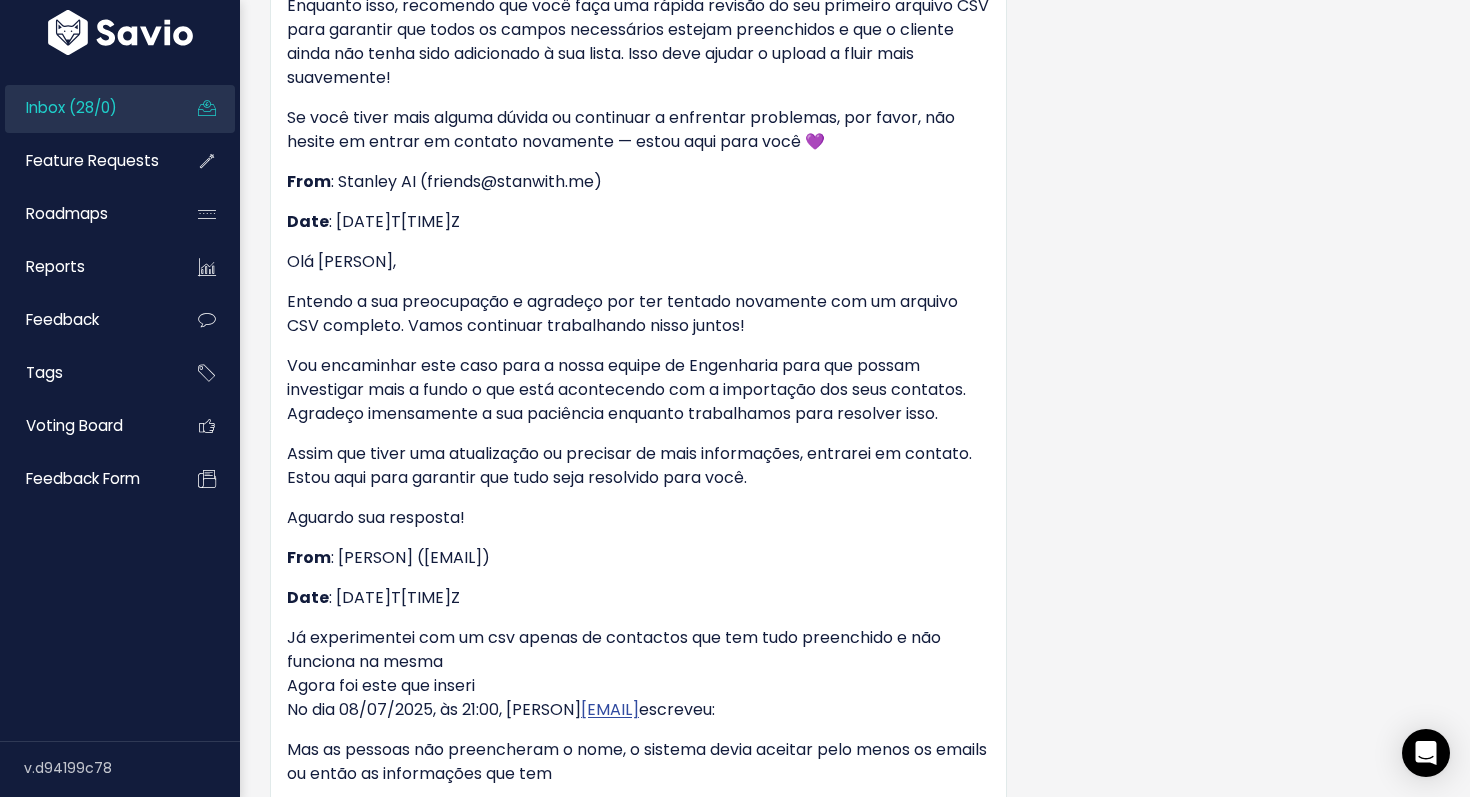 scroll, scrollTop: 1407, scrollLeft: 0, axis: vertical 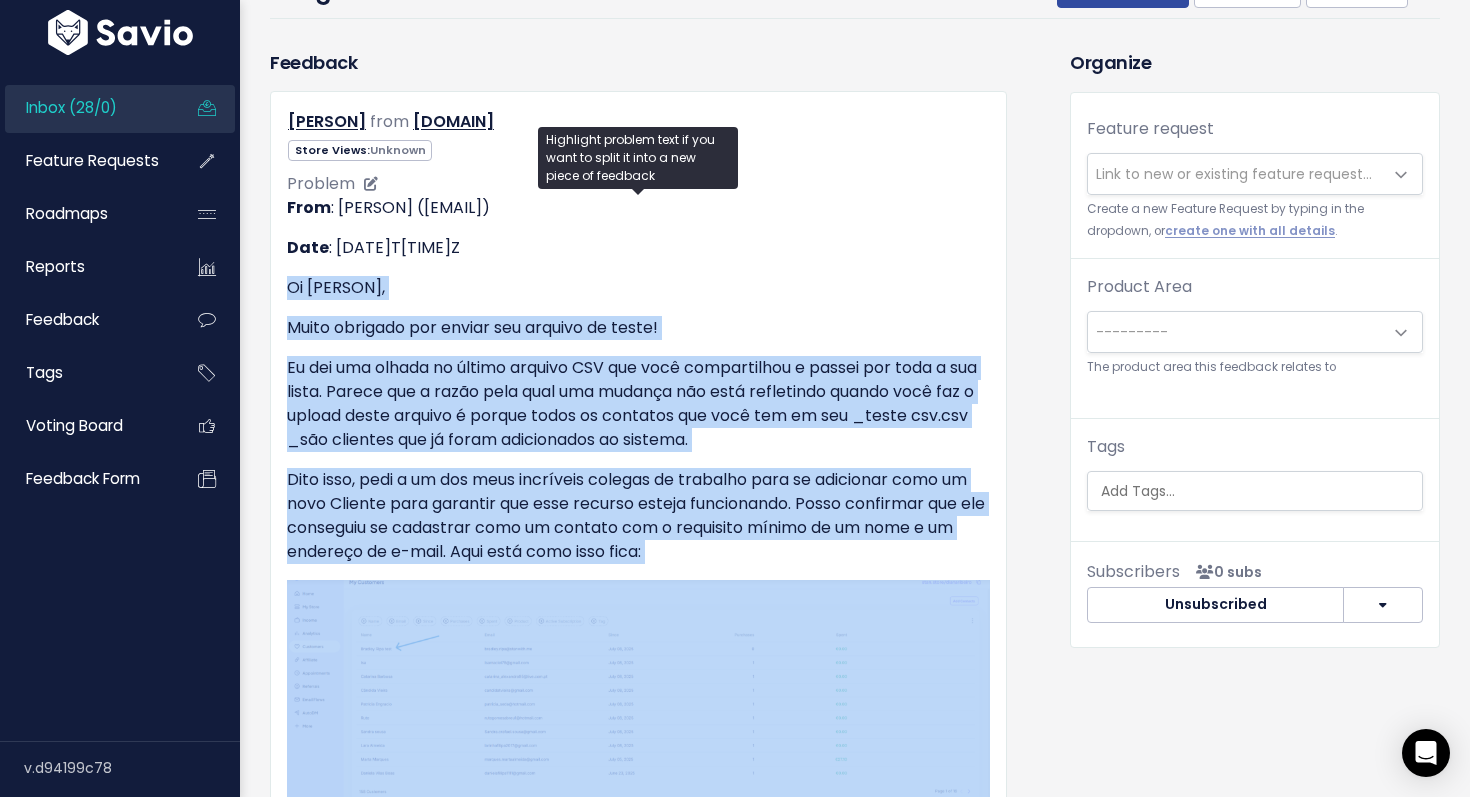 drag, startPoint x: 855, startPoint y: 189, endPoint x: 287, endPoint y: 279, distance: 575.08606 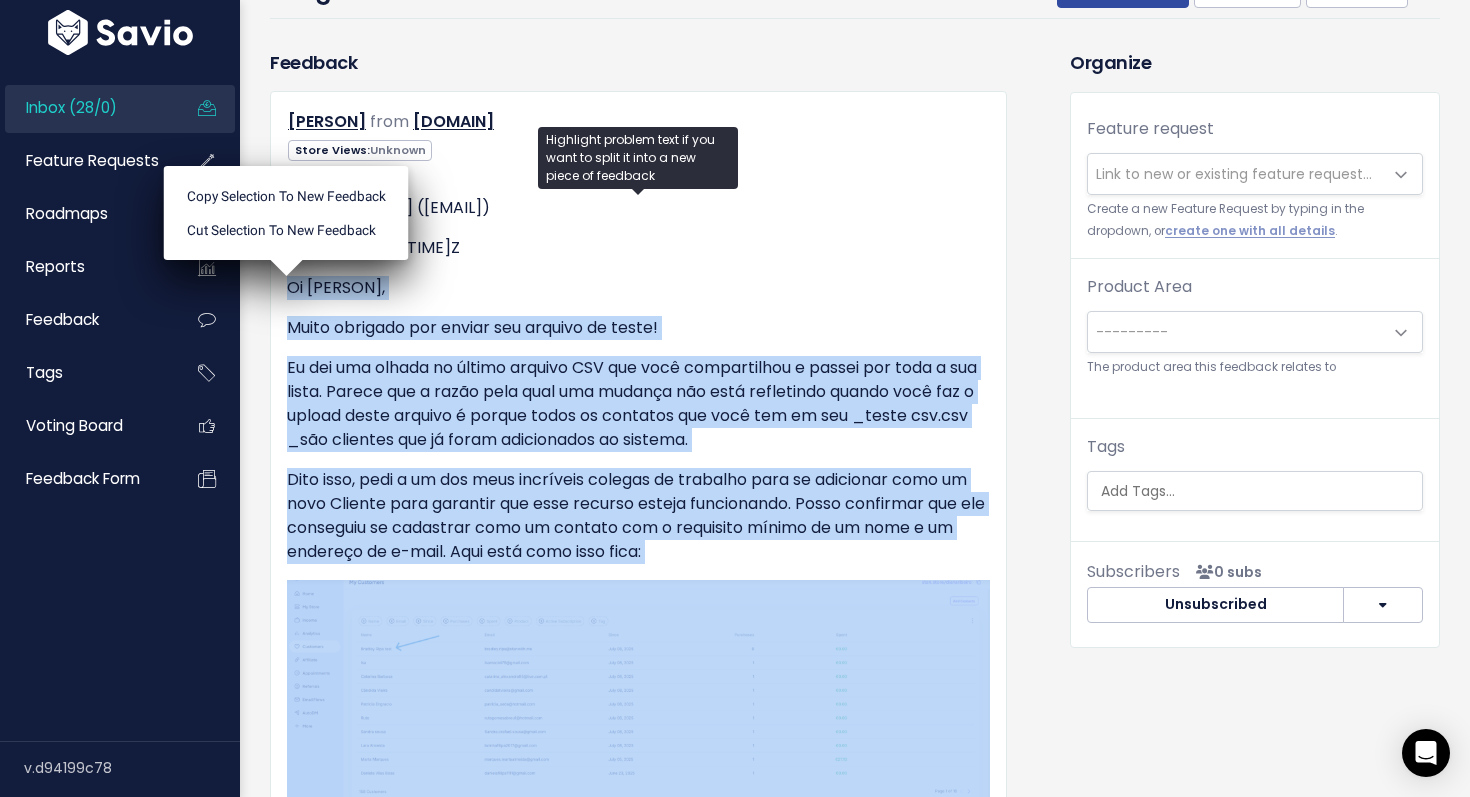 copy on "Oi Diana,
Muito obrigado por enviar seu arquivo de teste!
Eu dei uma olhada no último arquivo CSV que você compartilhou e passei por toda a sua lista. Parece que a razão pela qual uma mudança não está refletindo quando você faz o upload deste arquivo é porque todos os contatos que você tem em seu  _teste csv.csv  _são clientes que já foram adicionados ao sistema.
Dito isso, pedi a um dos meus incríveis colegas de trabalho para se adicionar como um novo Cliente para garantir que esse recurso esteja funcionando. Posso confirmar que ele conseguiu se cadastrar como um contato com o requisito mínimo de um nome e um endereço de e-mail. Aqui está como isso fica:
Com tudo isso em mente, eu entendo totalmente o quanto seria mais útil importar contatos com apenas um endereço de e-mail registrado. Eu adoraria fornecer um pouco mais de contexto aqui. No momento, a plataforma requer que todos os campos necessários sejam preenchidos para cada linha do seu arquivo CSV. Se os campos de Nome e Sobrenome est..." 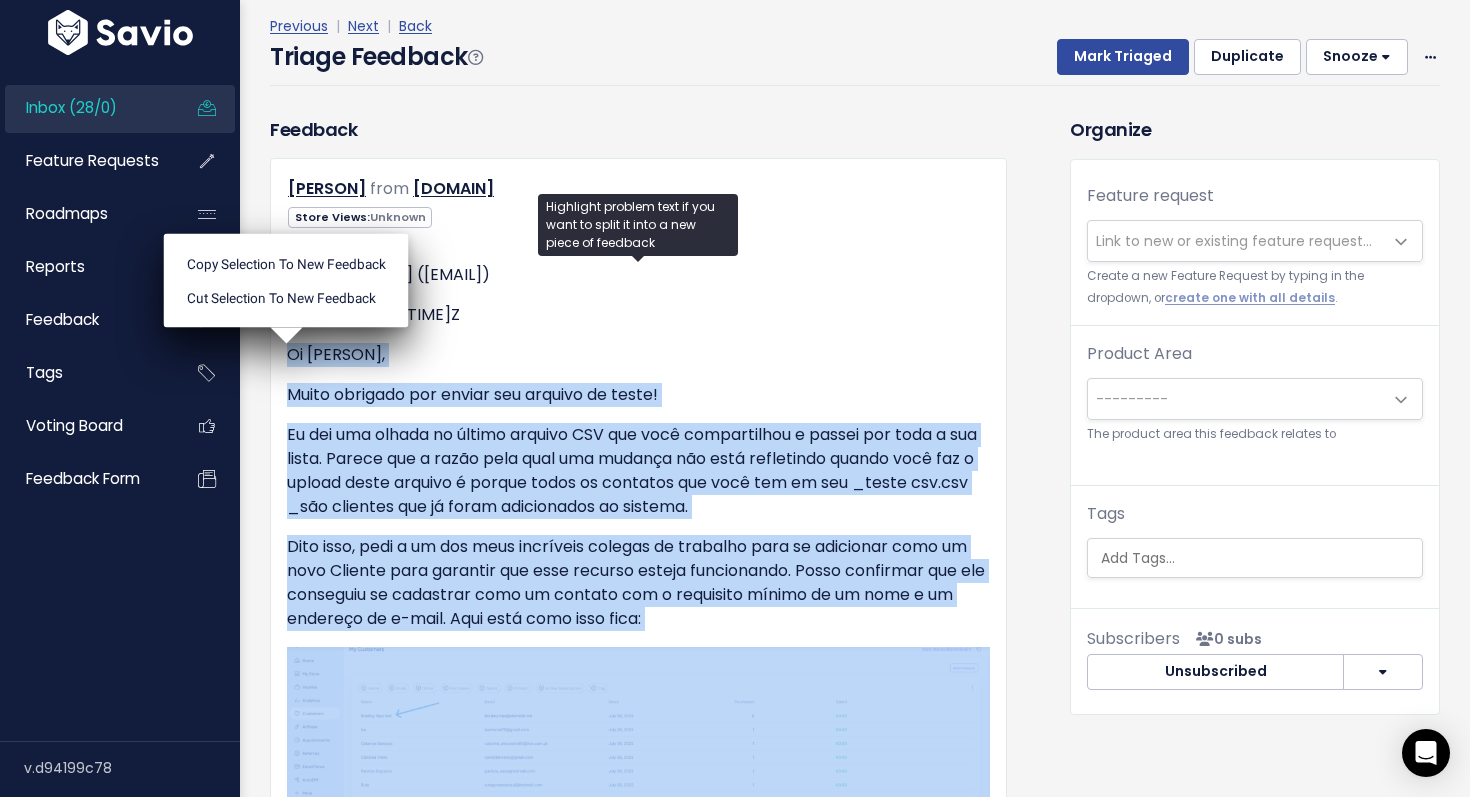 scroll, scrollTop: 0, scrollLeft: 0, axis: both 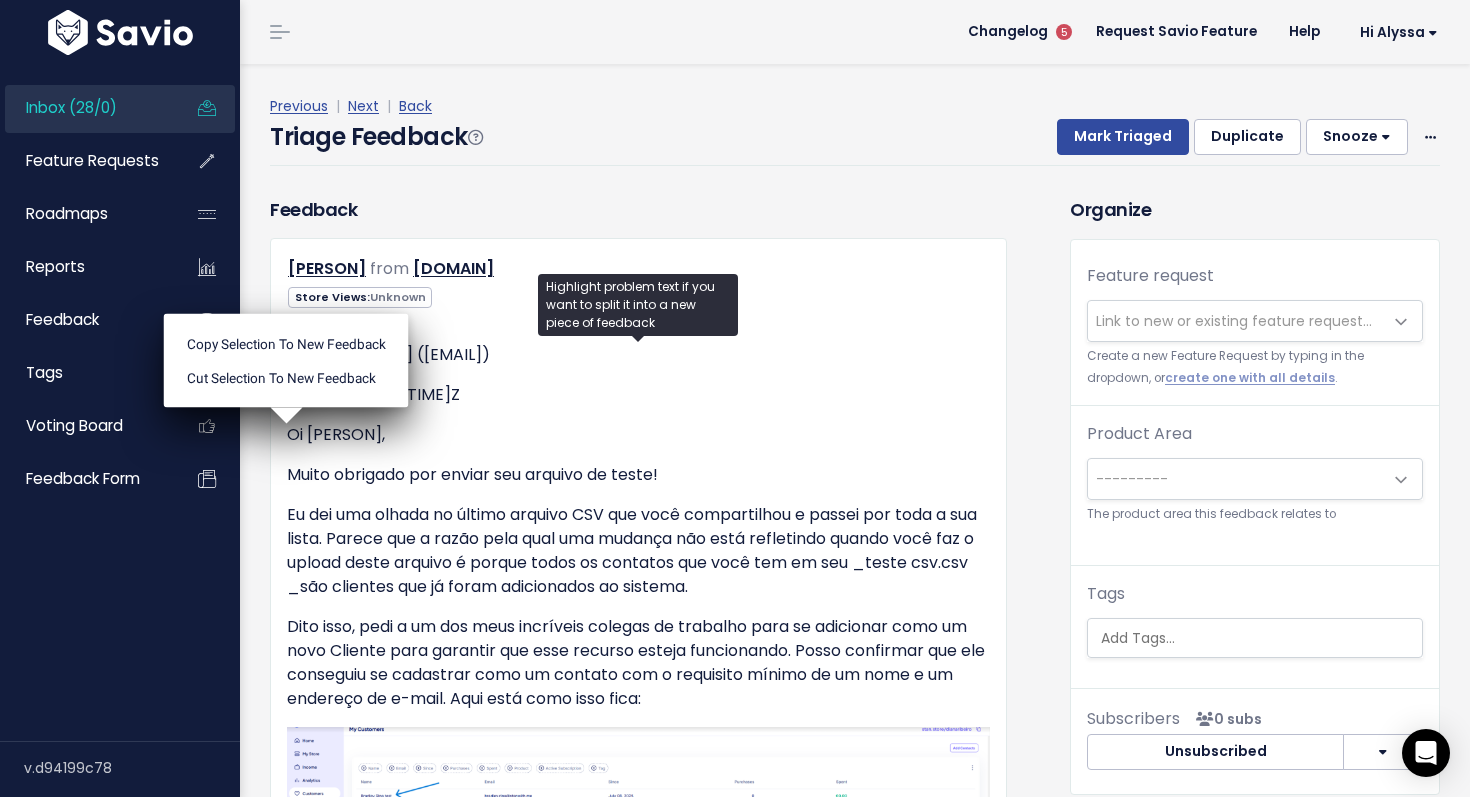 click on "Previous
|
Next
|
Back
Triage Feedback
Mark Triaged
Duplicate
Snooze
1 day
3 days
7 days
14 days
Edit
Delete" at bounding box center [862, 130] 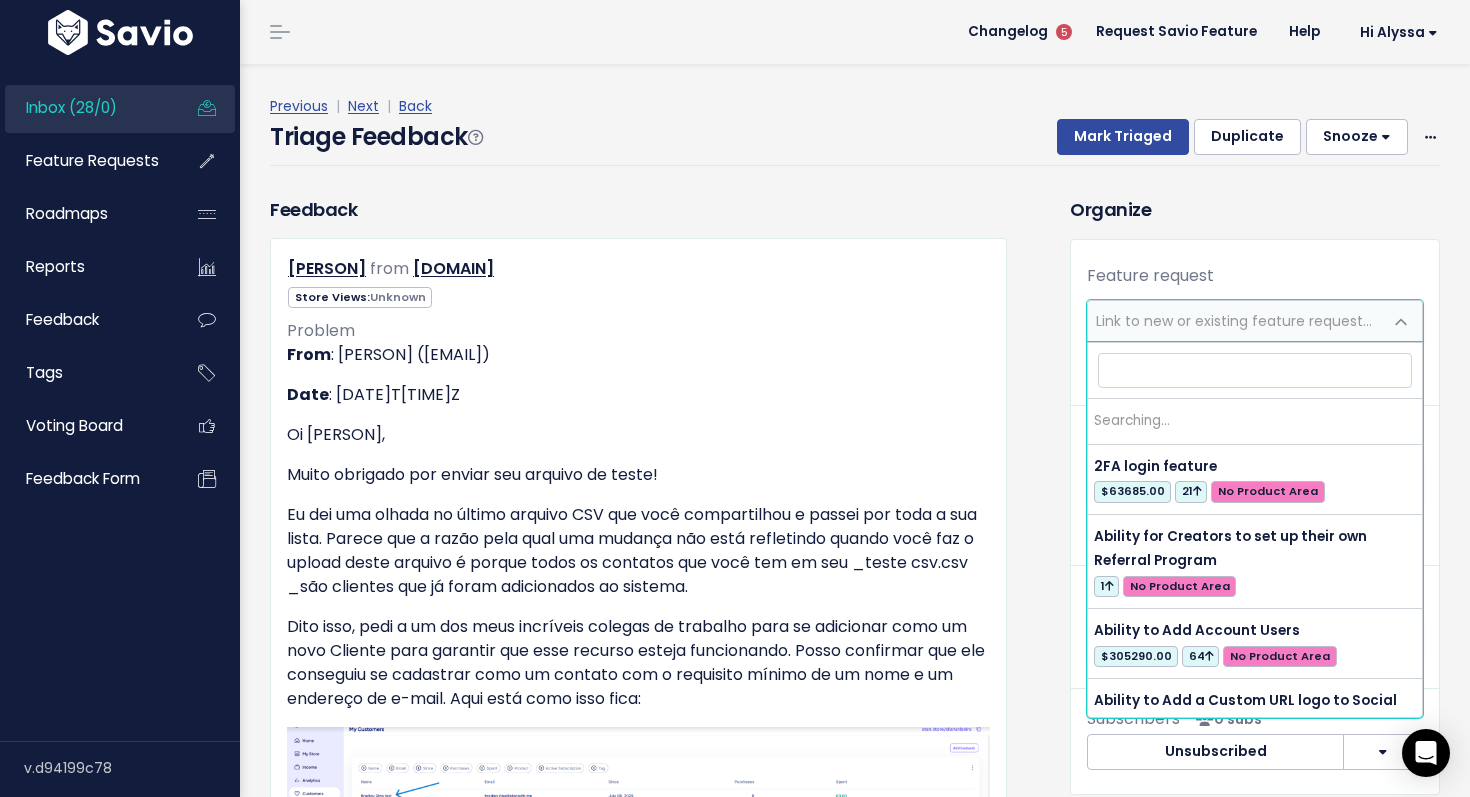 click on "Link to new or existing feature request..." at bounding box center (1234, 321) 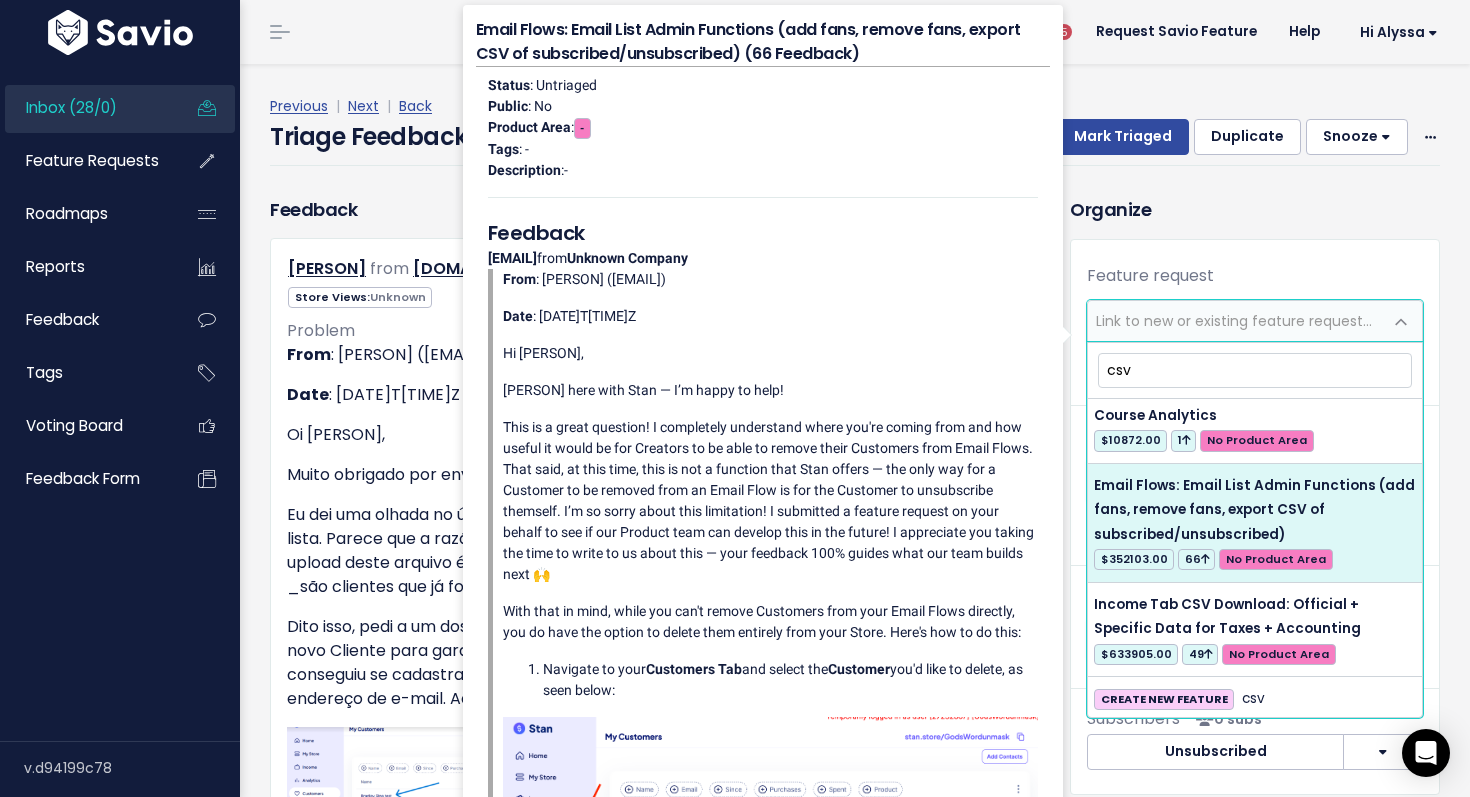 scroll, scrollTop: 34, scrollLeft: 0, axis: vertical 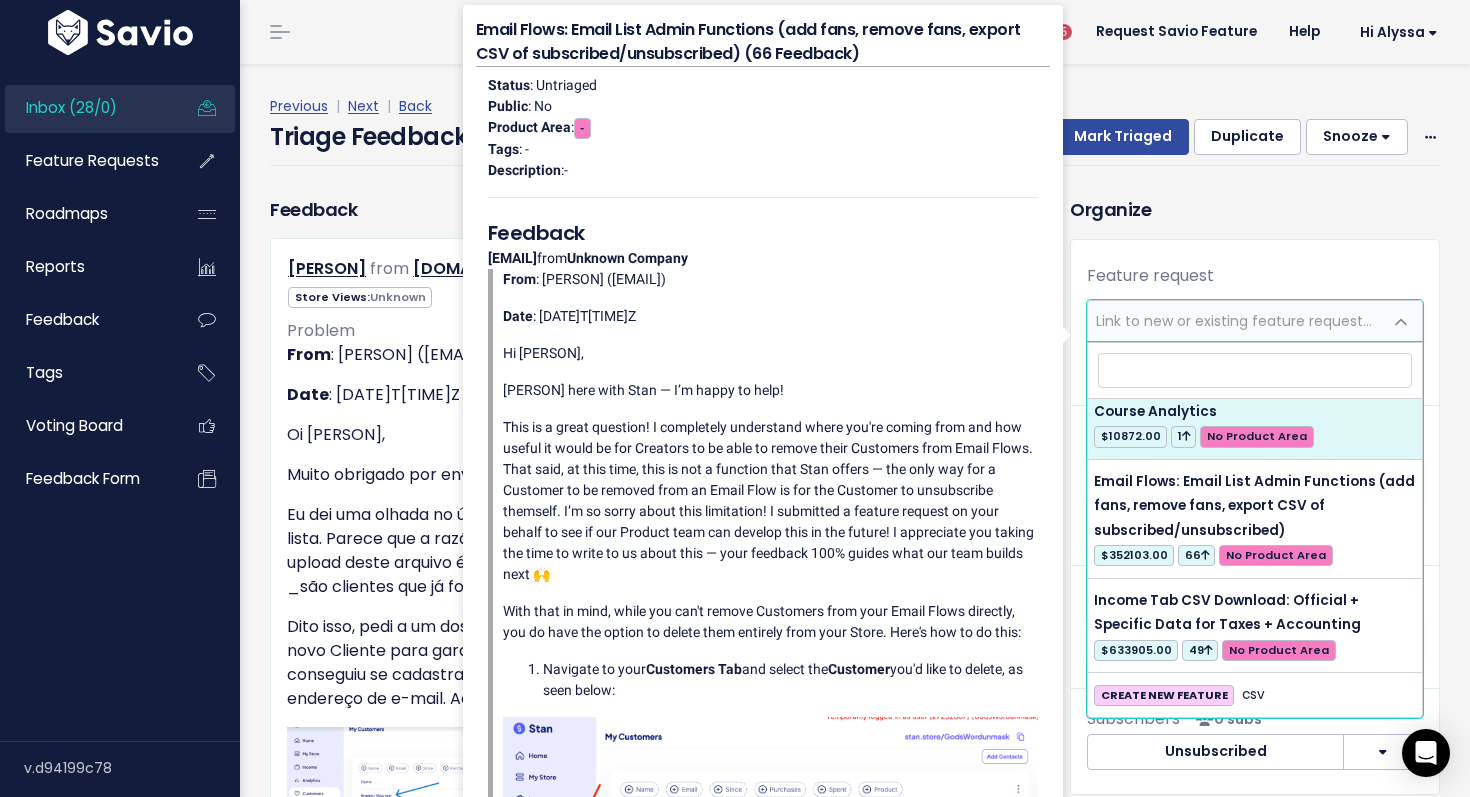 click on "Previous
|
Next
|
Back
Triage Feedback
Mark Triaged
Duplicate
Snooze
1 day
3 days
7 days
14 days
Edit
Delete" at bounding box center [862, 130] 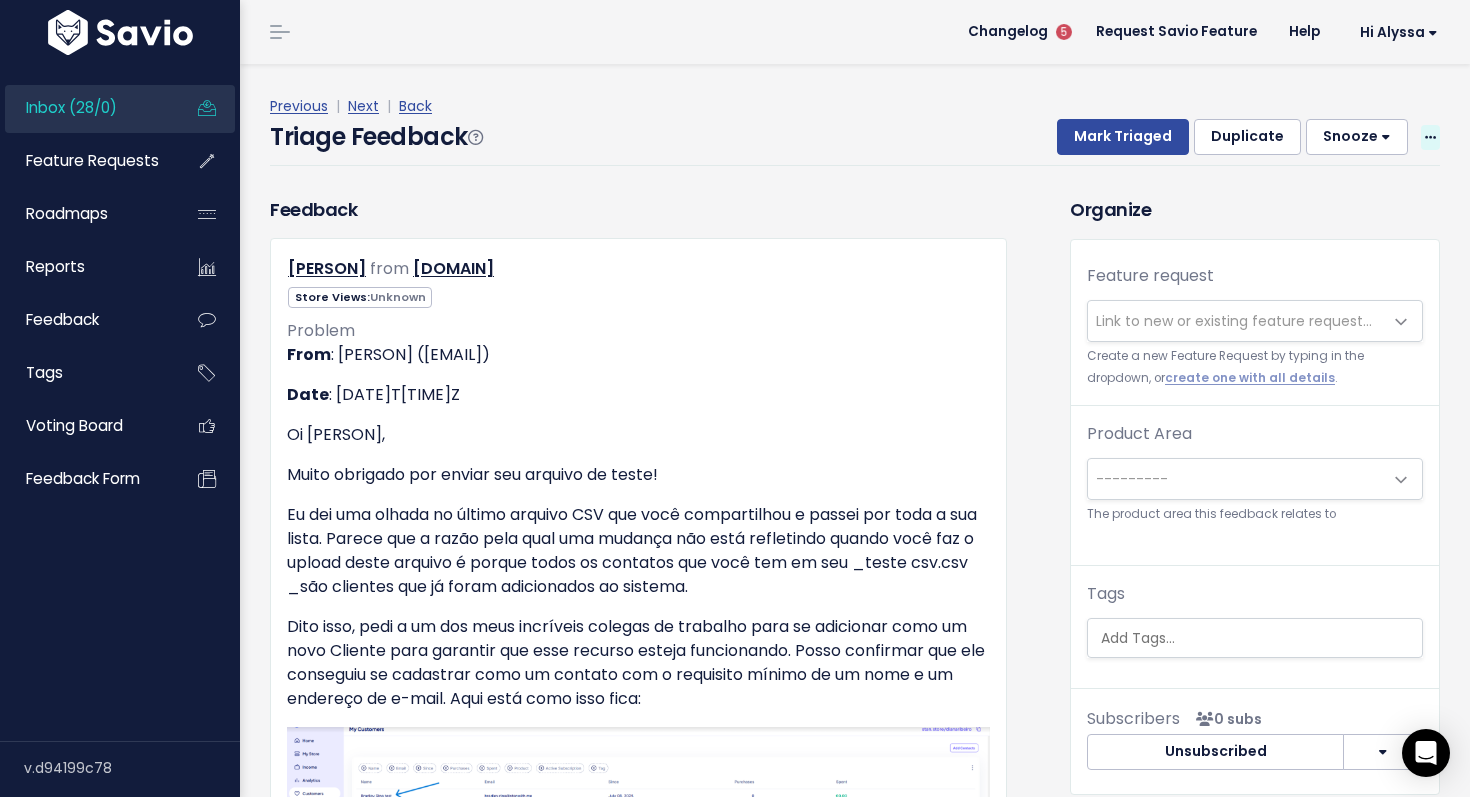 click at bounding box center [1430, 137] 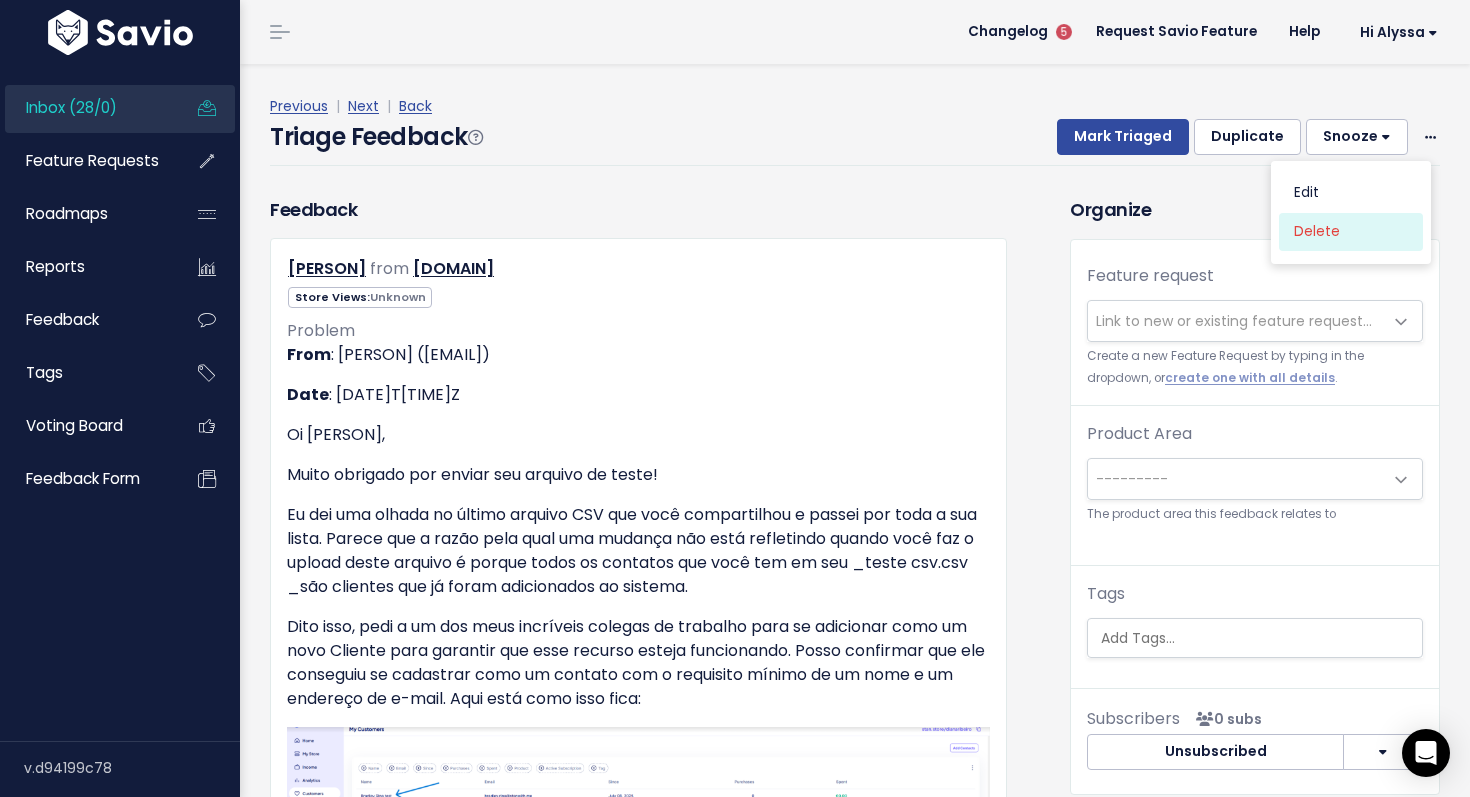 click on "Delete" at bounding box center [1351, 231] 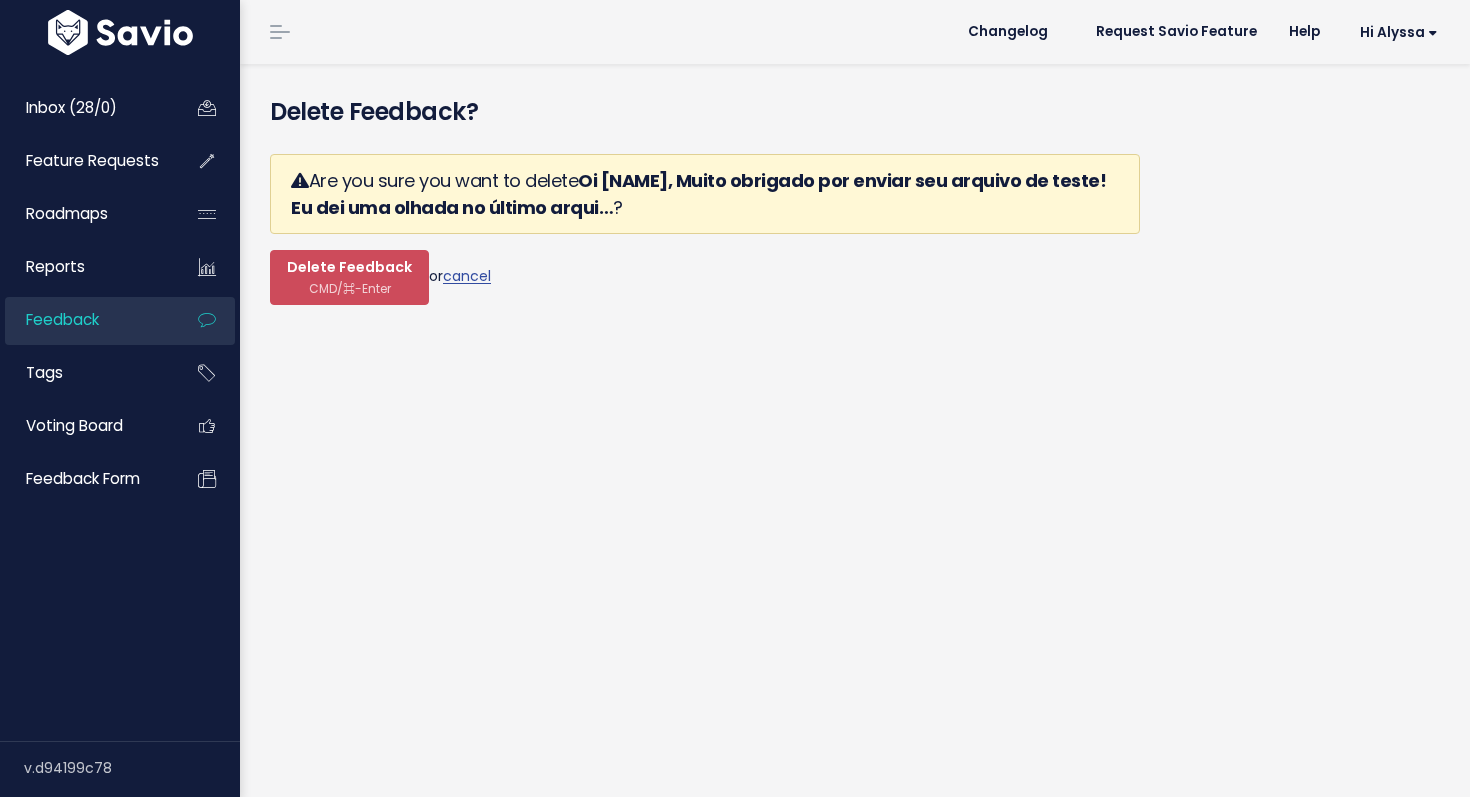 scroll, scrollTop: 0, scrollLeft: 0, axis: both 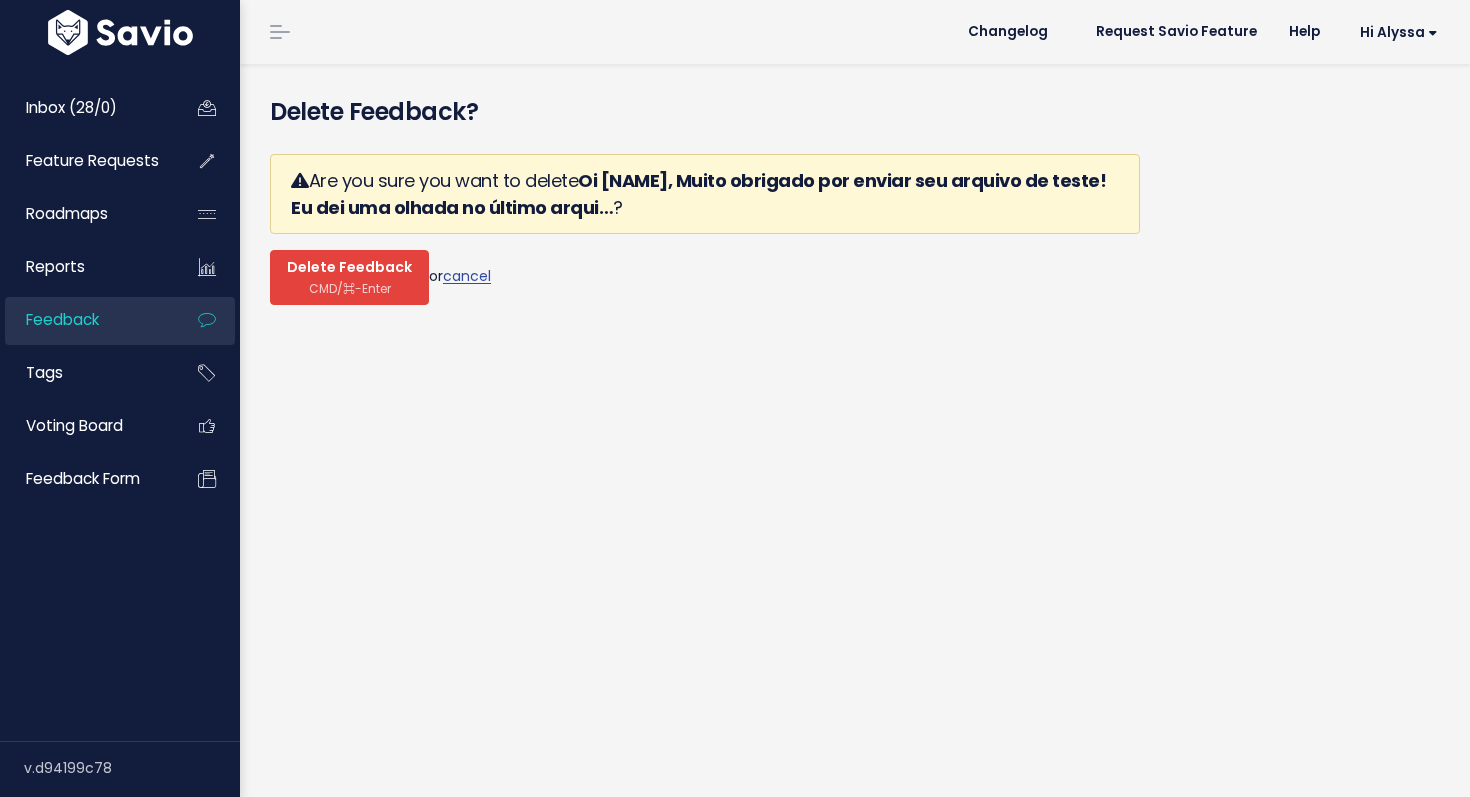 click on "CMD/⌘-Enter" at bounding box center [350, 288] 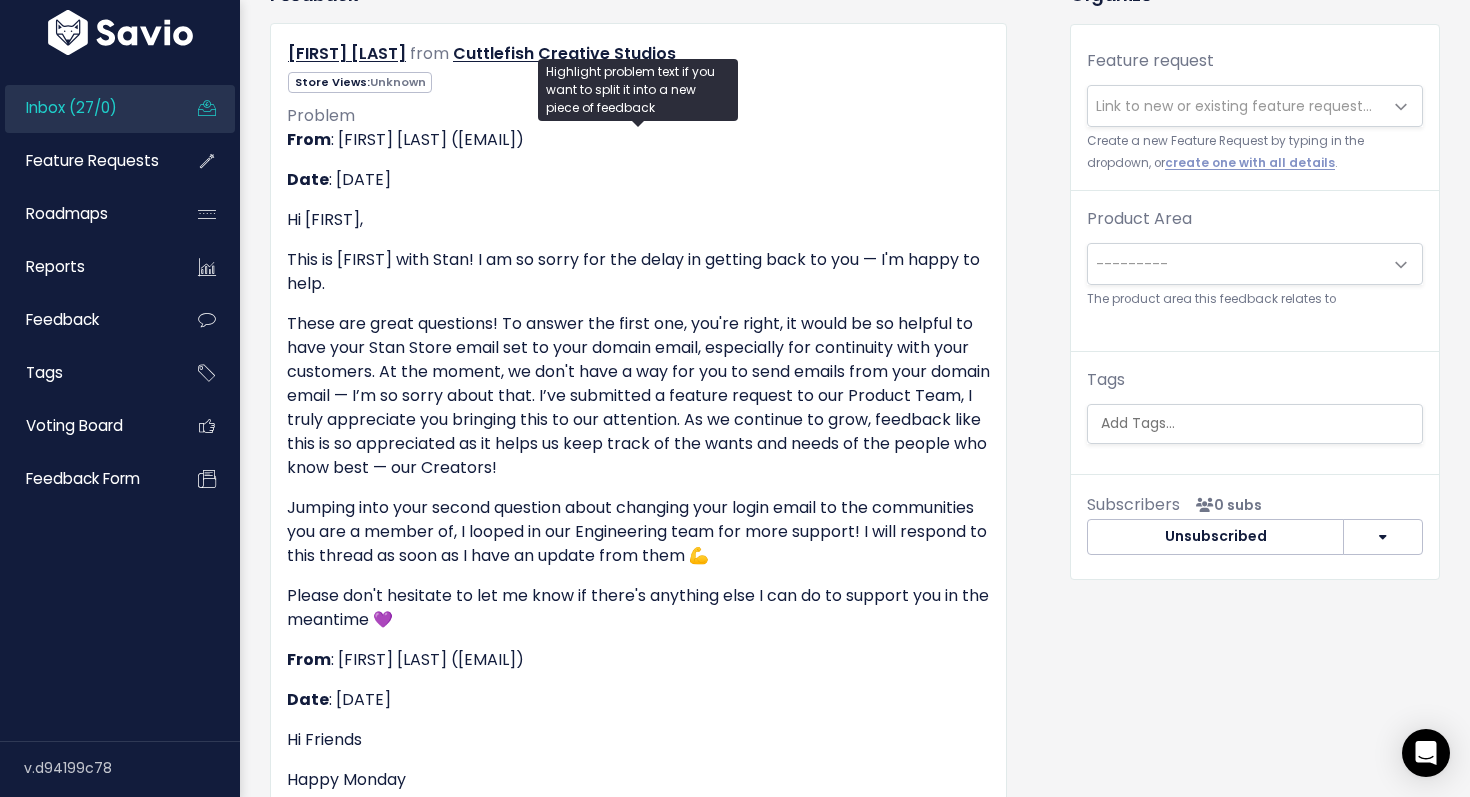 scroll, scrollTop: 299, scrollLeft: 0, axis: vertical 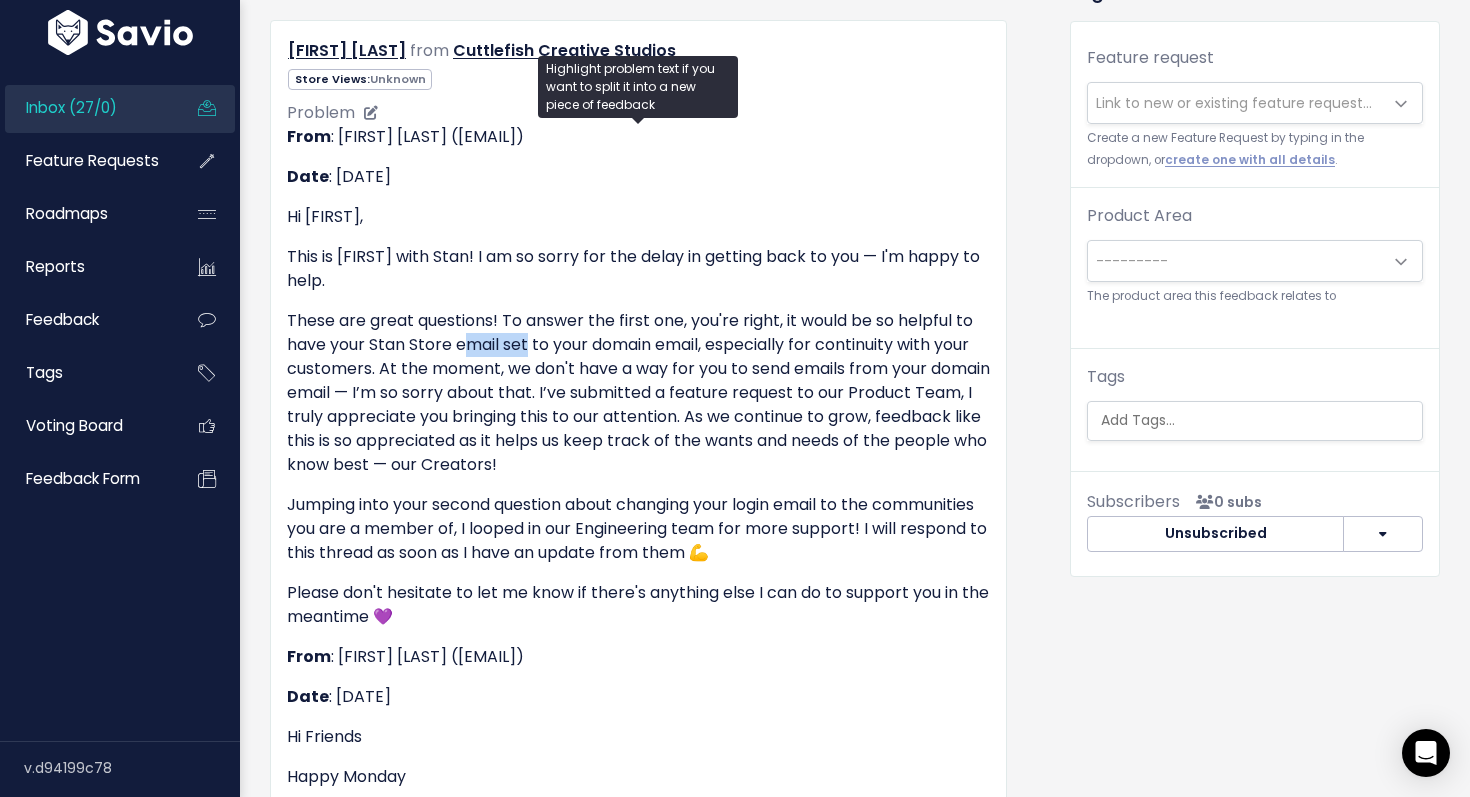 drag, startPoint x: 462, startPoint y: 338, endPoint x: 532, endPoint y: 339, distance: 70.00714 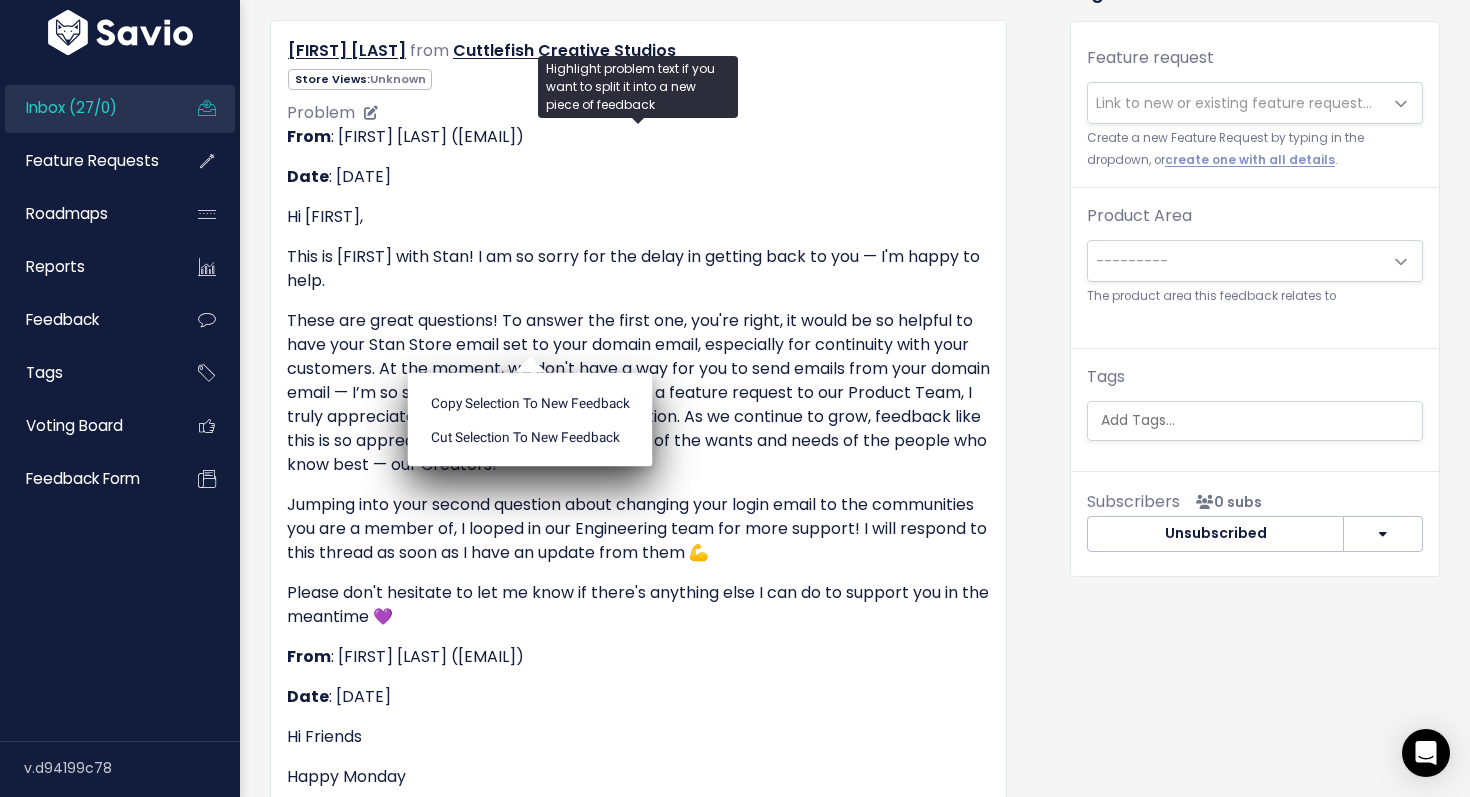 click on "This is [FIRST] with Stan! I am so sorry for the delay in getting back to you — I'm happy to help." at bounding box center [638, 269] 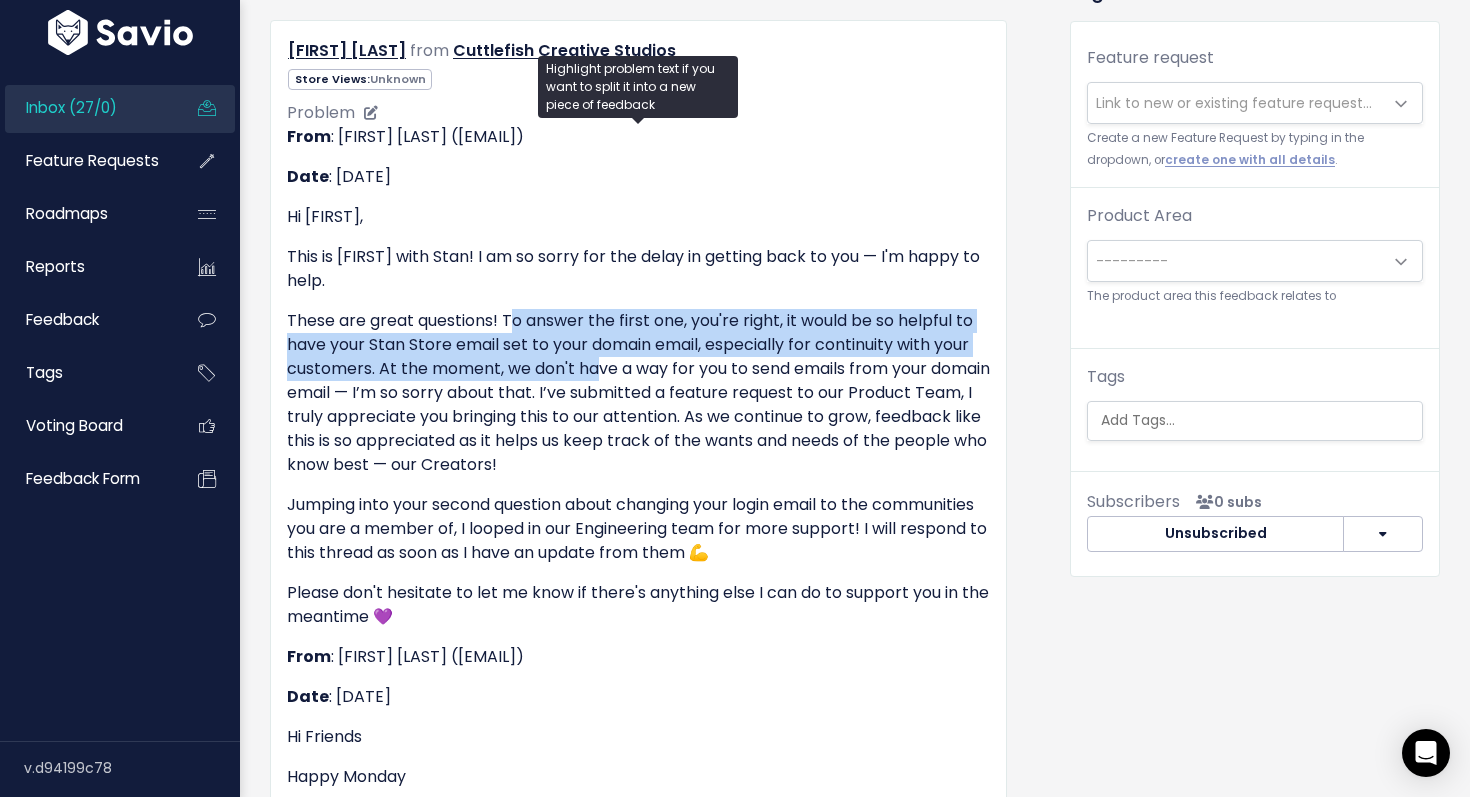 drag, startPoint x: 516, startPoint y: 330, endPoint x: 598, endPoint y: 365, distance: 89.157166 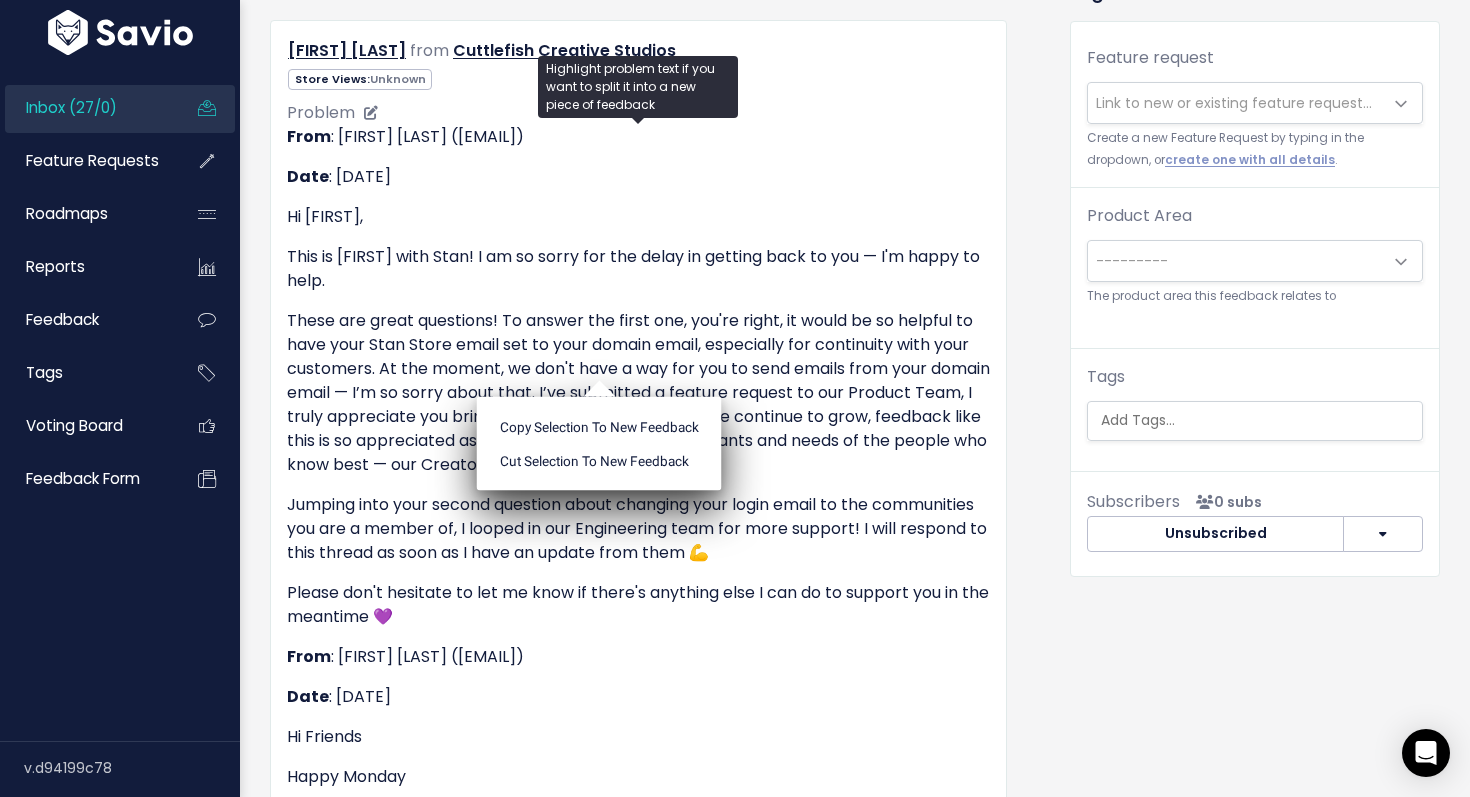click on "This is Ipinmi with Stan! I am so sorry for the delay in getting back to you — I'm happy to help." at bounding box center (638, 269) 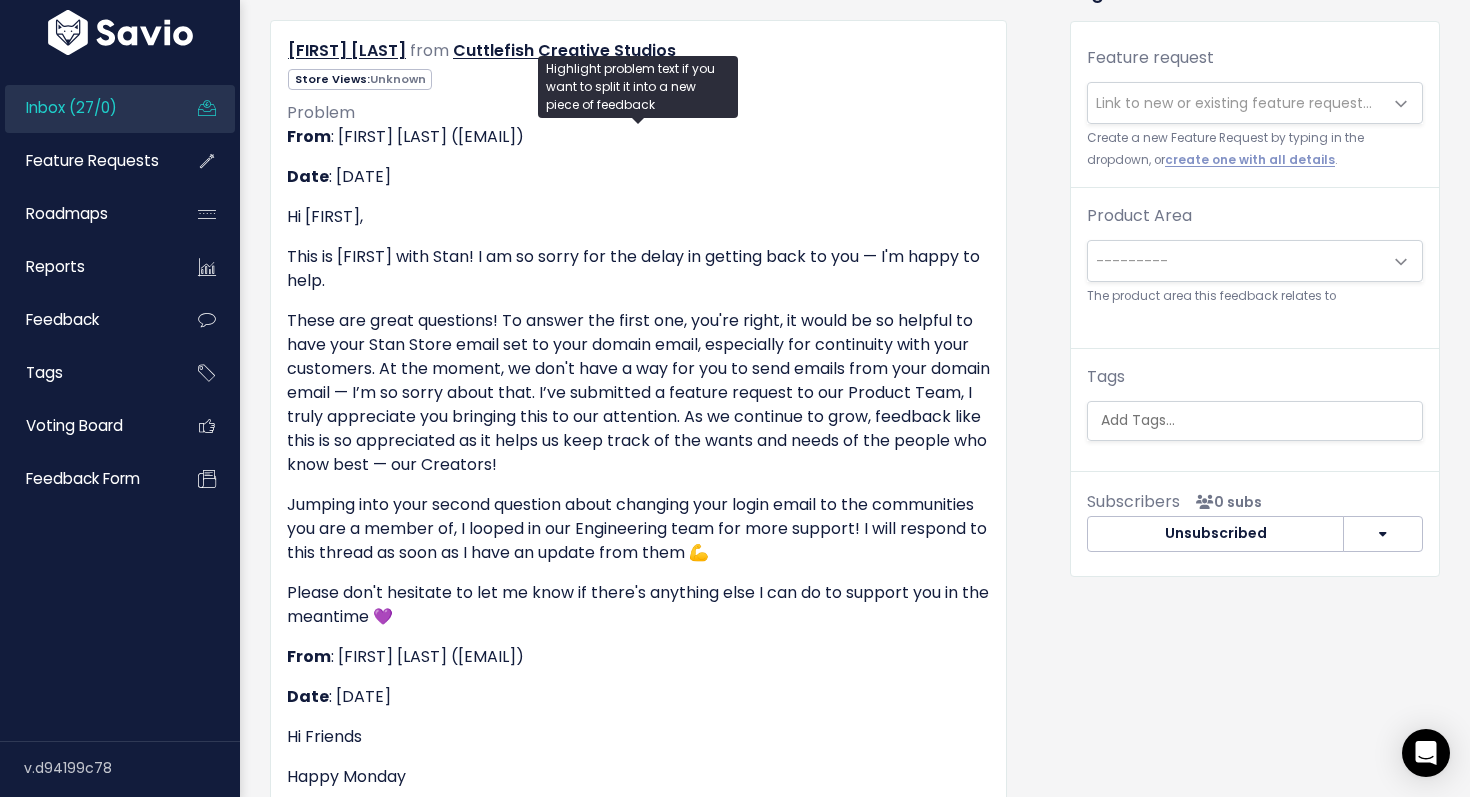 click on "Link to new or existing feature request..." at bounding box center (1234, 103) 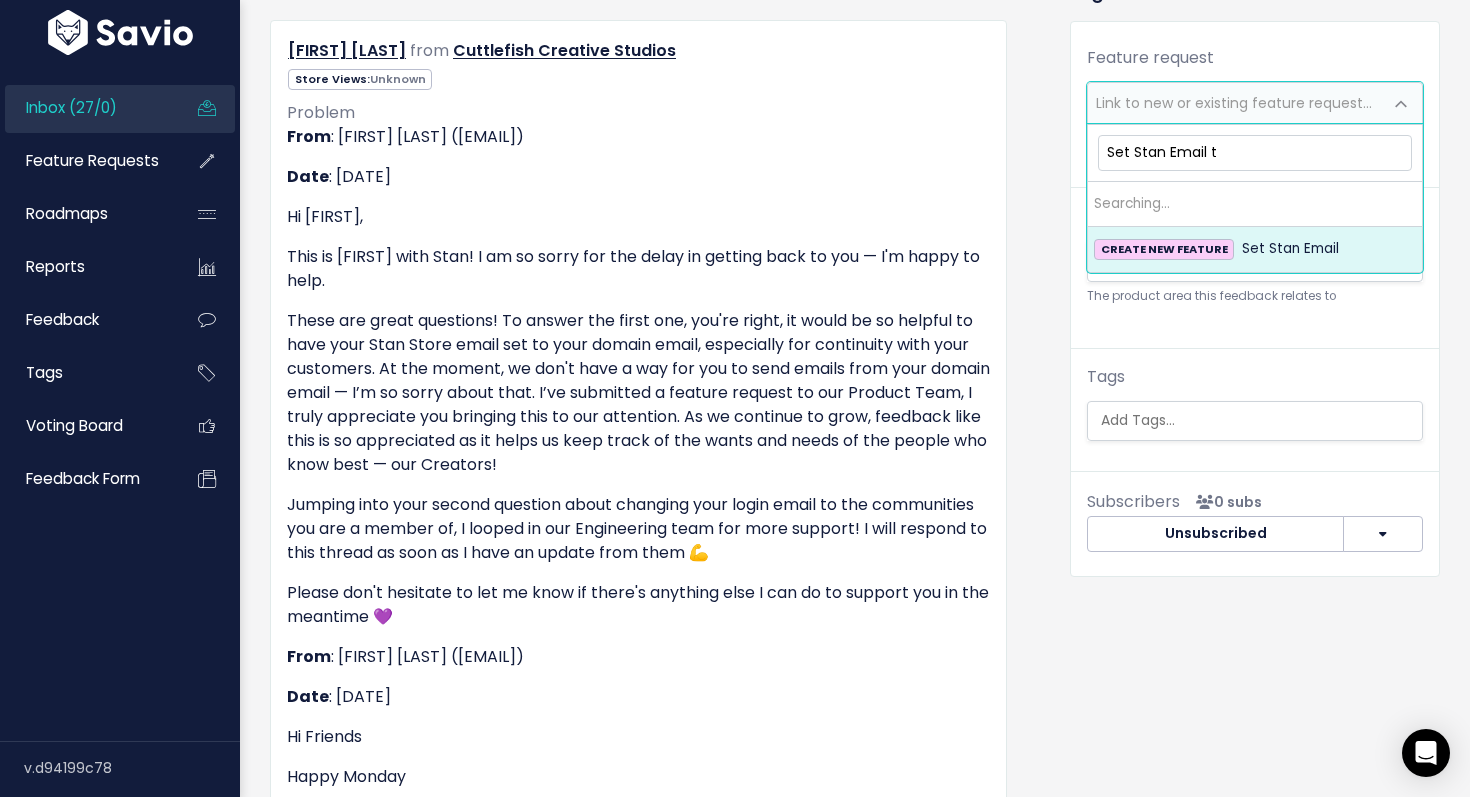 type on "Set Stan Email to" 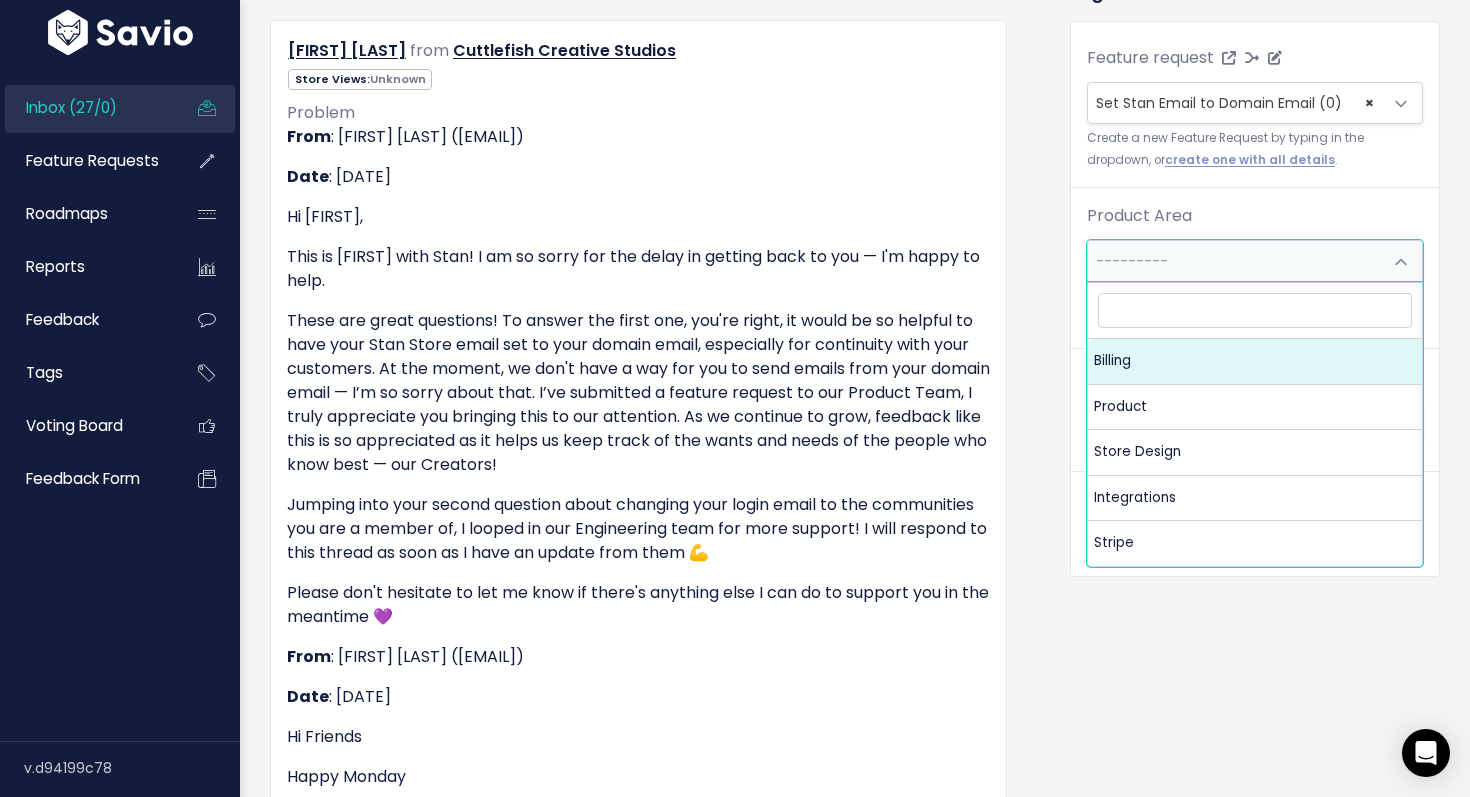 click on "---------" at bounding box center (1235, 261) 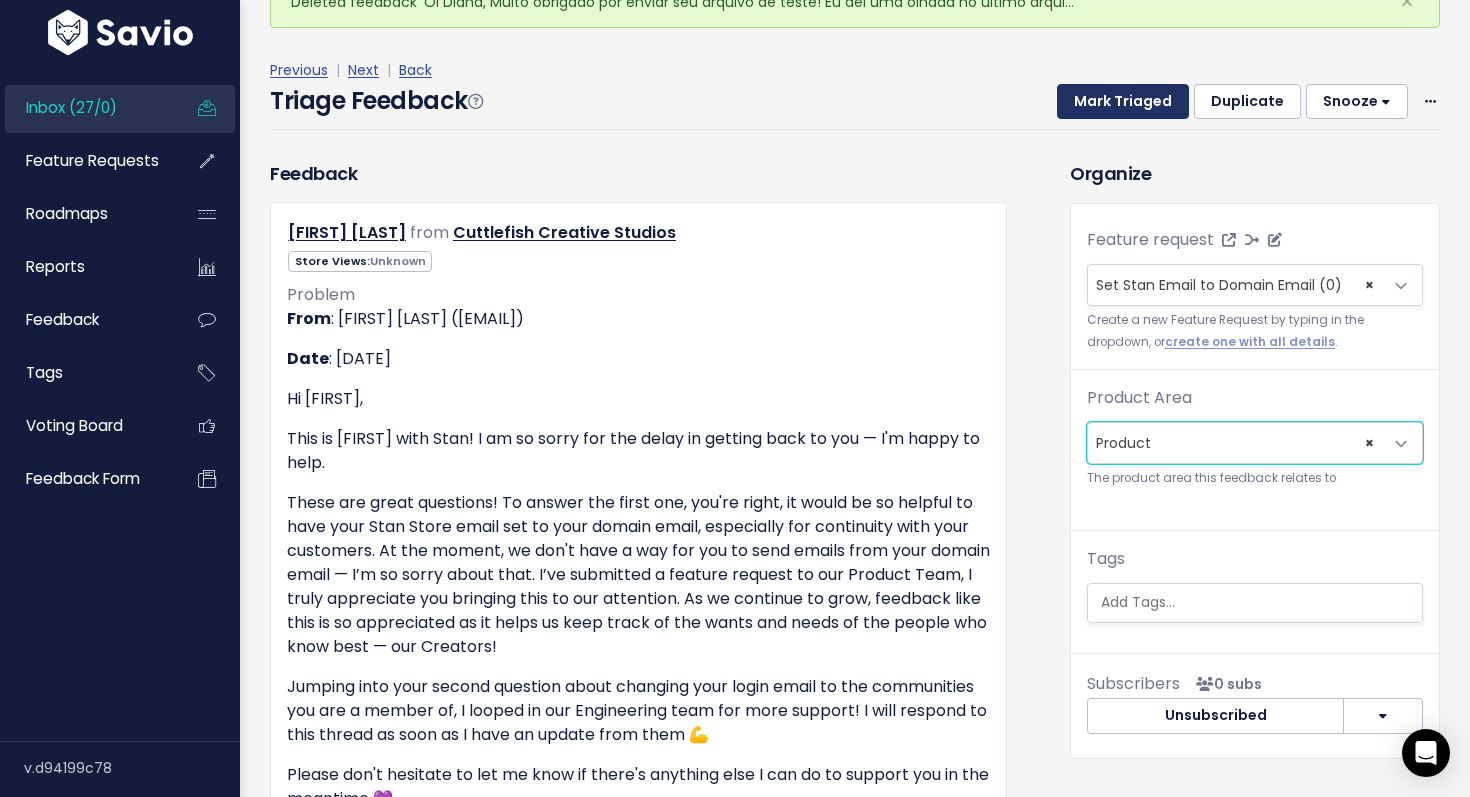 scroll, scrollTop: 62, scrollLeft: 0, axis: vertical 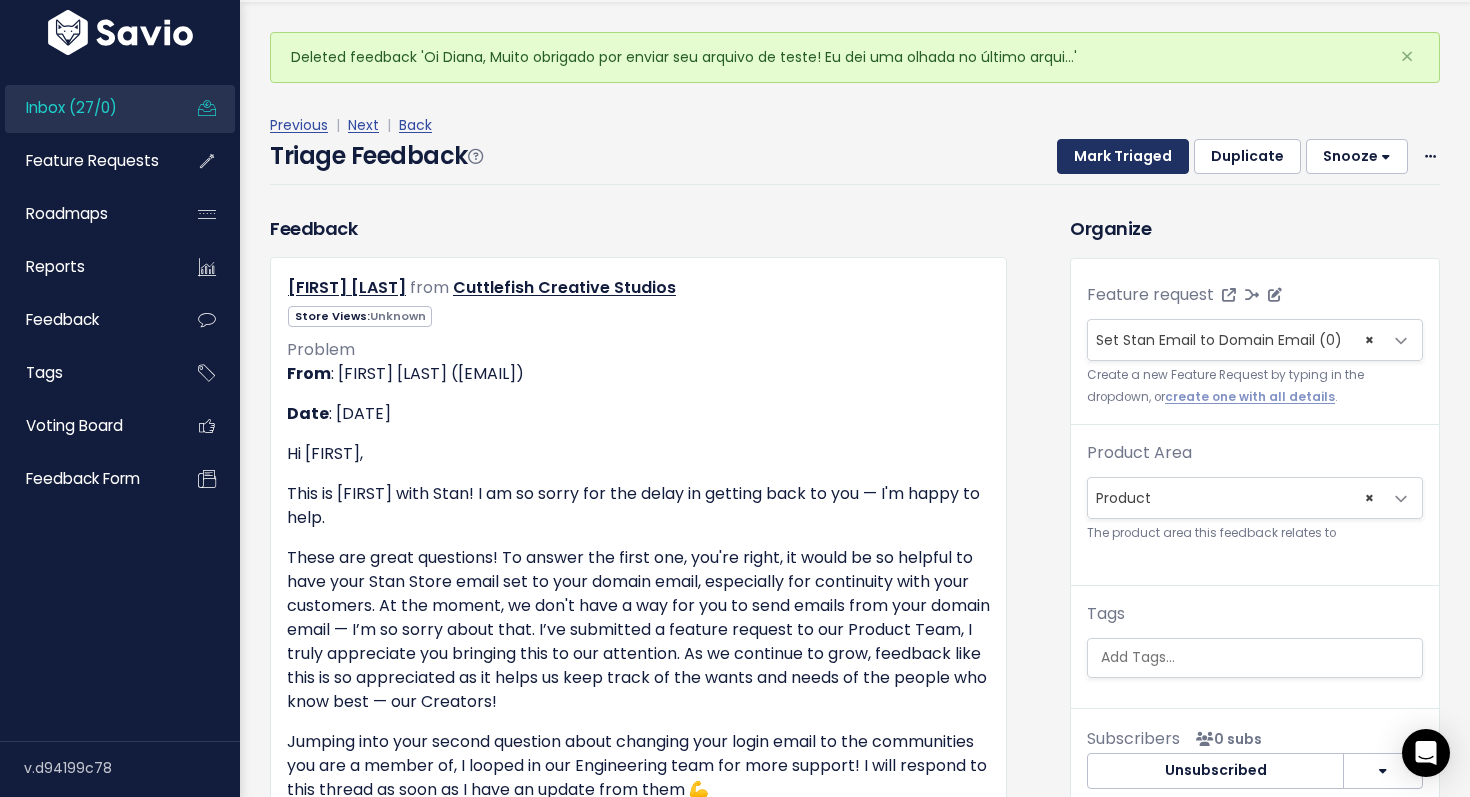 click on "Mark Triaged" at bounding box center (1123, 157) 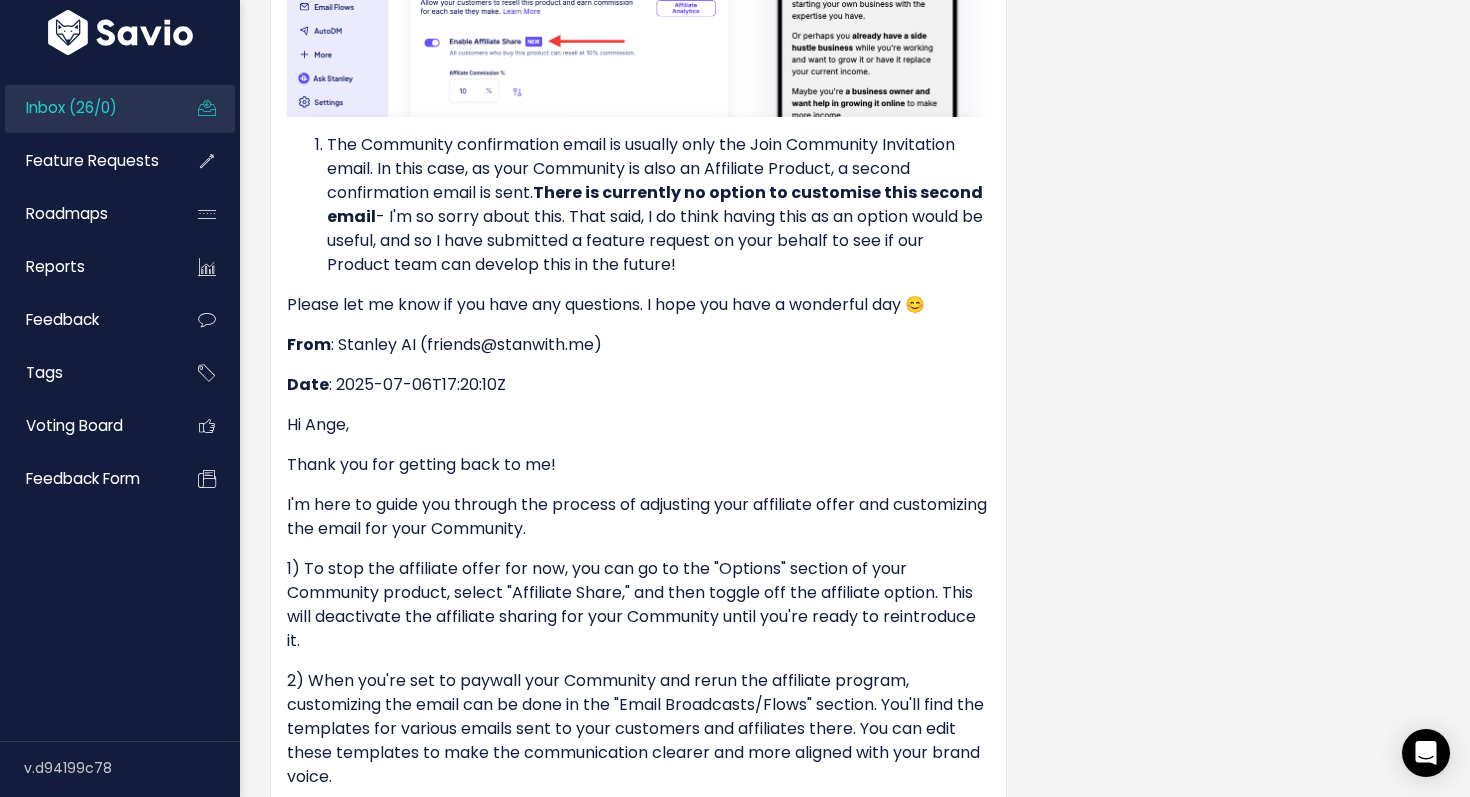 scroll, scrollTop: 3985, scrollLeft: 0, axis: vertical 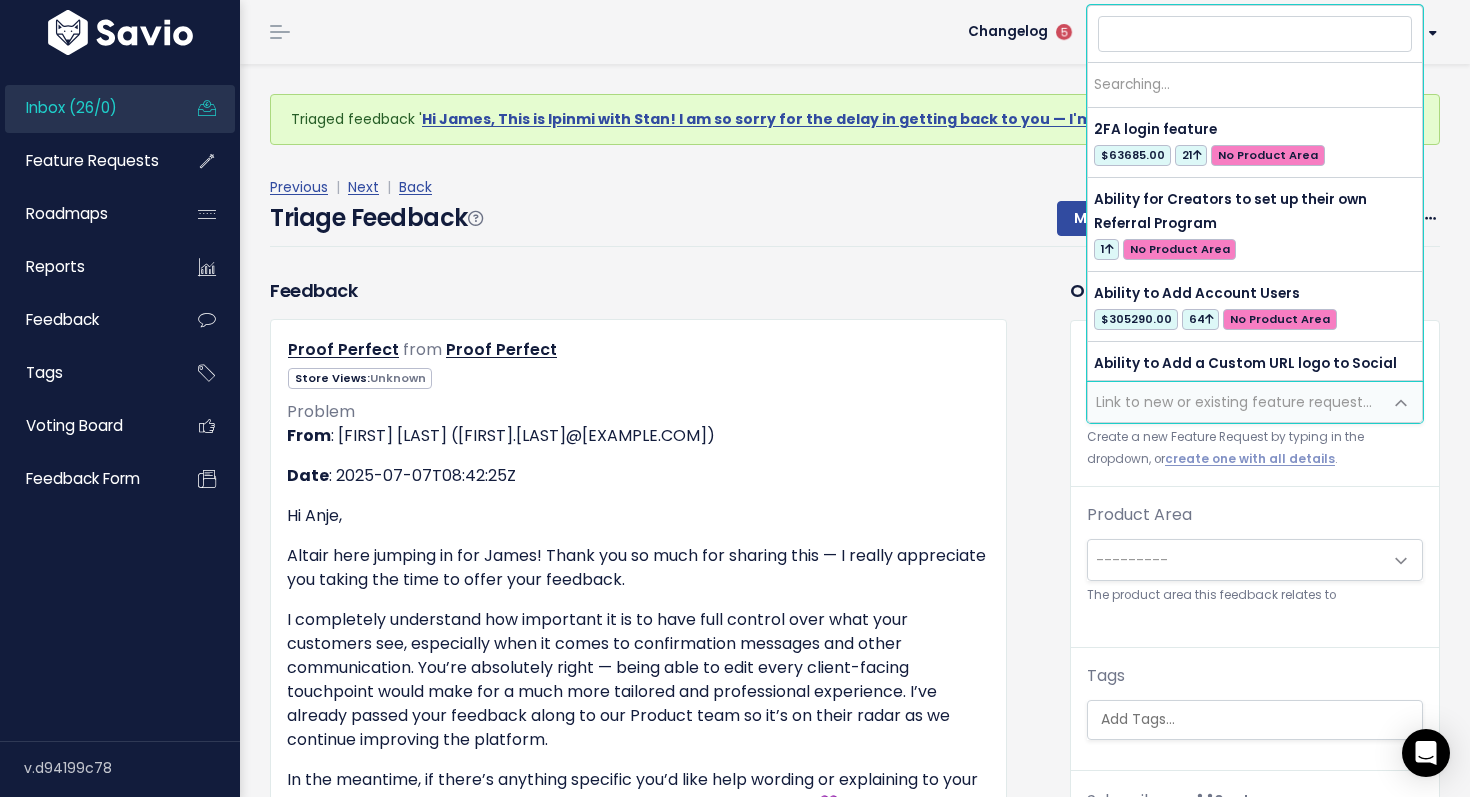click on "Link to new or existing feature request..." at bounding box center [1234, 402] 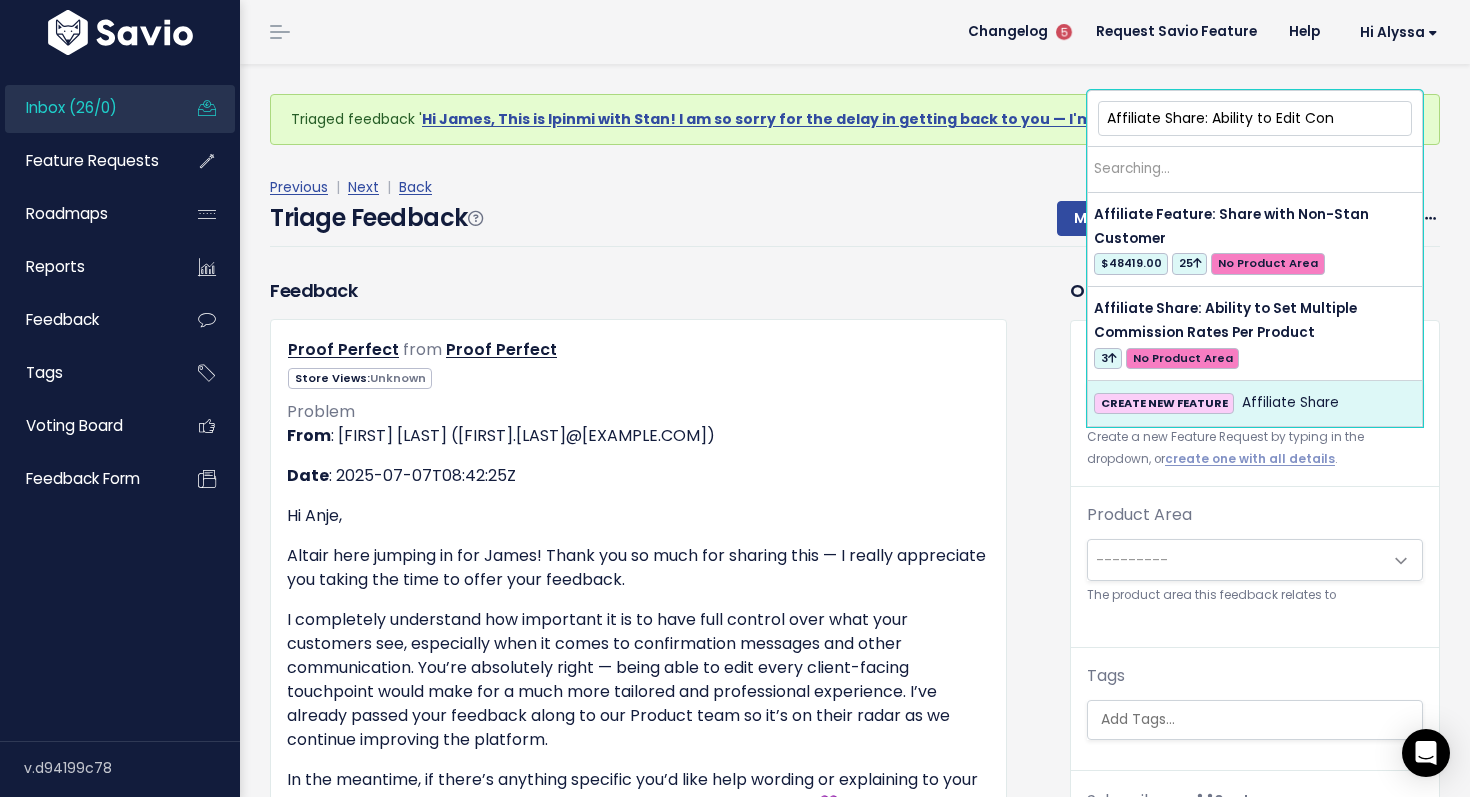 type on "Affiliate Share: Ability to Edit Conf" 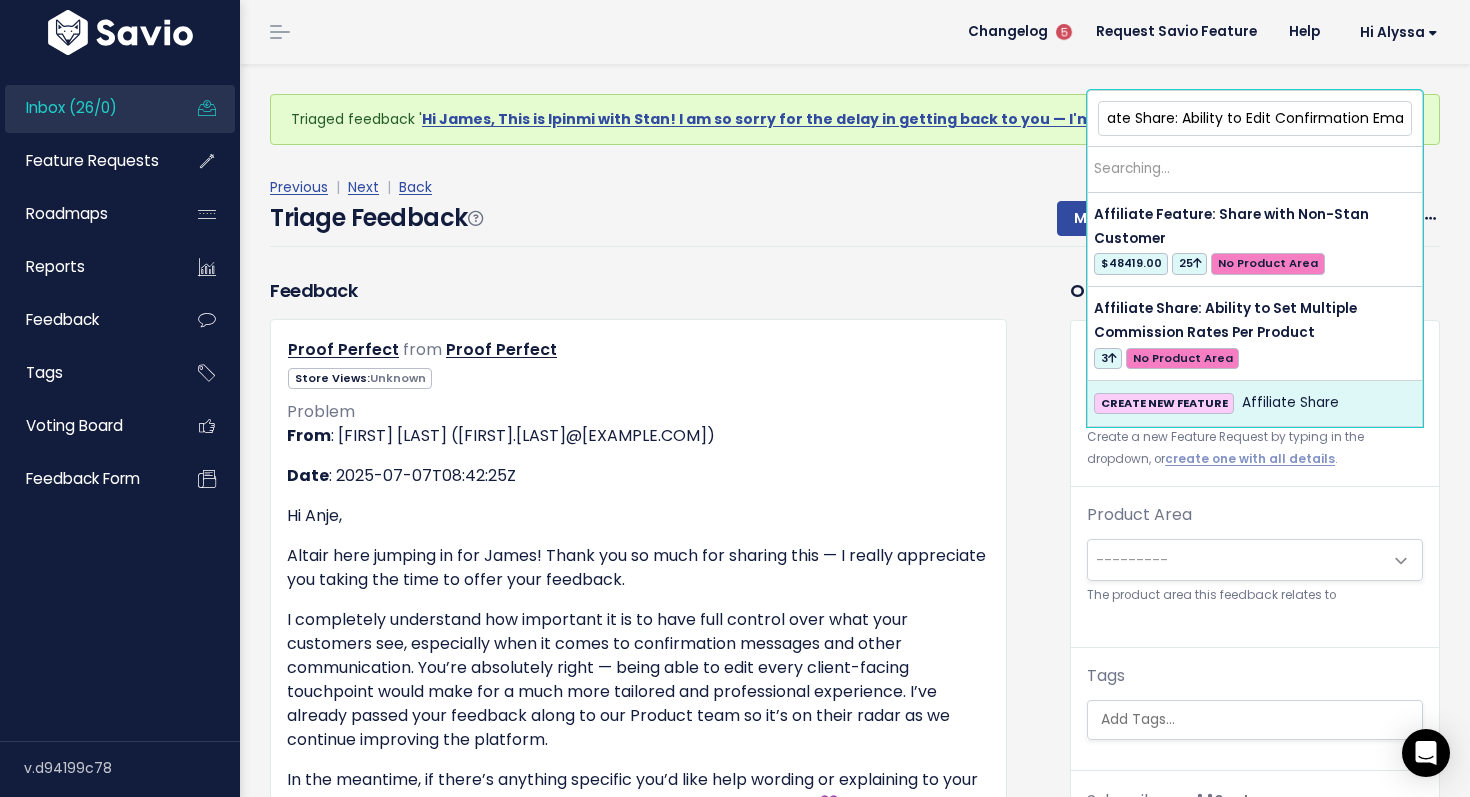 scroll, scrollTop: 0, scrollLeft: 33, axis: horizontal 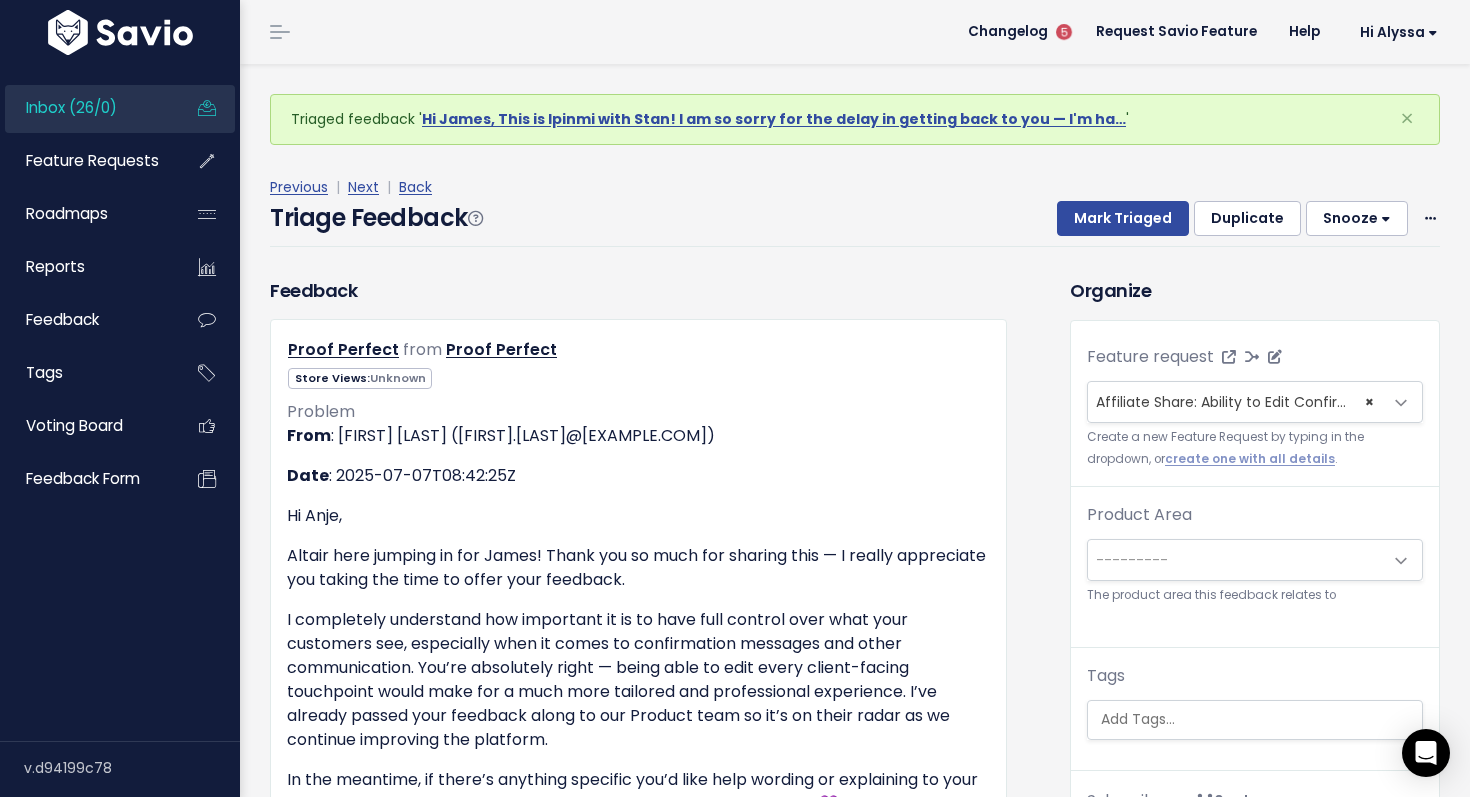 click on "---------" at bounding box center (1235, 560) 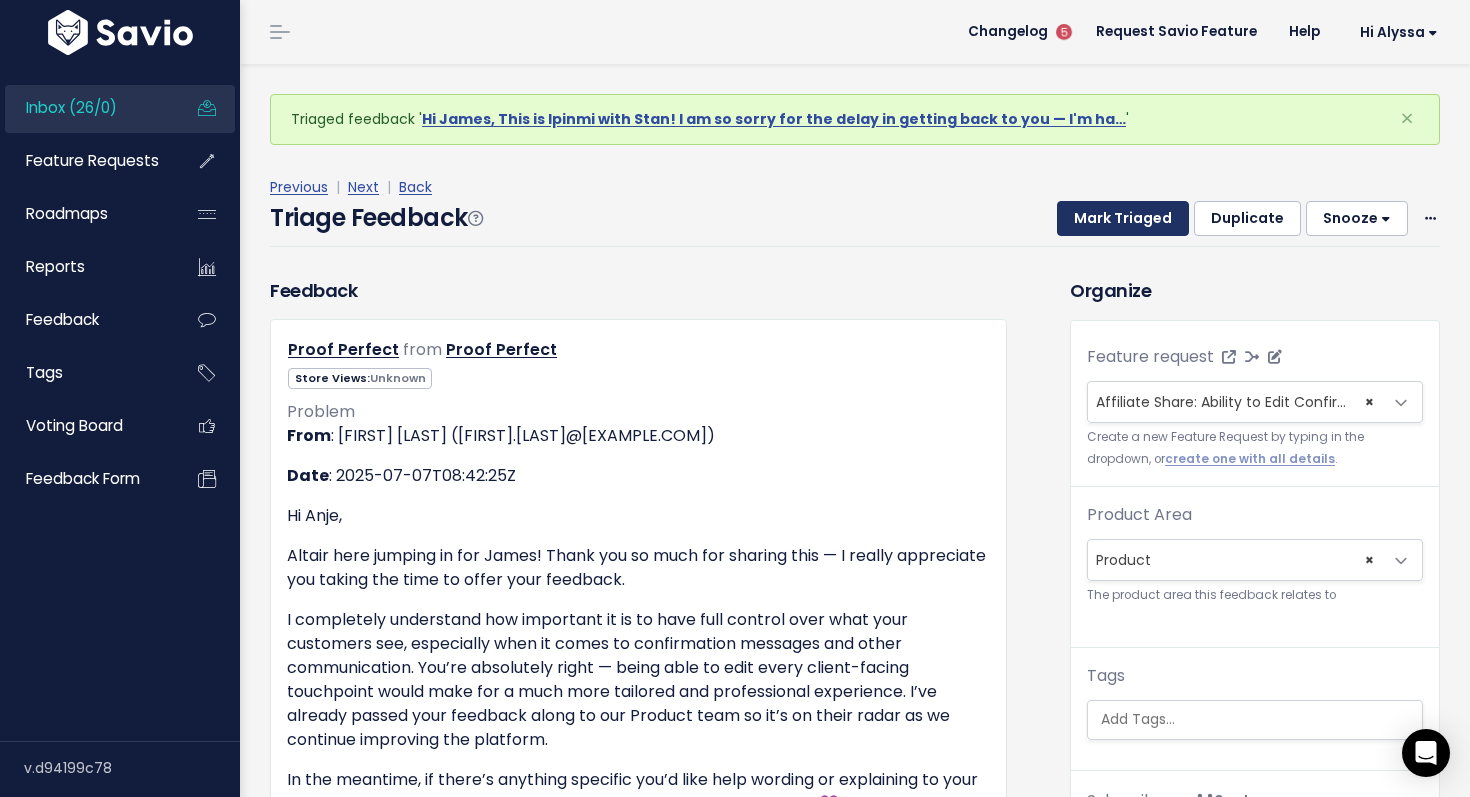 click on "Mark Triaged" at bounding box center [1123, 219] 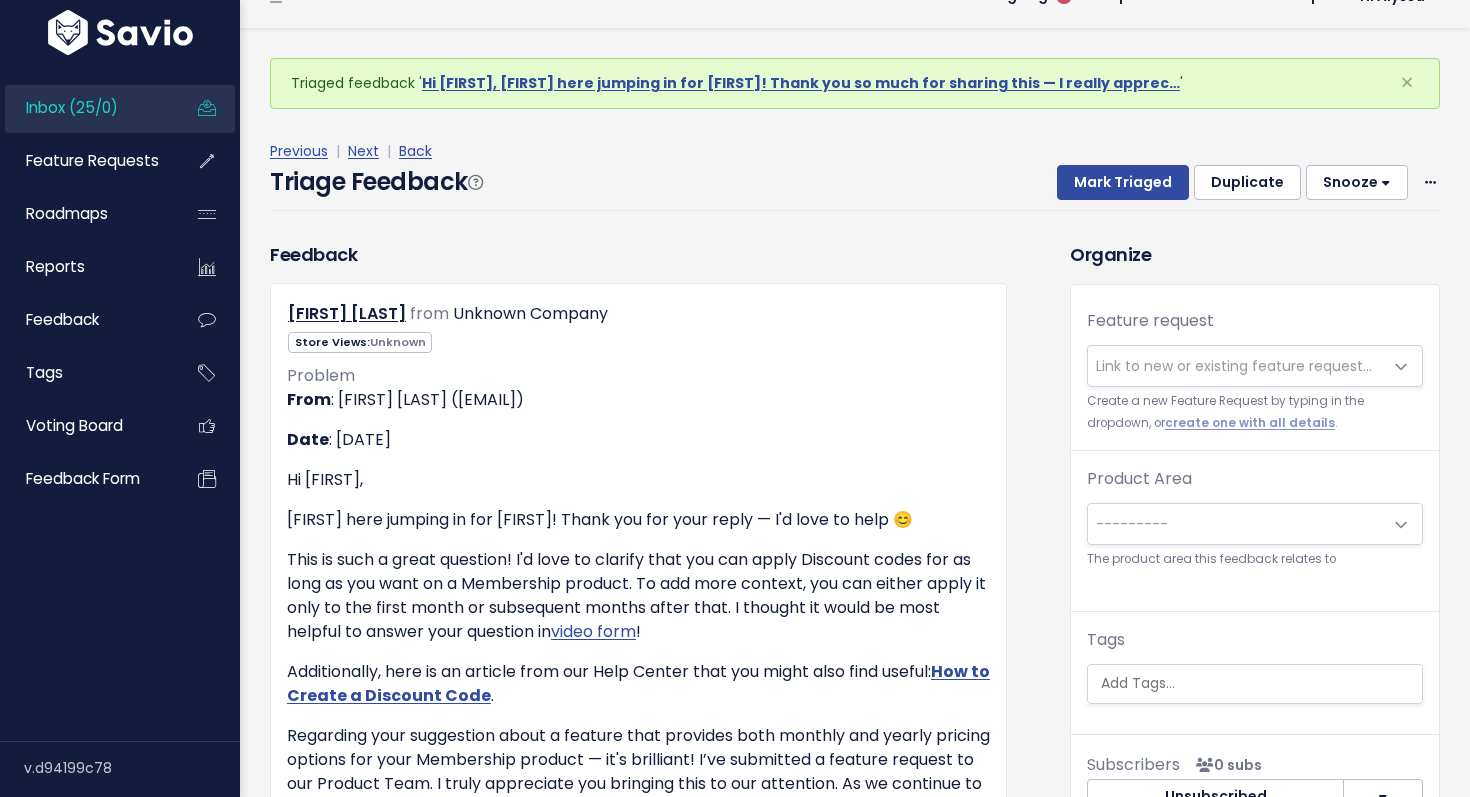 scroll, scrollTop: 38, scrollLeft: 0, axis: vertical 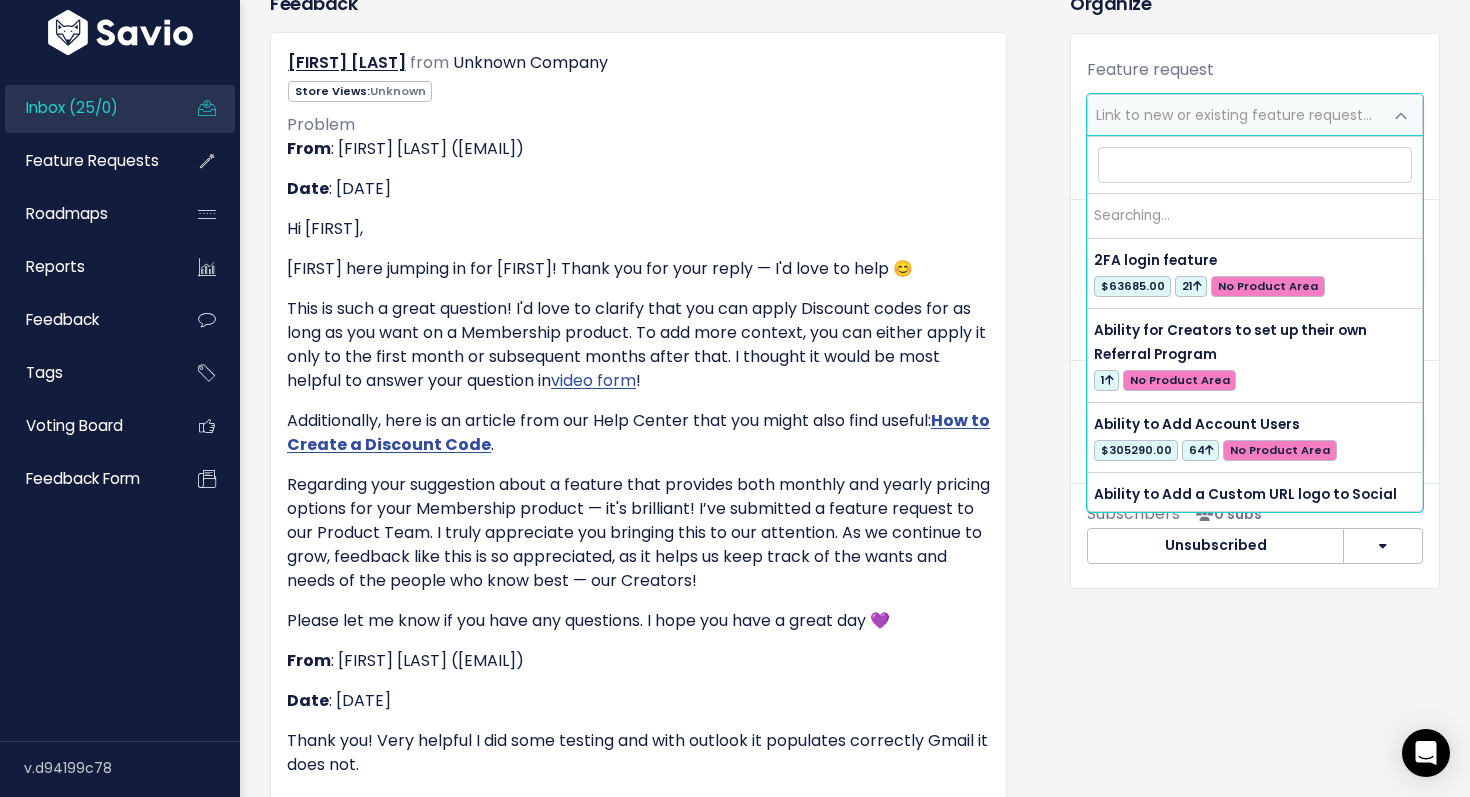 click on "Link to new or existing feature request..." at bounding box center (1234, 115) 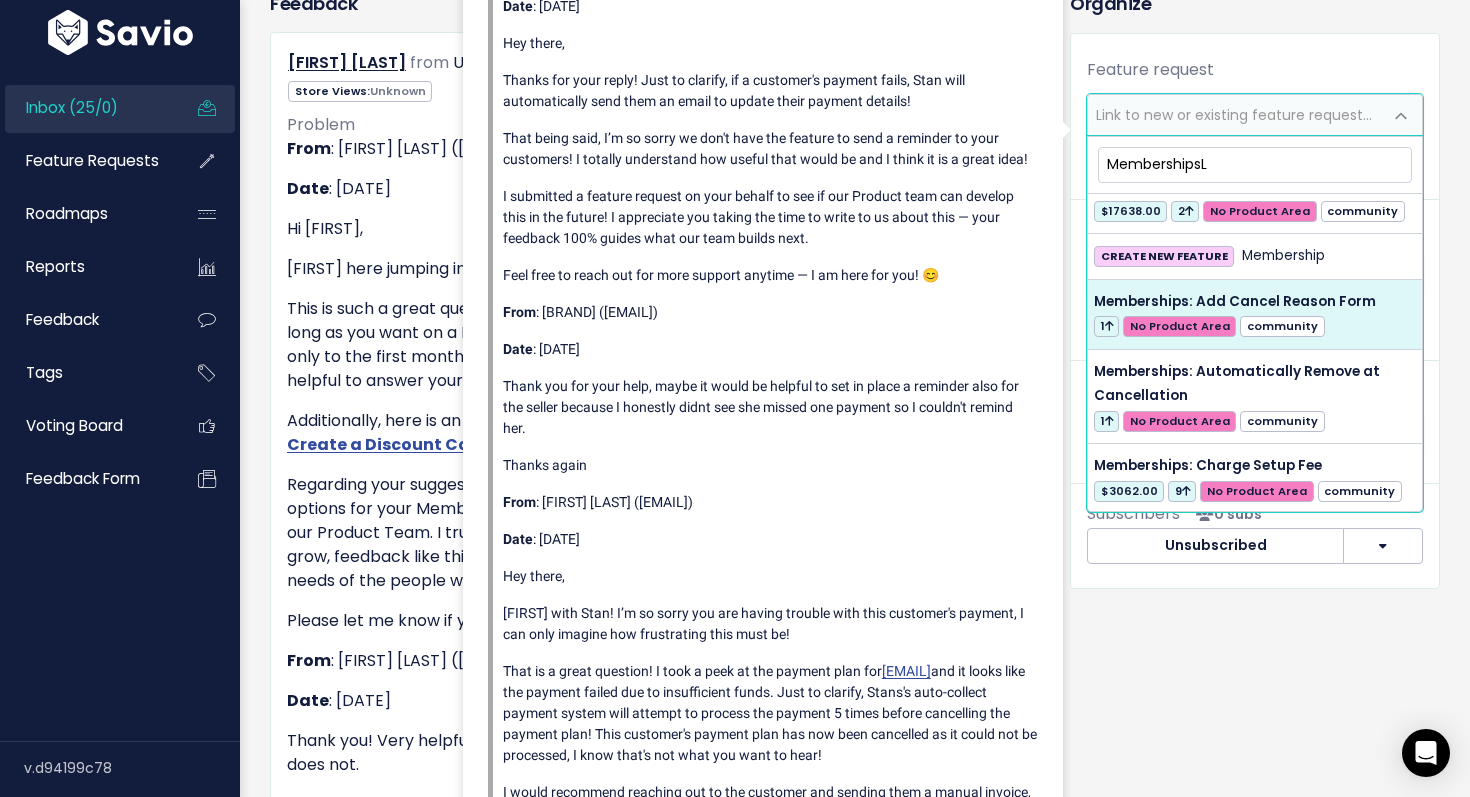 scroll, scrollTop: 0, scrollLeft: 0, axis: both 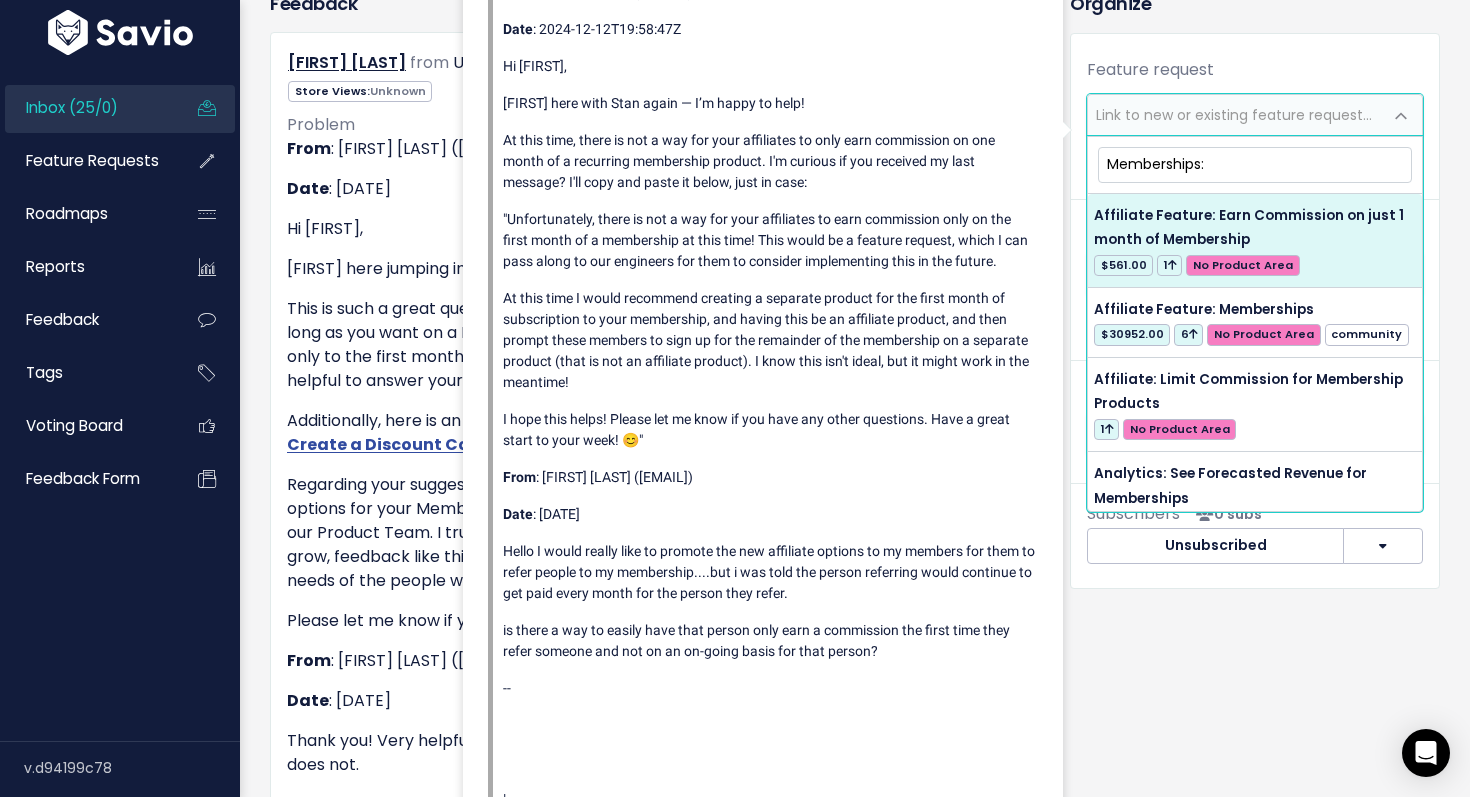 type on "Memberships:" 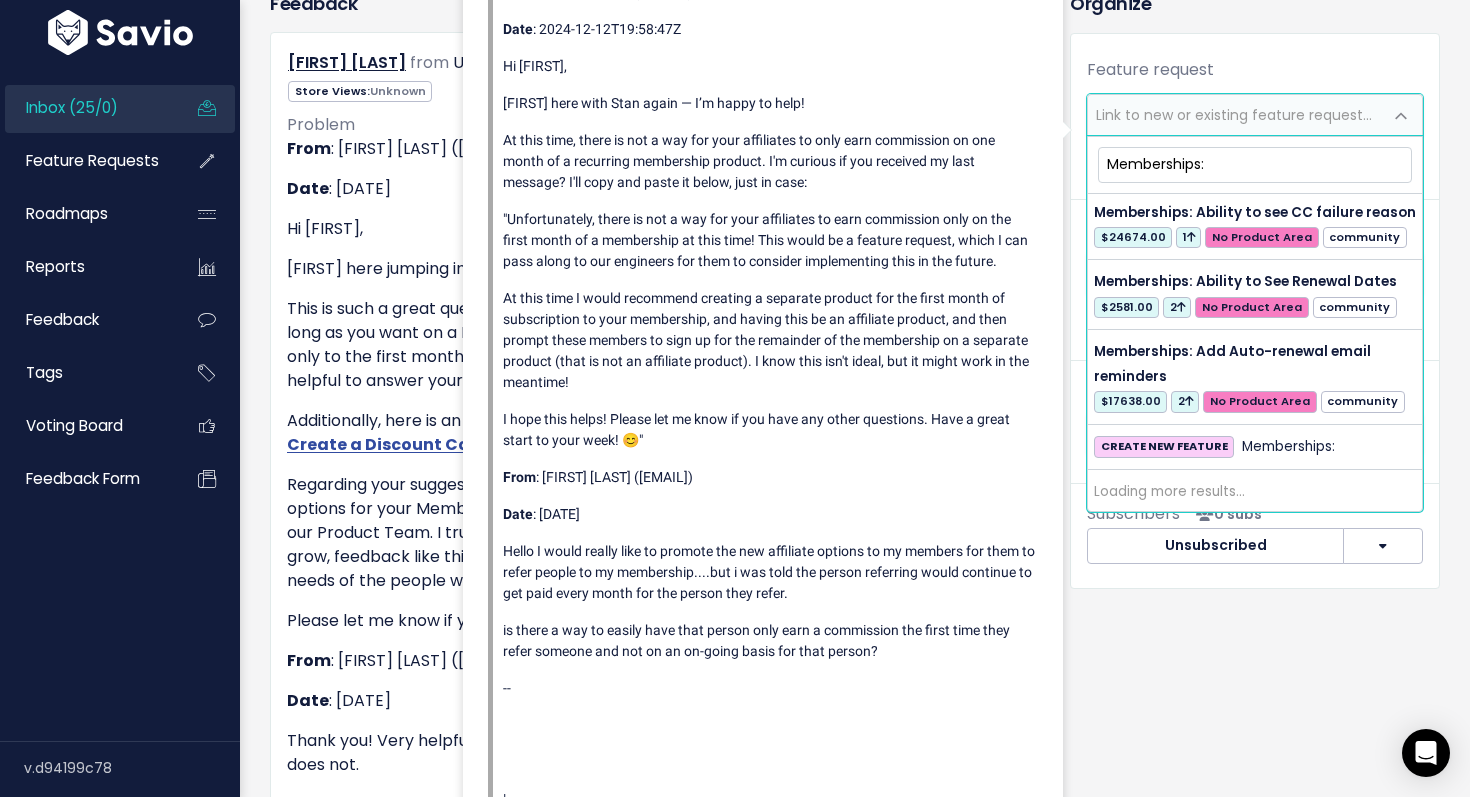 scroll, scrollTop: 1562, scrollLeft: 0, axis: vertical 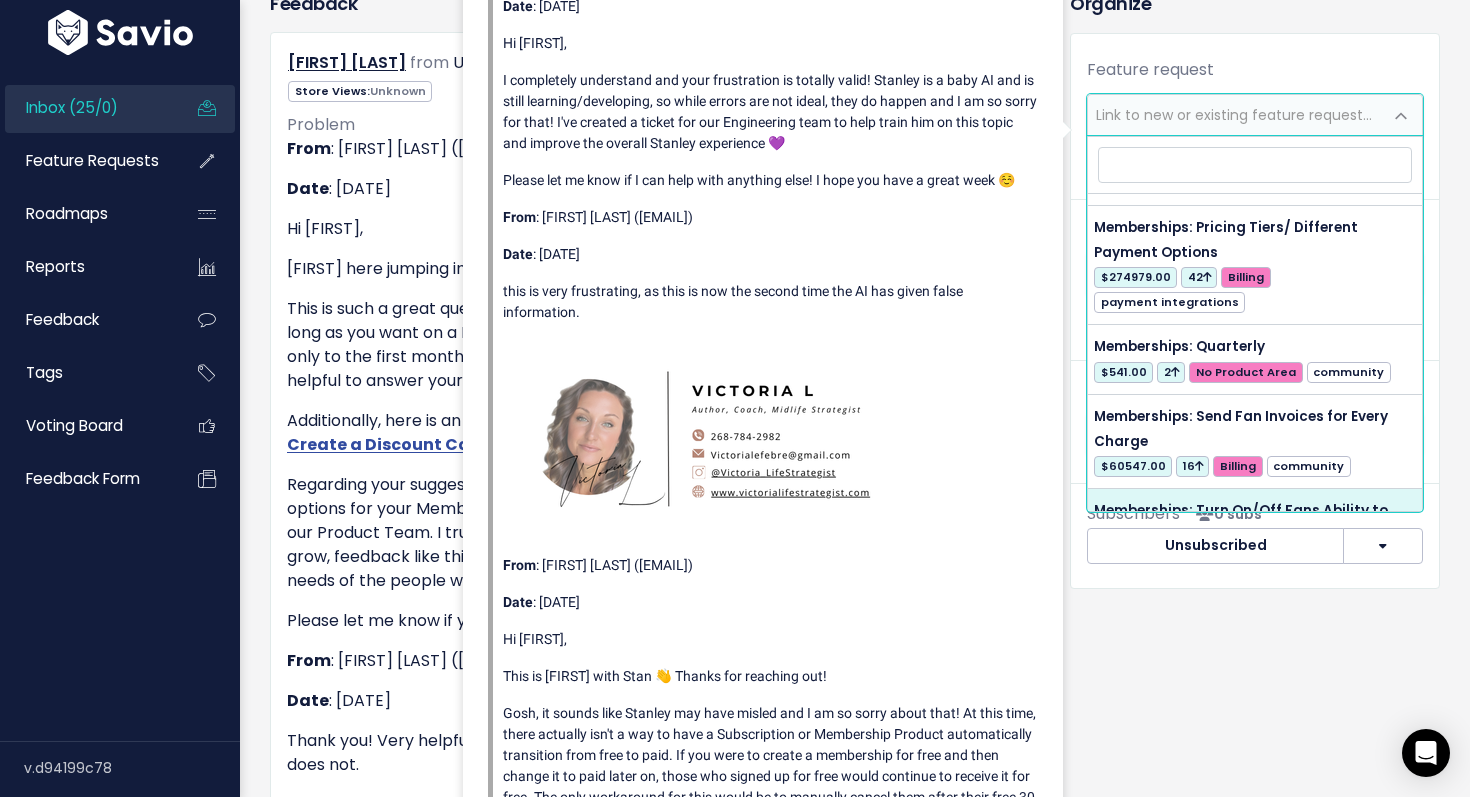click on "Organize
Feature request
---------
Link to new or existing feature request...
Create a new Feature Request by typing in the dropdown, or  create one with all details .
Product Area
---------
Billing
Product
Store Design
Integrations
Stripe
---------
The product area this feedback relates to
Tags
Subscribers
0 subs
Unsubscribed" at bounding box center [1255, 1309] 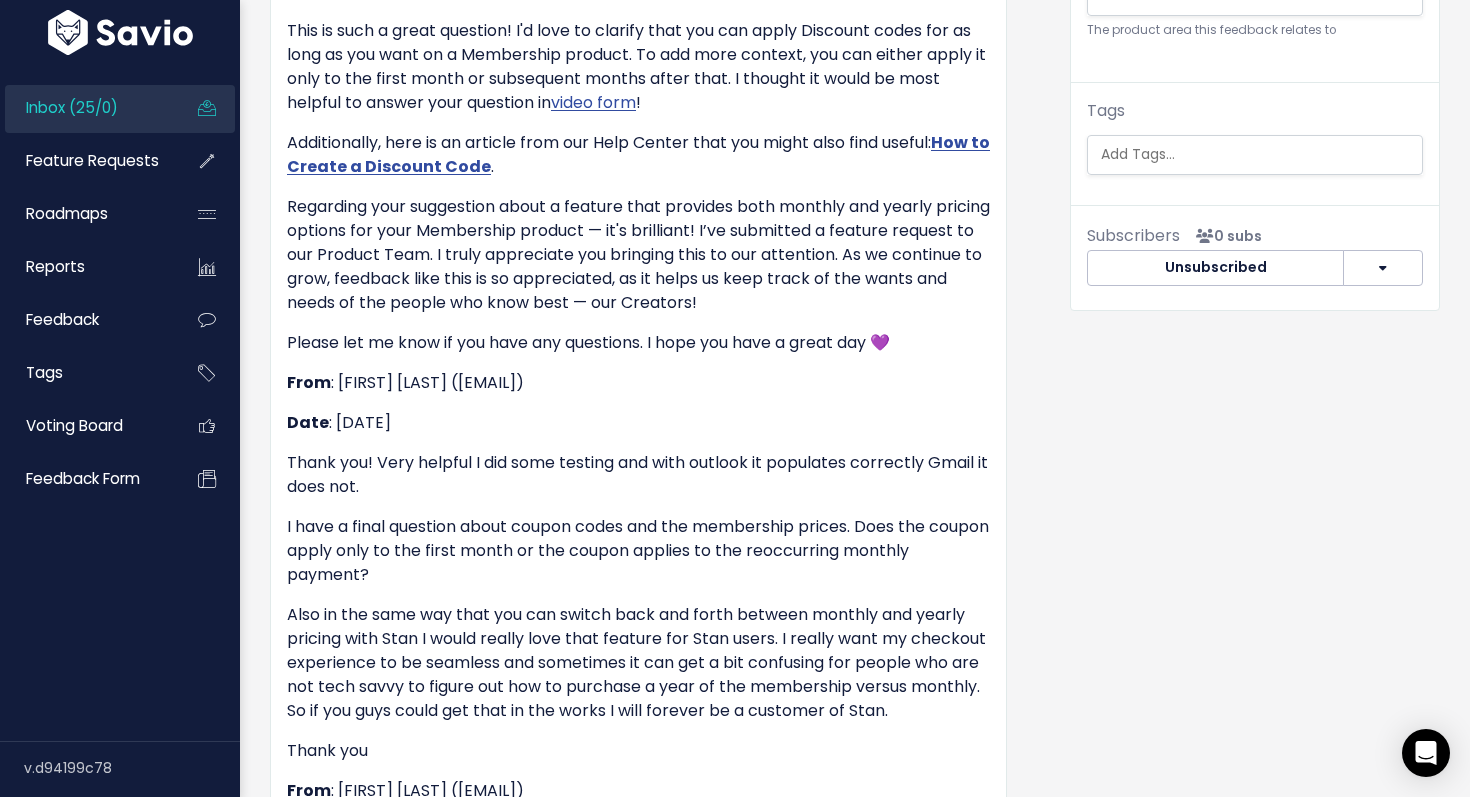 scroll, scrollTop: 0, scrollLeft: 0, axis: both 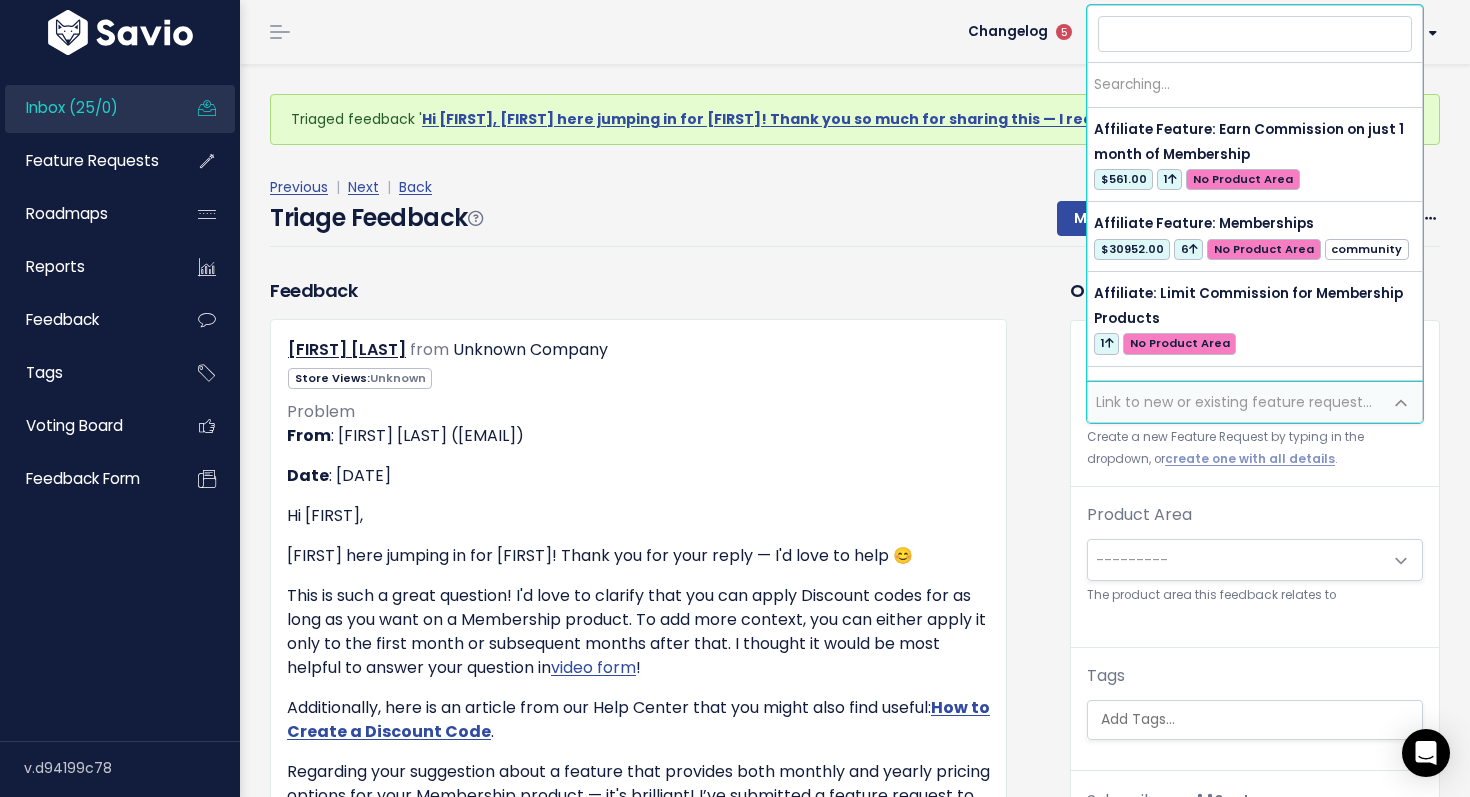 click on "Link to new or existing feature request..." at bounding box center (1234, 402) 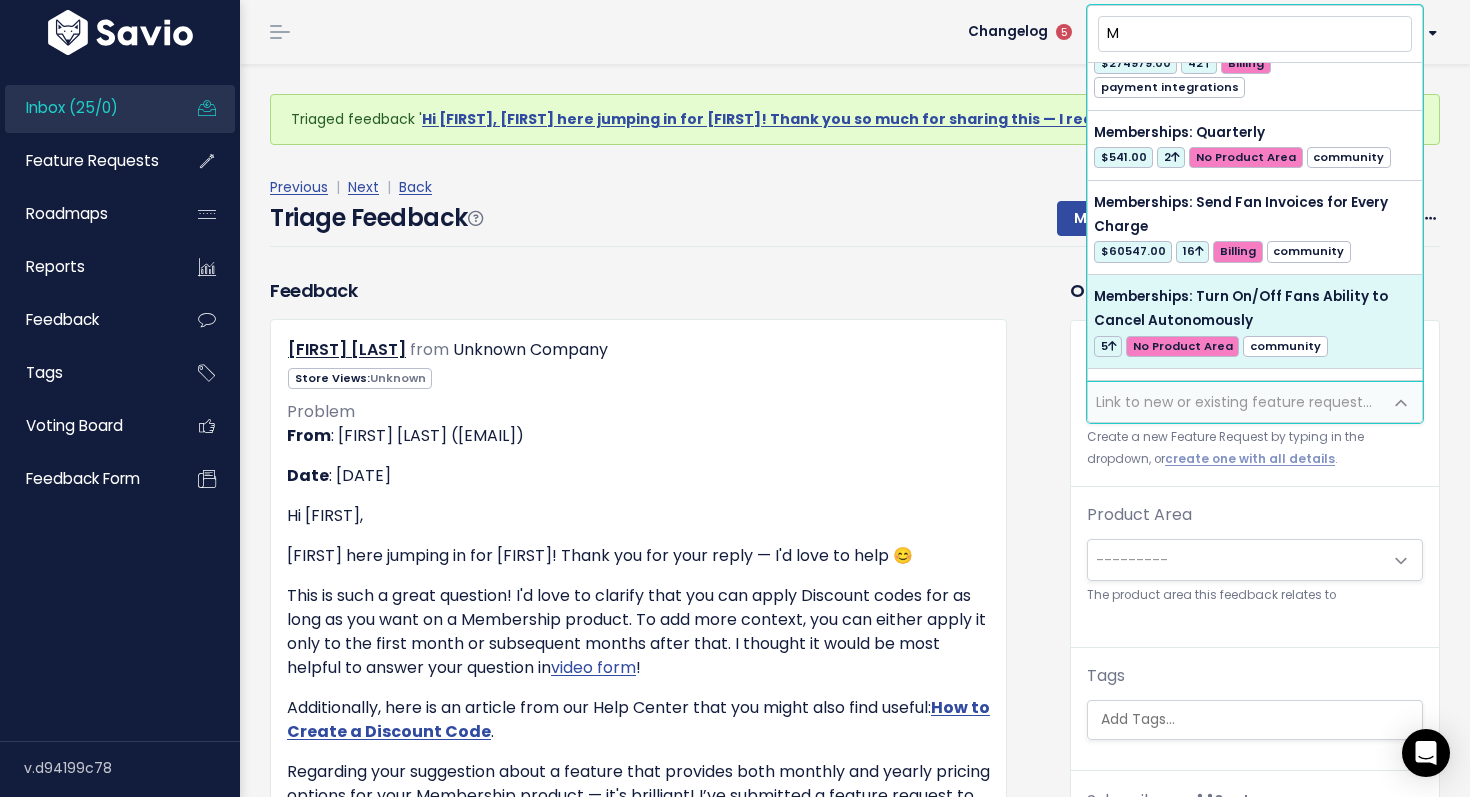 scroll, scrollTop: 0, scrollLeft: 0, axis: both 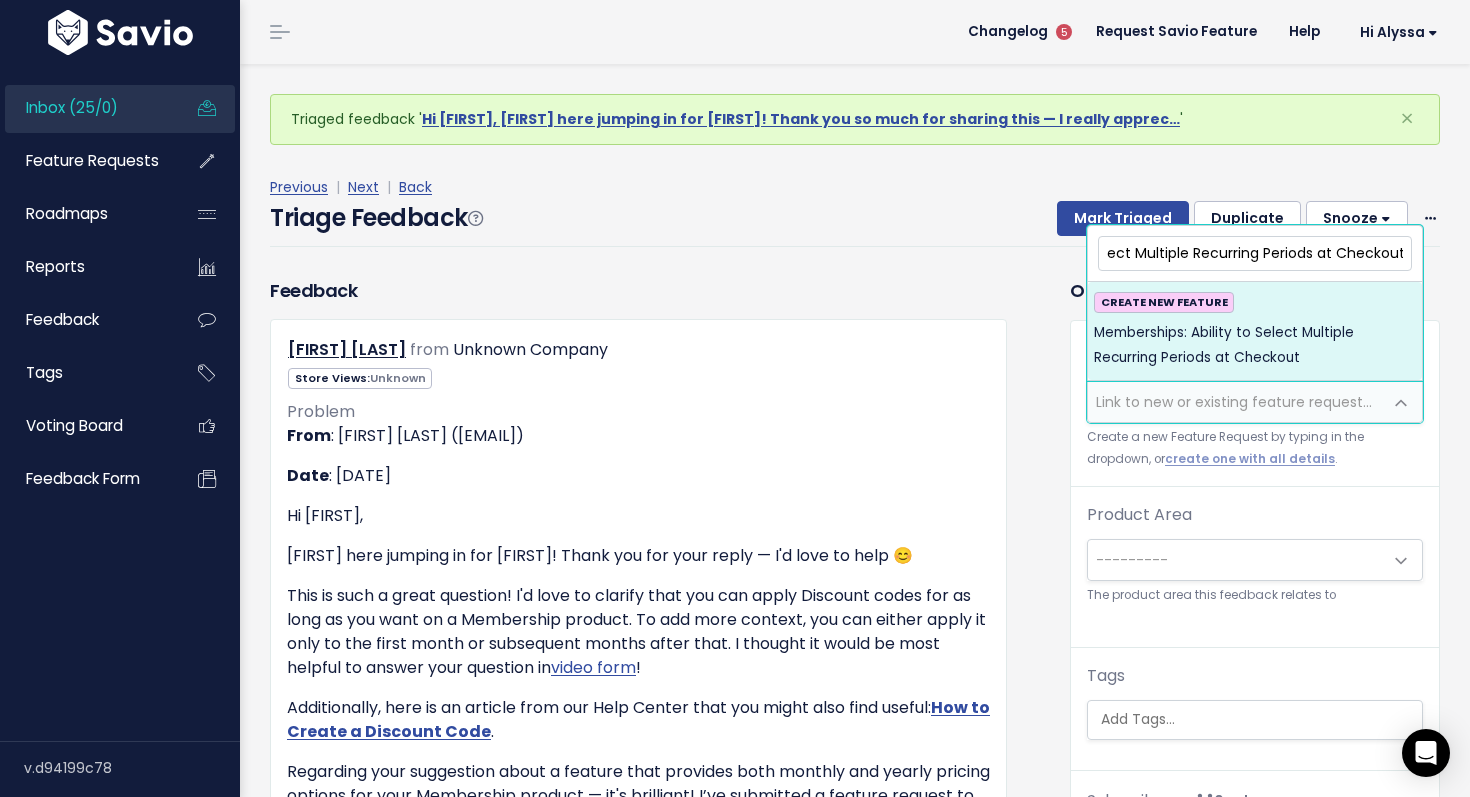 type on "Memberships: Ability to Select Multiple Recurring Periods at Checkout" 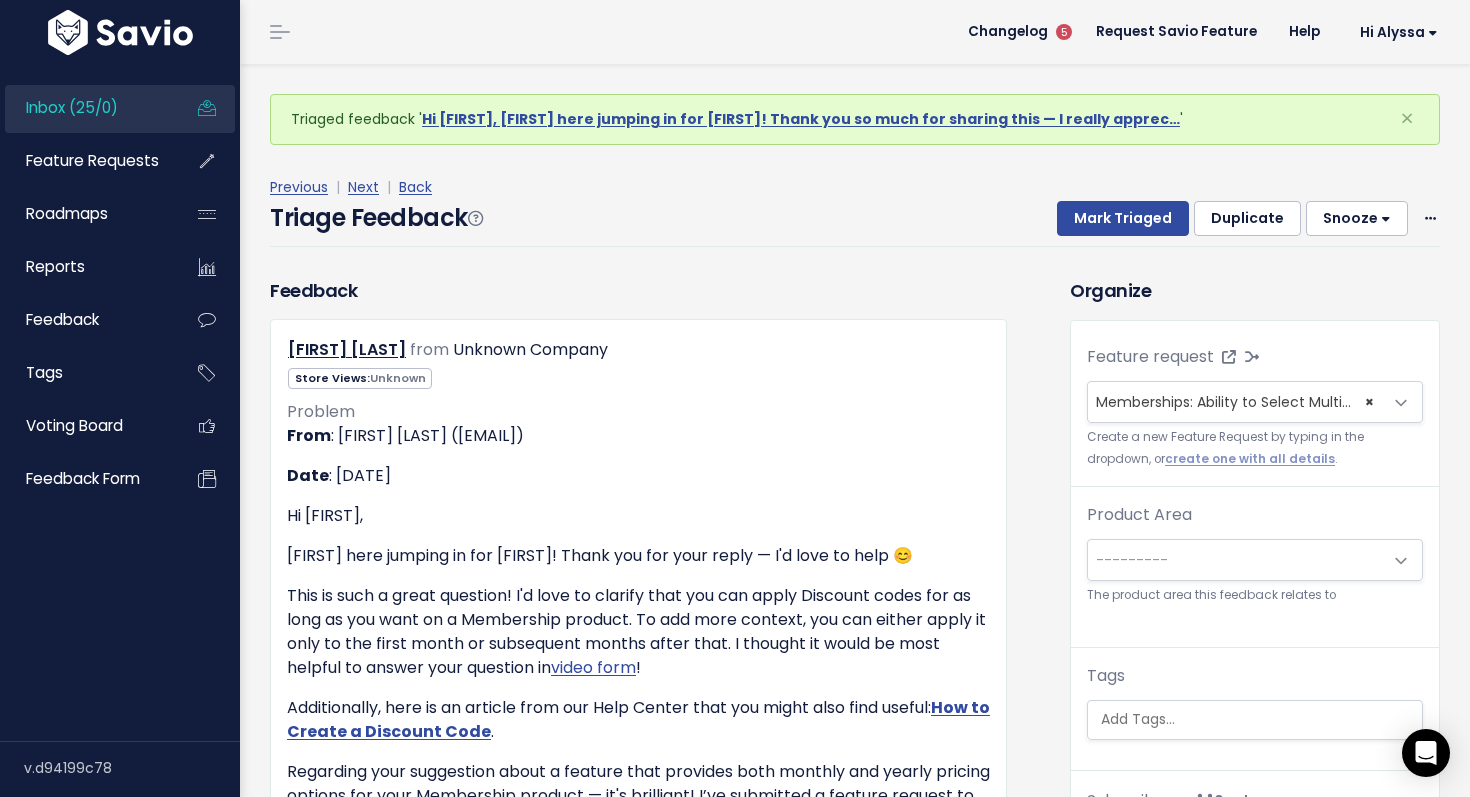 click on "---------" at bounding box center (1235, 560) 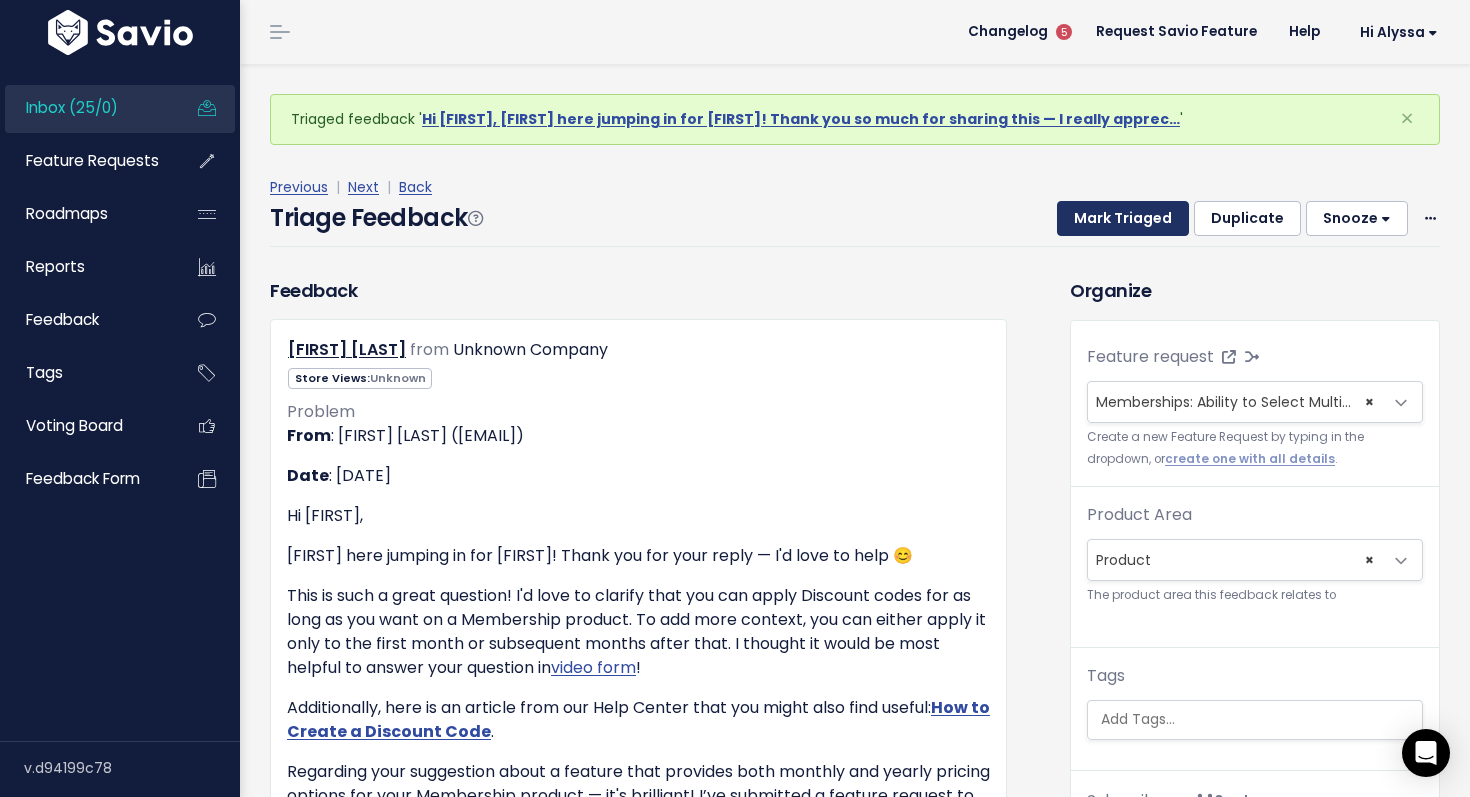 click on "Mark Triaged" at bounding box center [1123, 219] 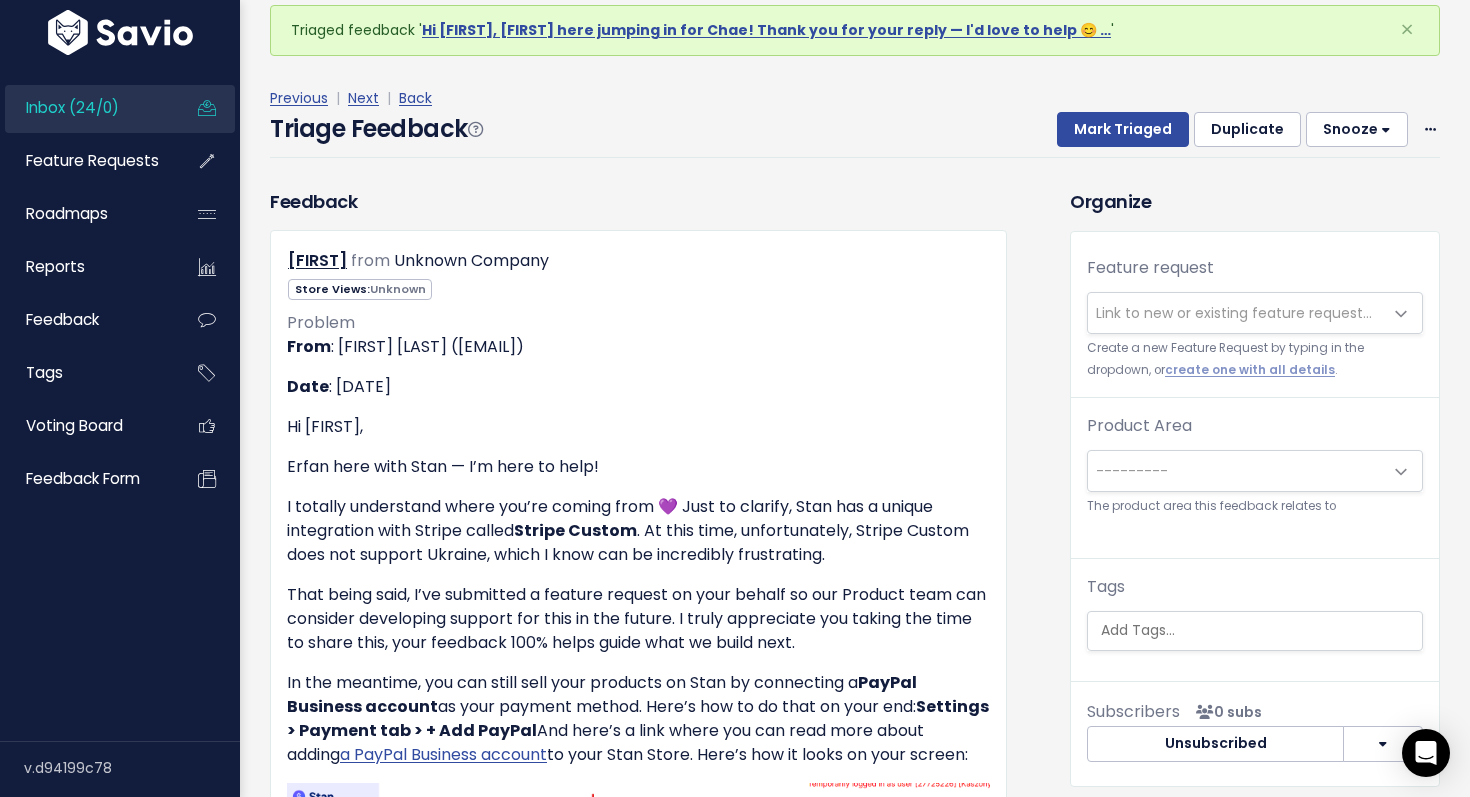 scroll, scrollTop: 105, scrollLeft: 0, axis: vertical 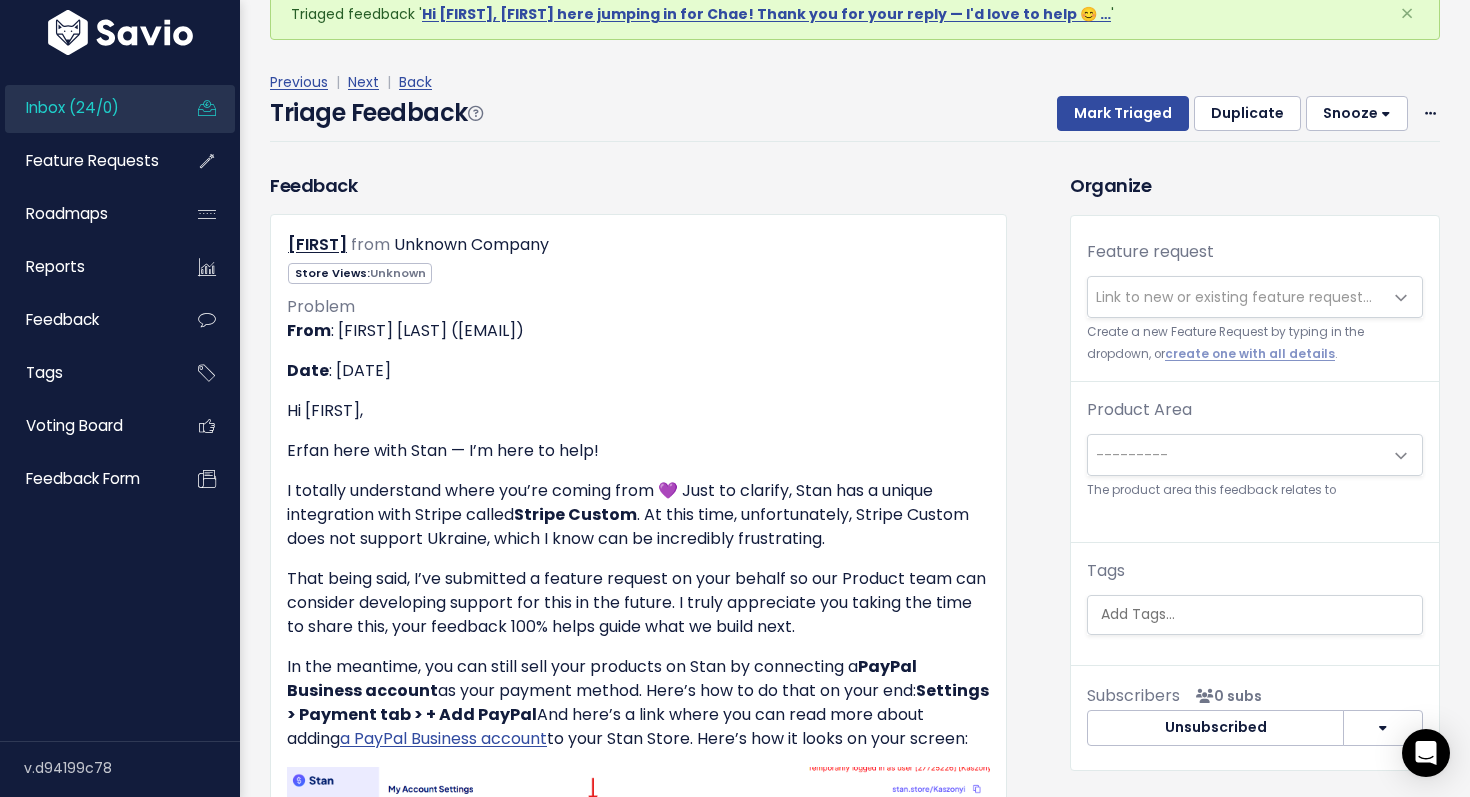 click on "Link to new or existing feature request..." at bounding box center (1234, 297) 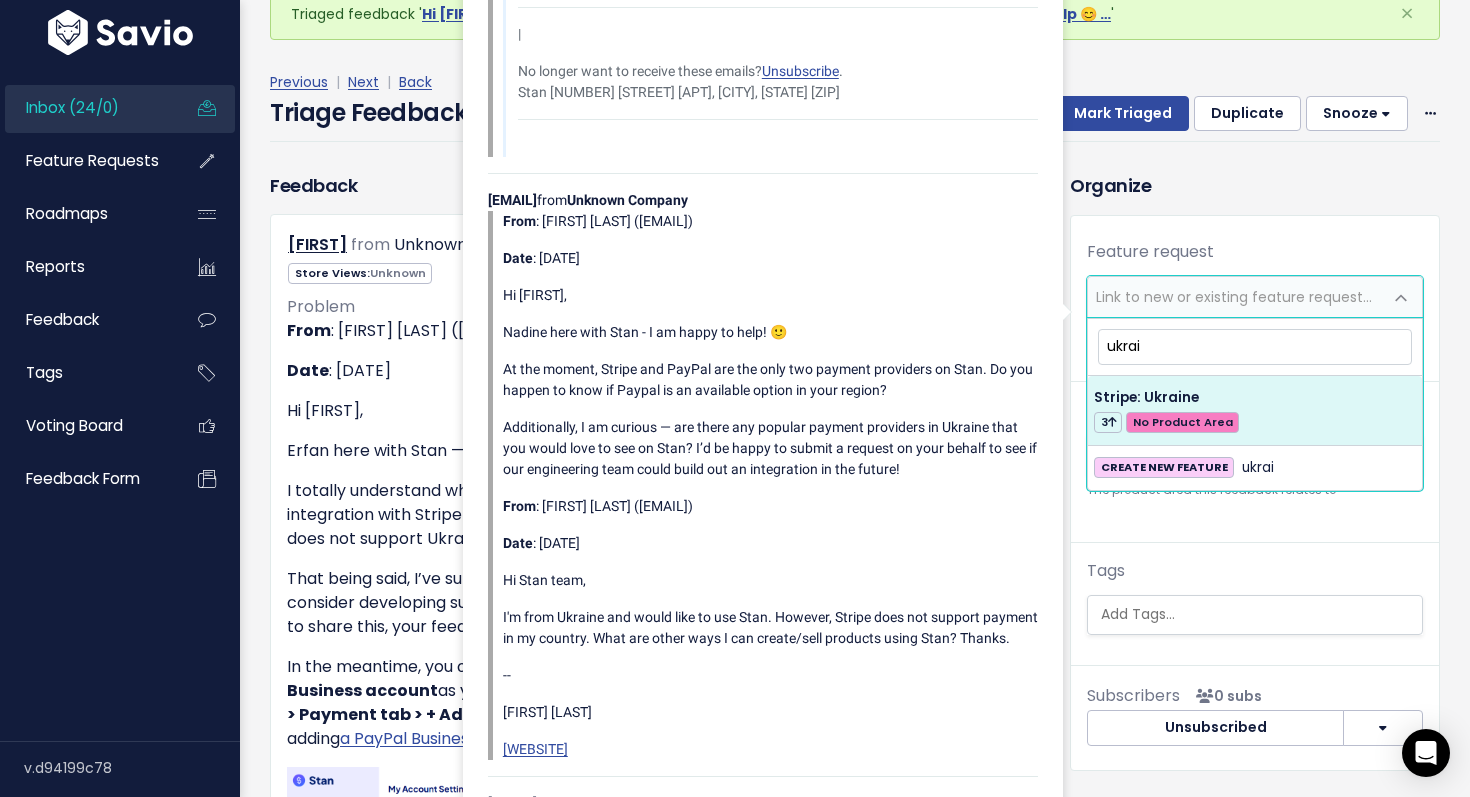 type on "ukrai" 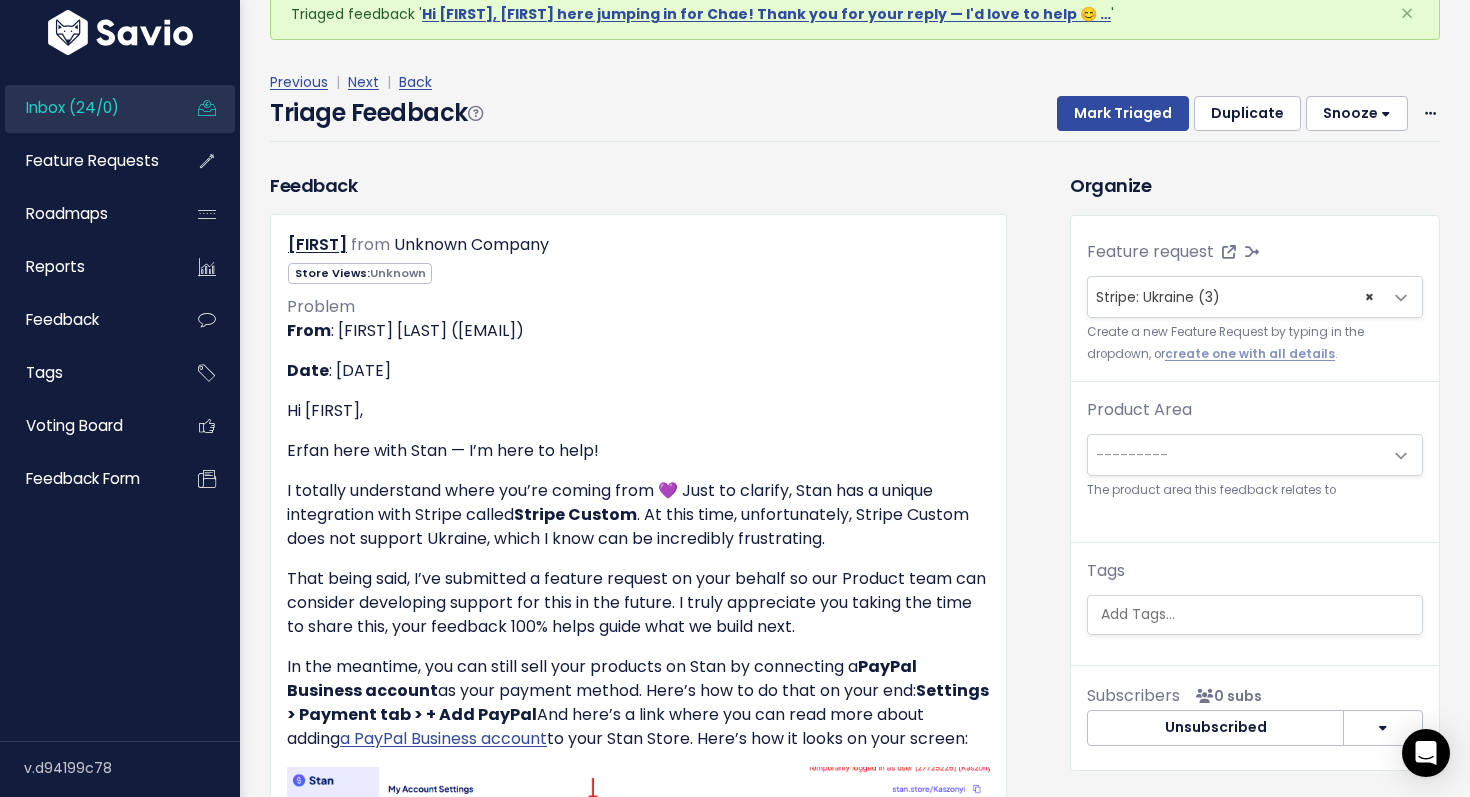 click on "---------" at bounding box center [1235, 455] 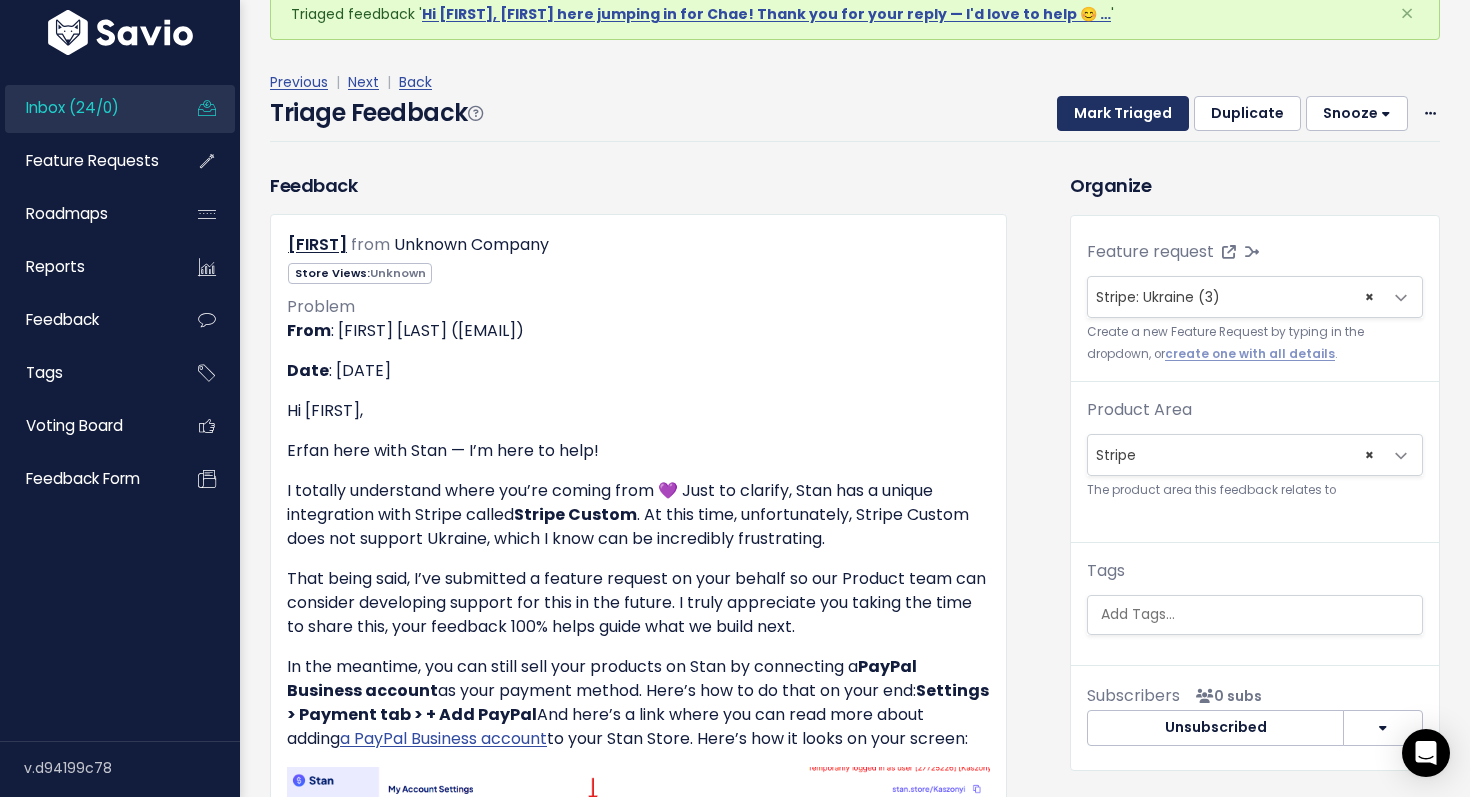 click on "Mark Triaged" at bounding box center [1123, 114] 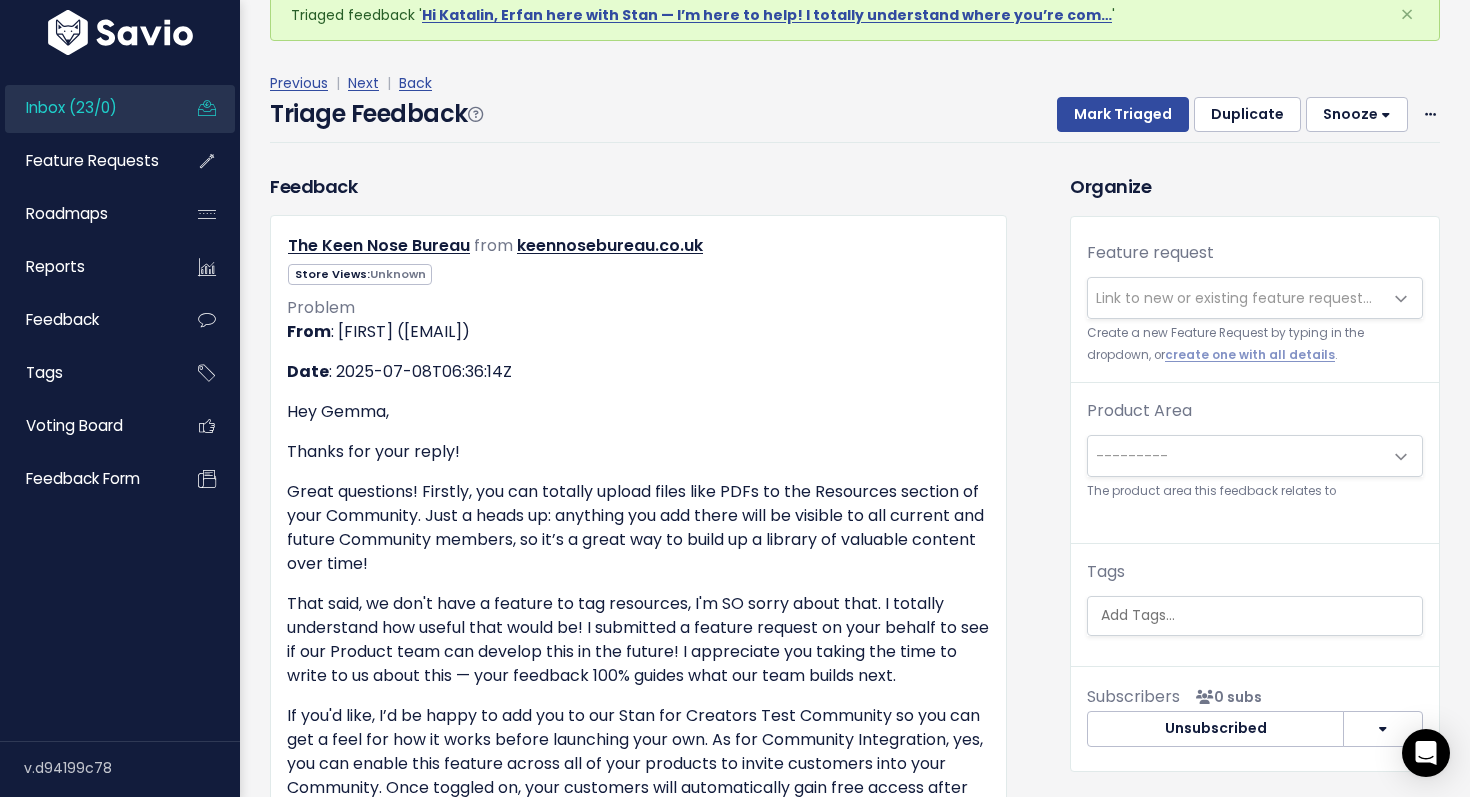 scroll, scrollTop: 216, scrollLeft: 0, axis: vertical 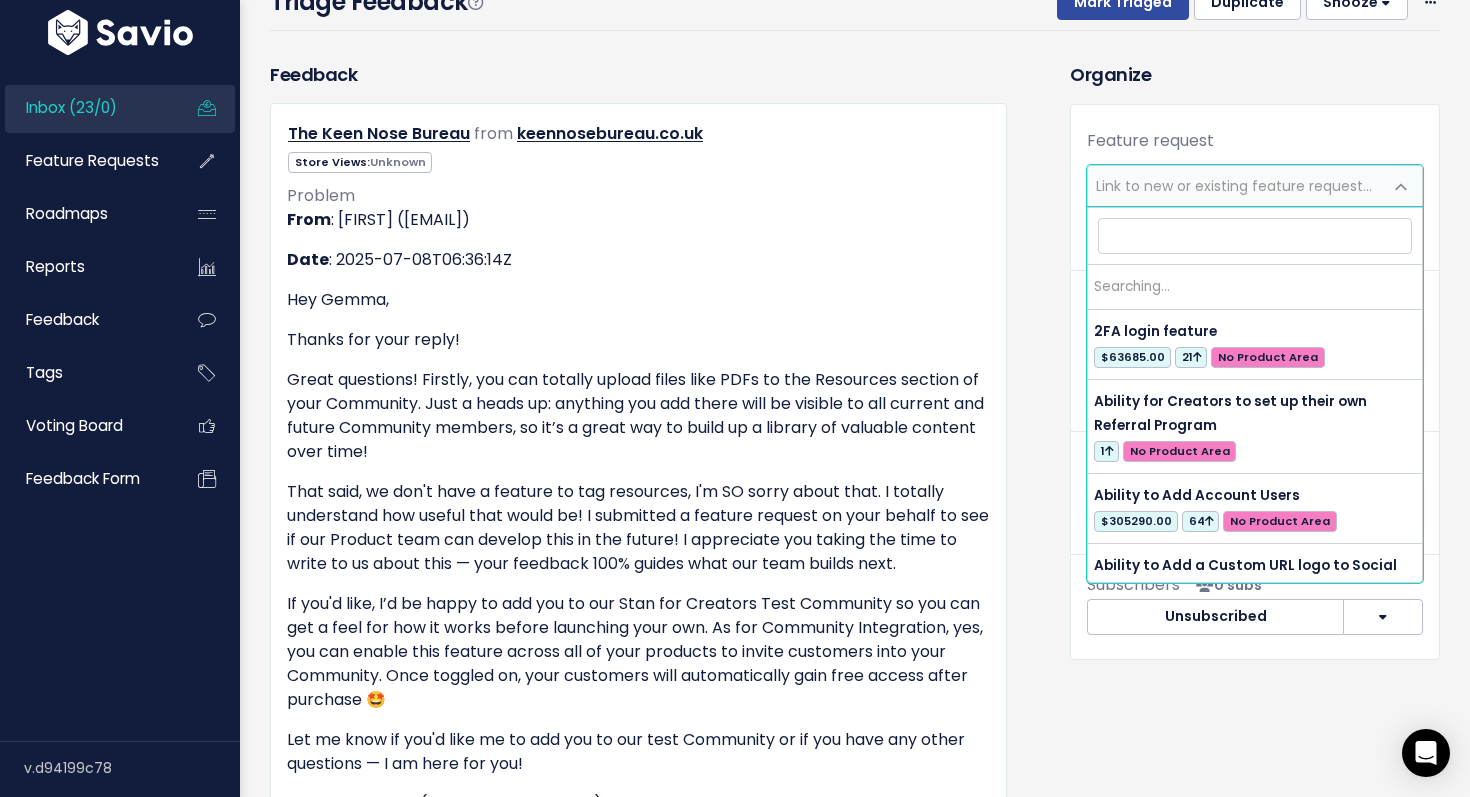 click on "Link to new or existing feature request..." at bounding box center [1234, 186] 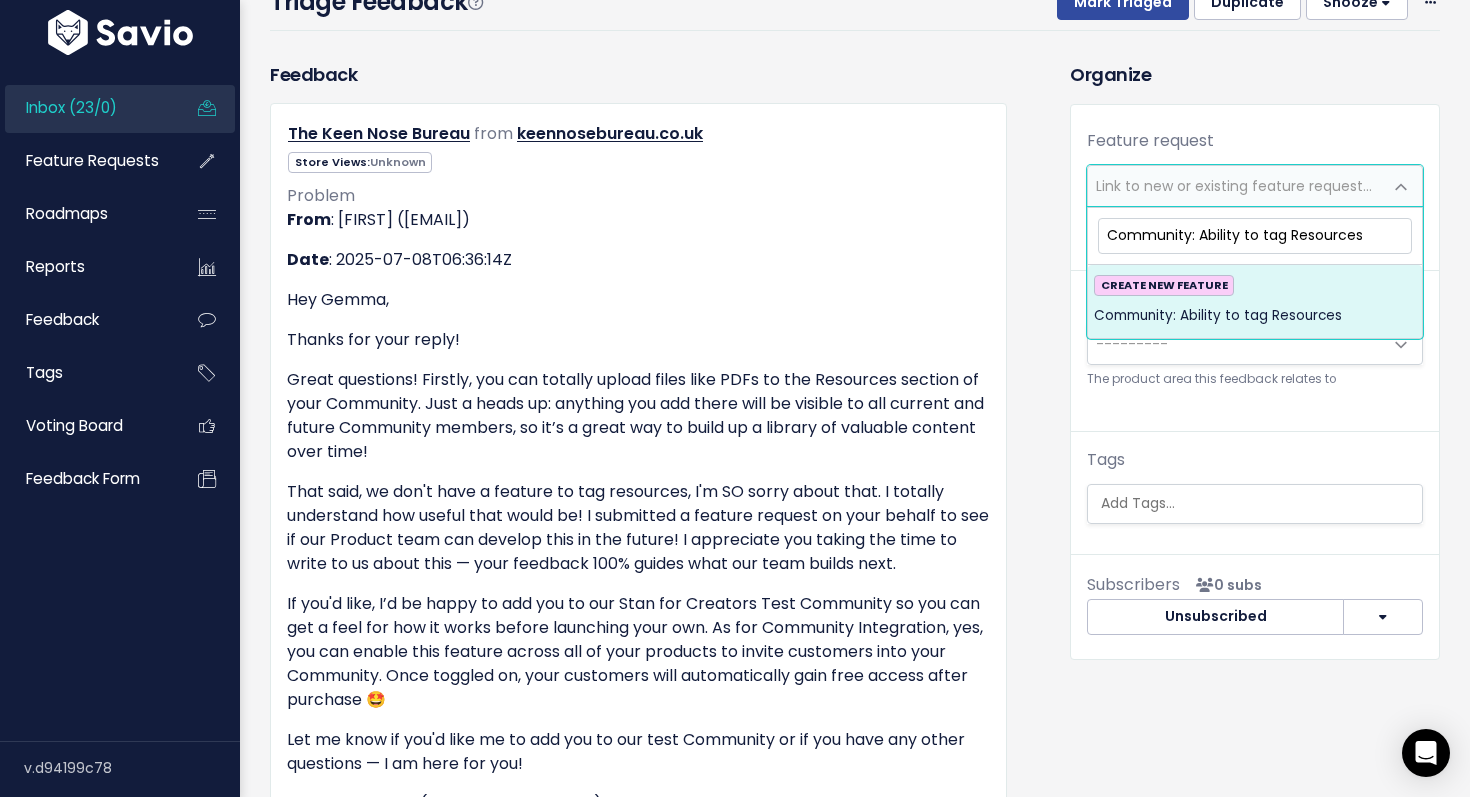 type on "Community: Ability to tag Resources" 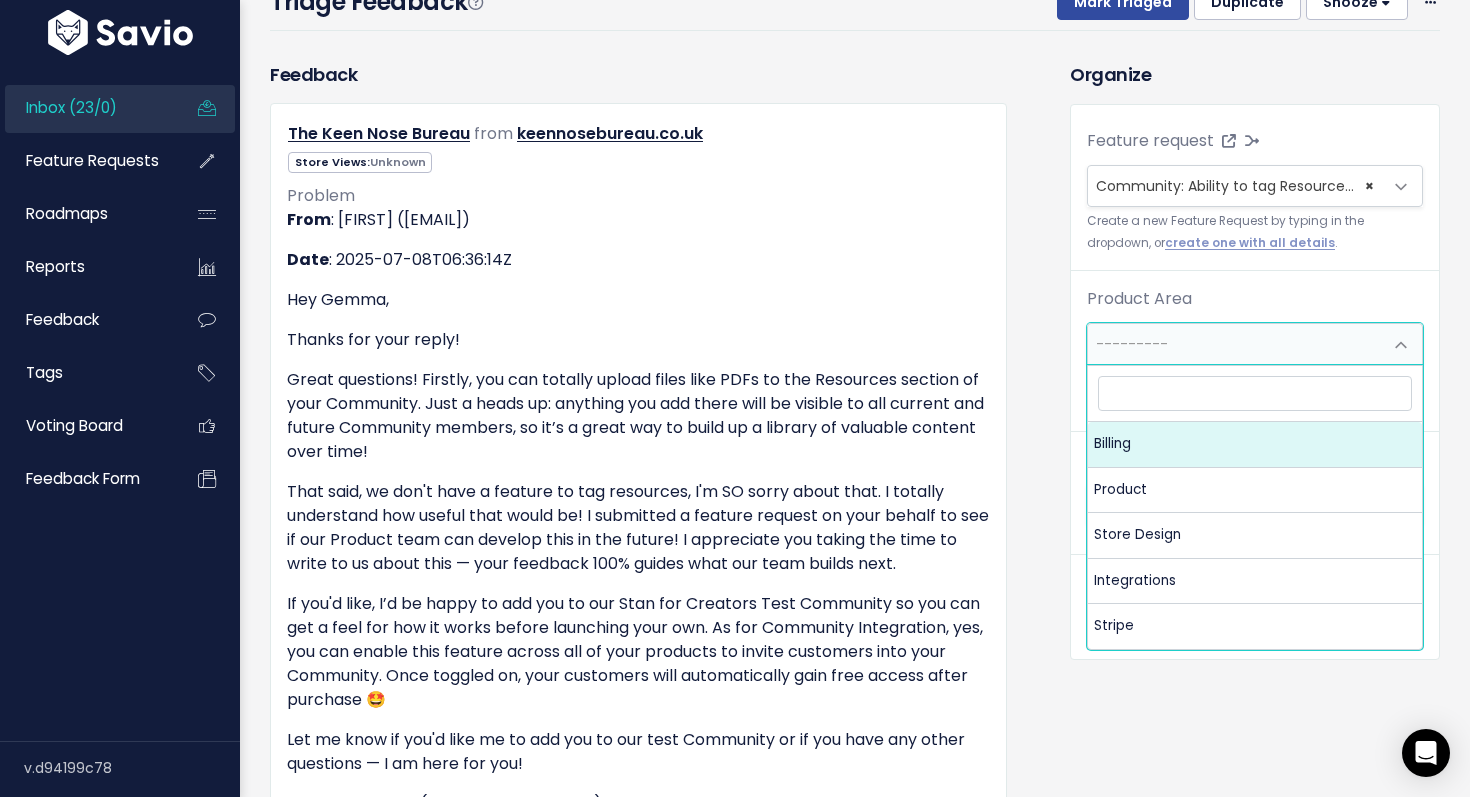 click on "---------" at bounding box center (1235, 344) 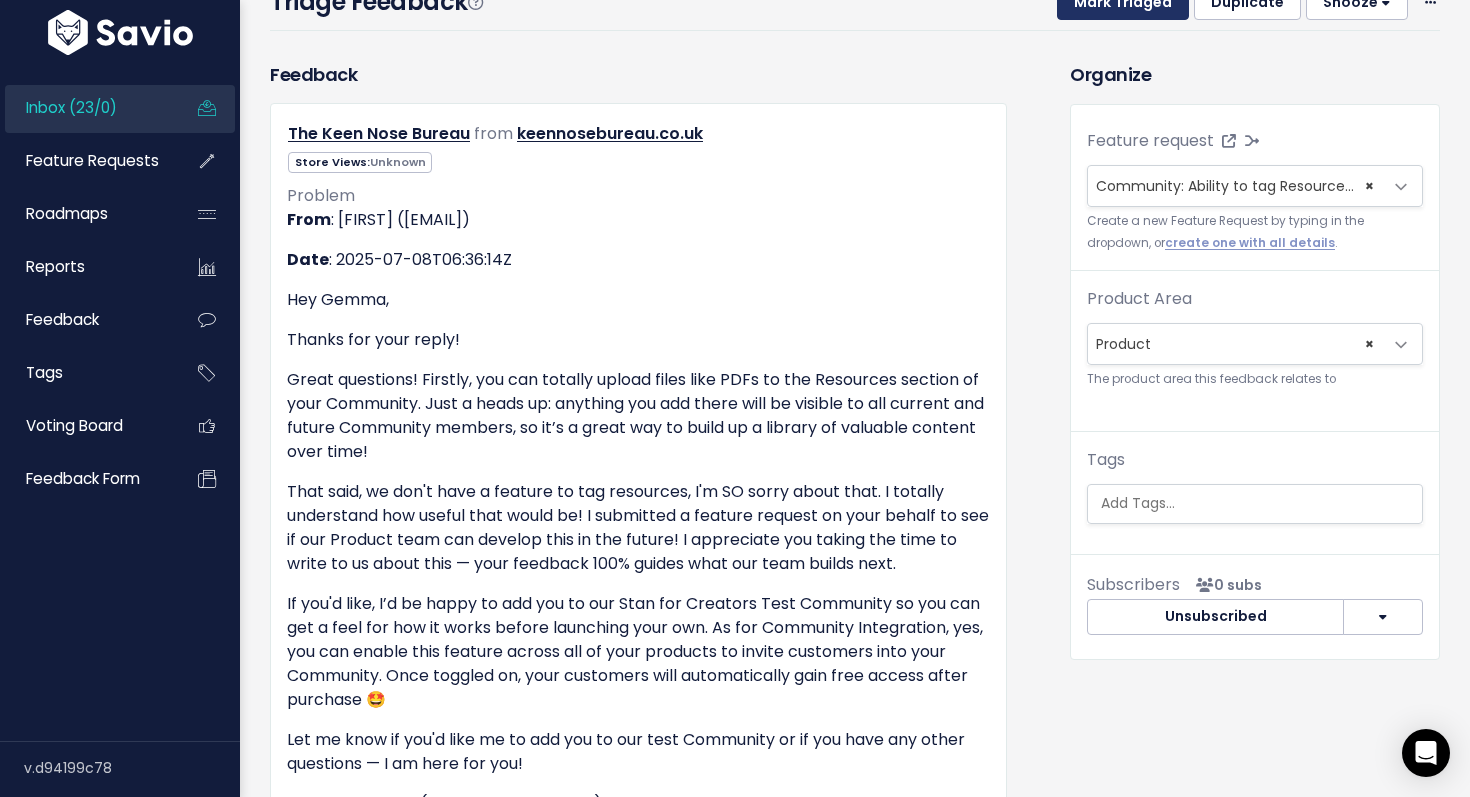 click on "Mark Triaged" at bounding box center (1123, 3) 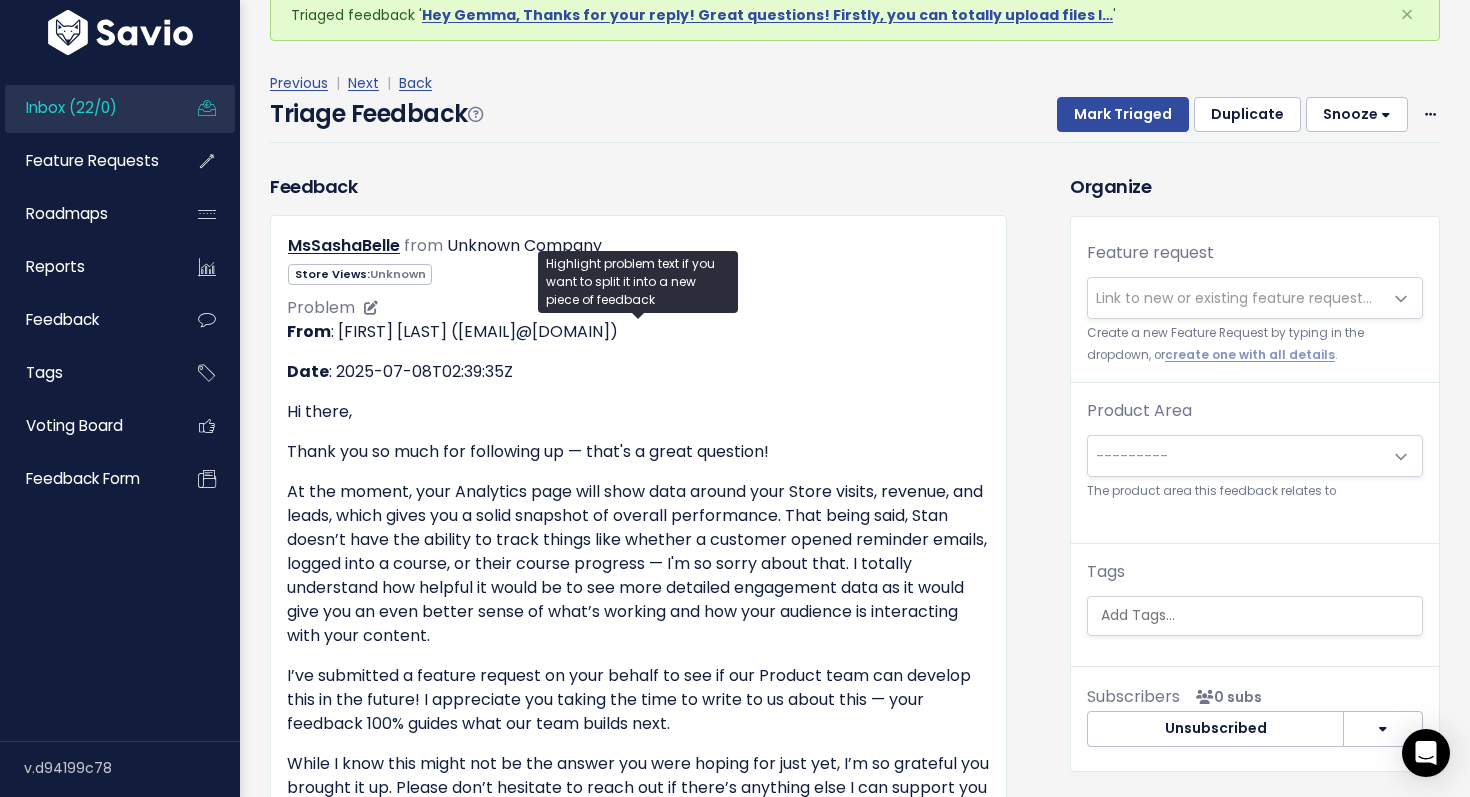scroll, scrollTop: 111, scrollLeft: 0, axis: vertical 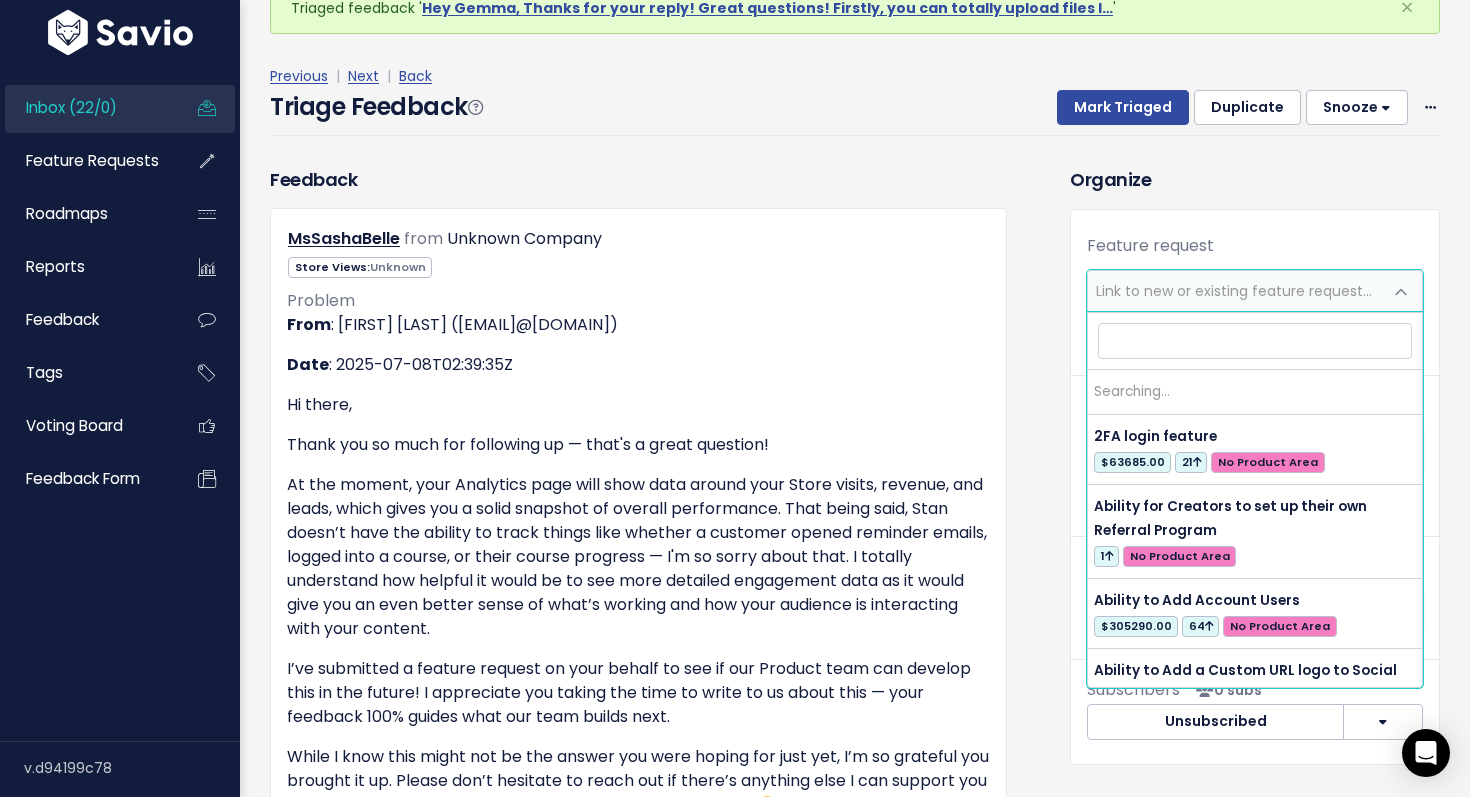 click on "Link to new or existing feature request..." at bounding box center [1234, 291] 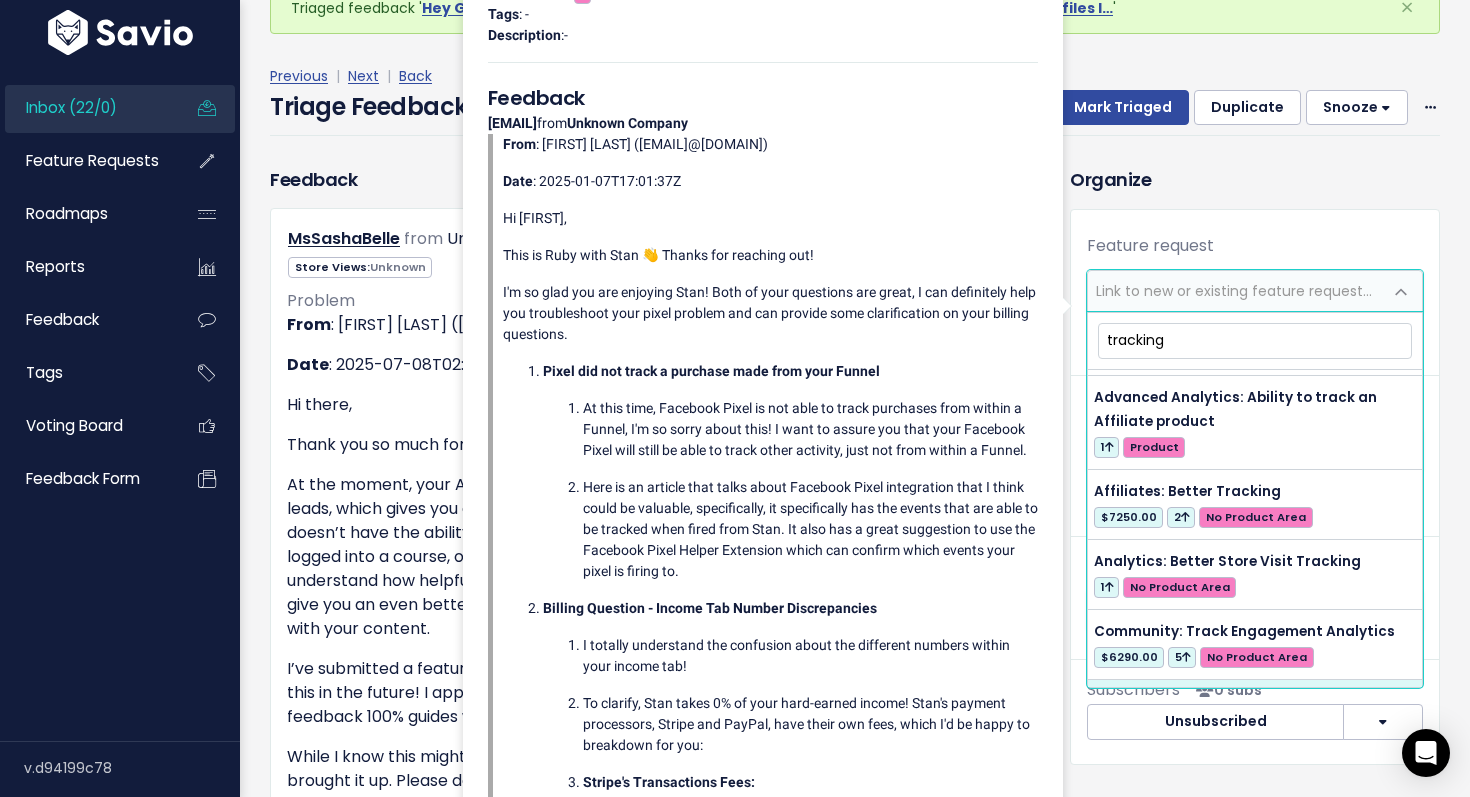 scroll, scrollTop: 0, scrollLeft: 0, axis: both 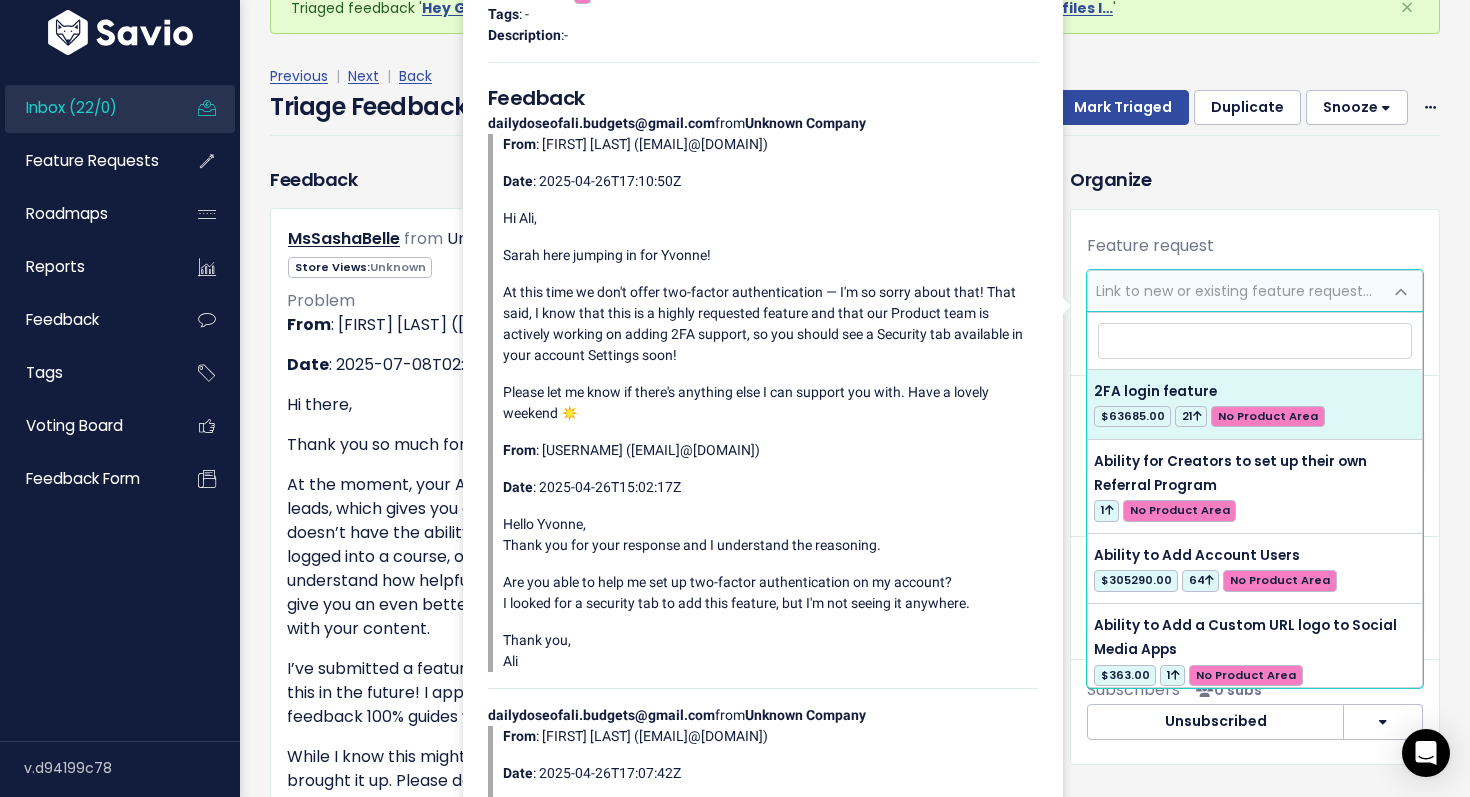 click on "Organize" at bounding box center (1255, 179) 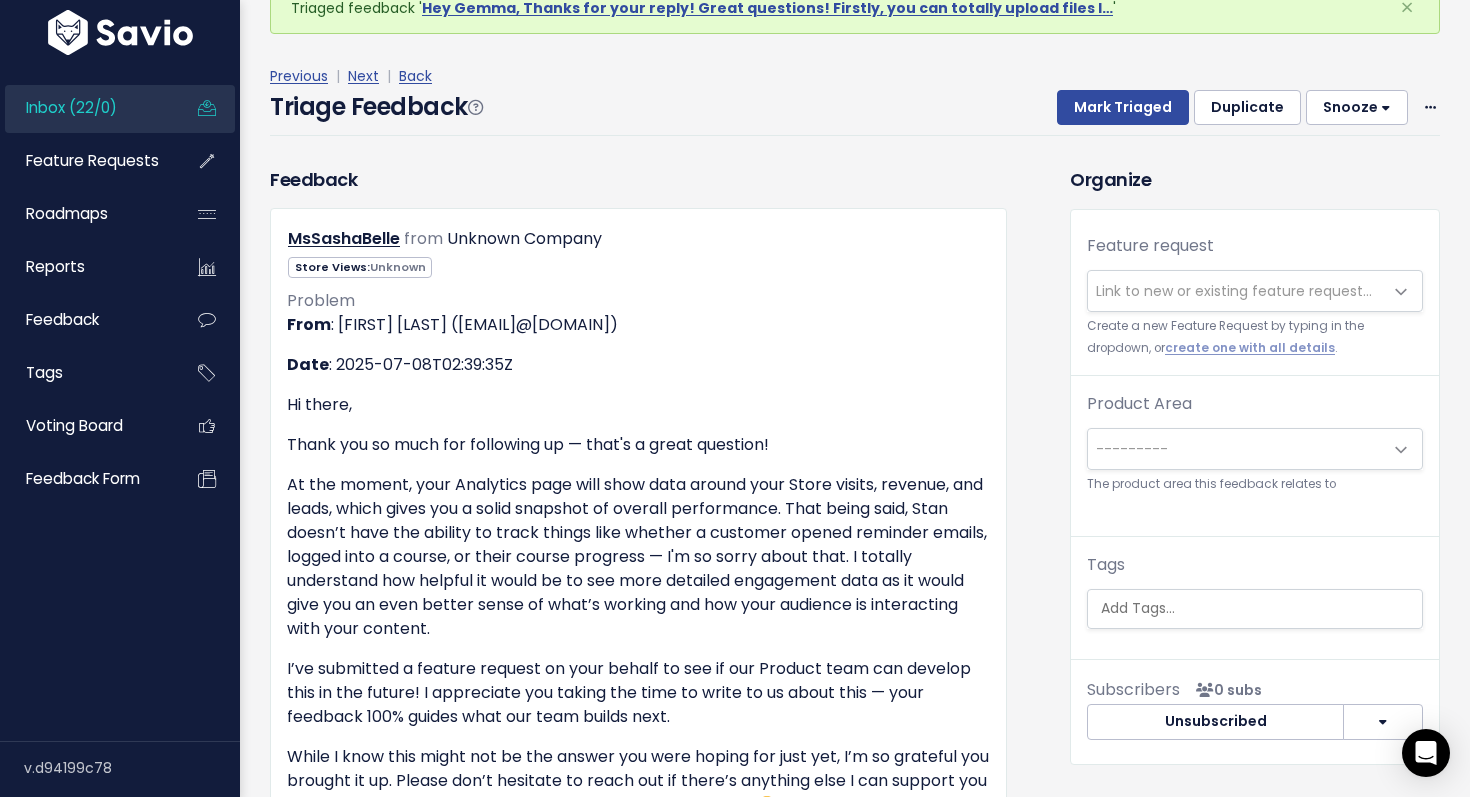 click on "Link to new or existing feature request..." at bounding box center (1234, 291) 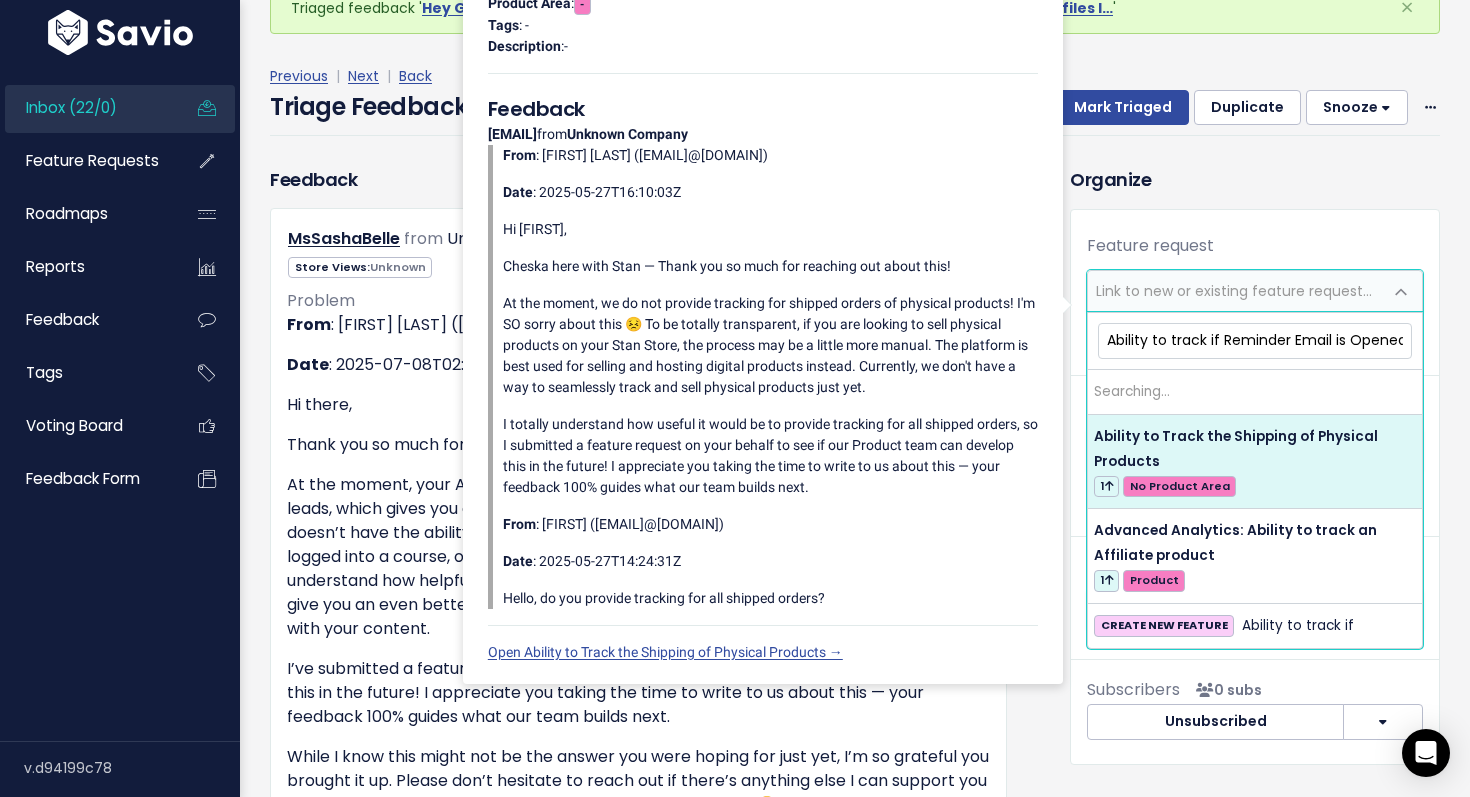 scroll, scrollTop: 0, scrollLeft: 2, axis: horizontal 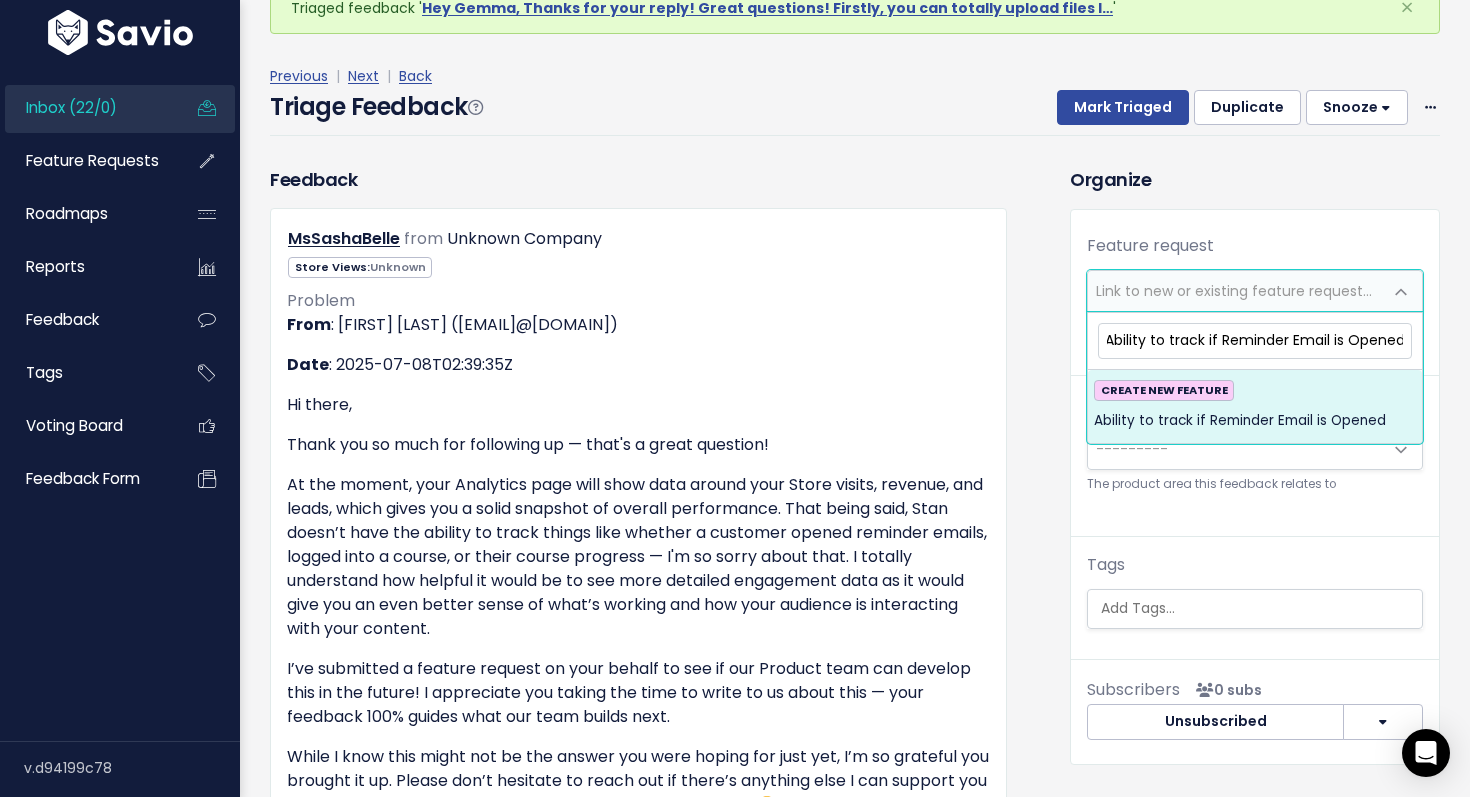 type on "Ability to track if Reminder Email is Opened" 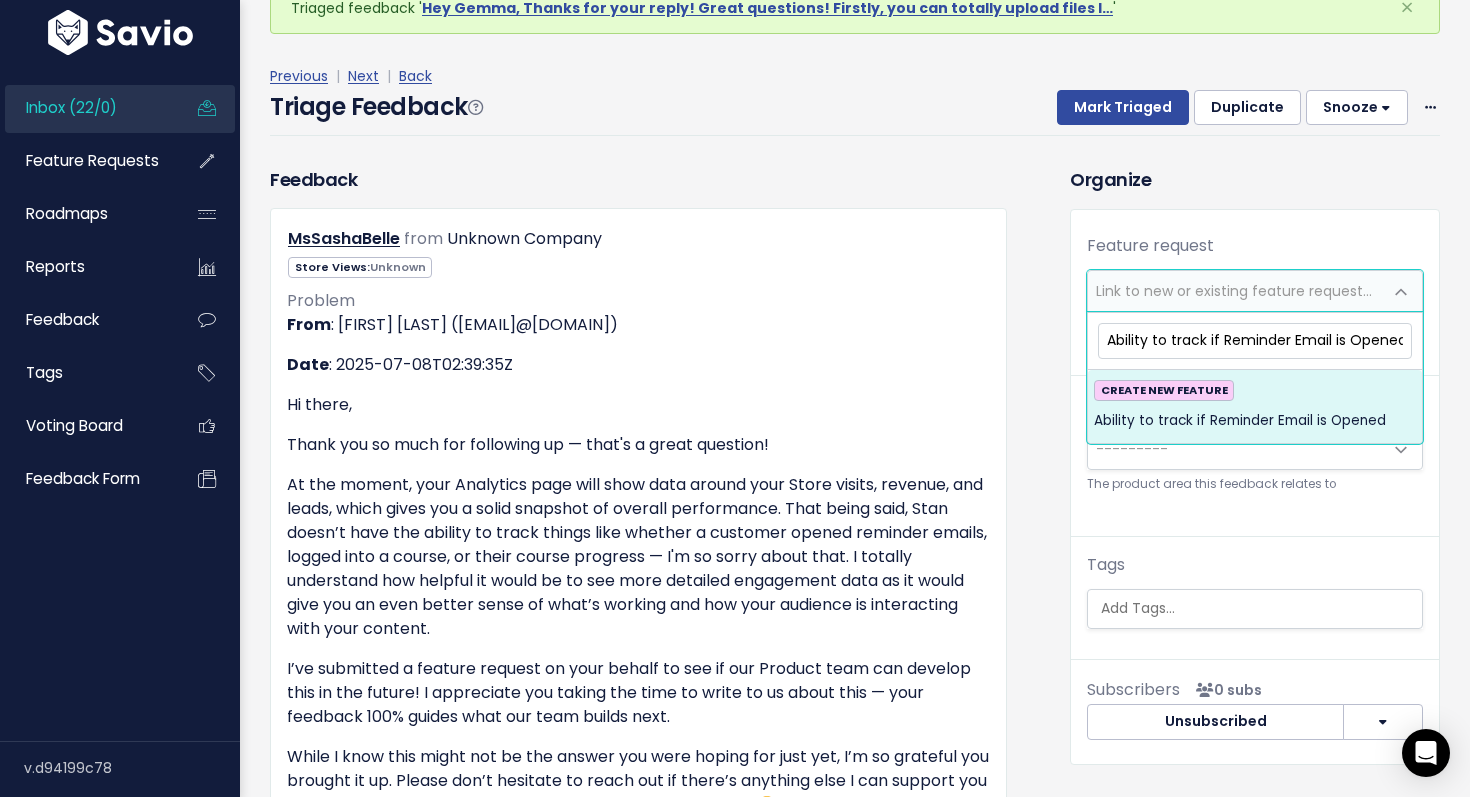 click on "CREATE NEW FEATURE   Ability to track if Reminder Email is Opened" at bounding box center [1255, 407] 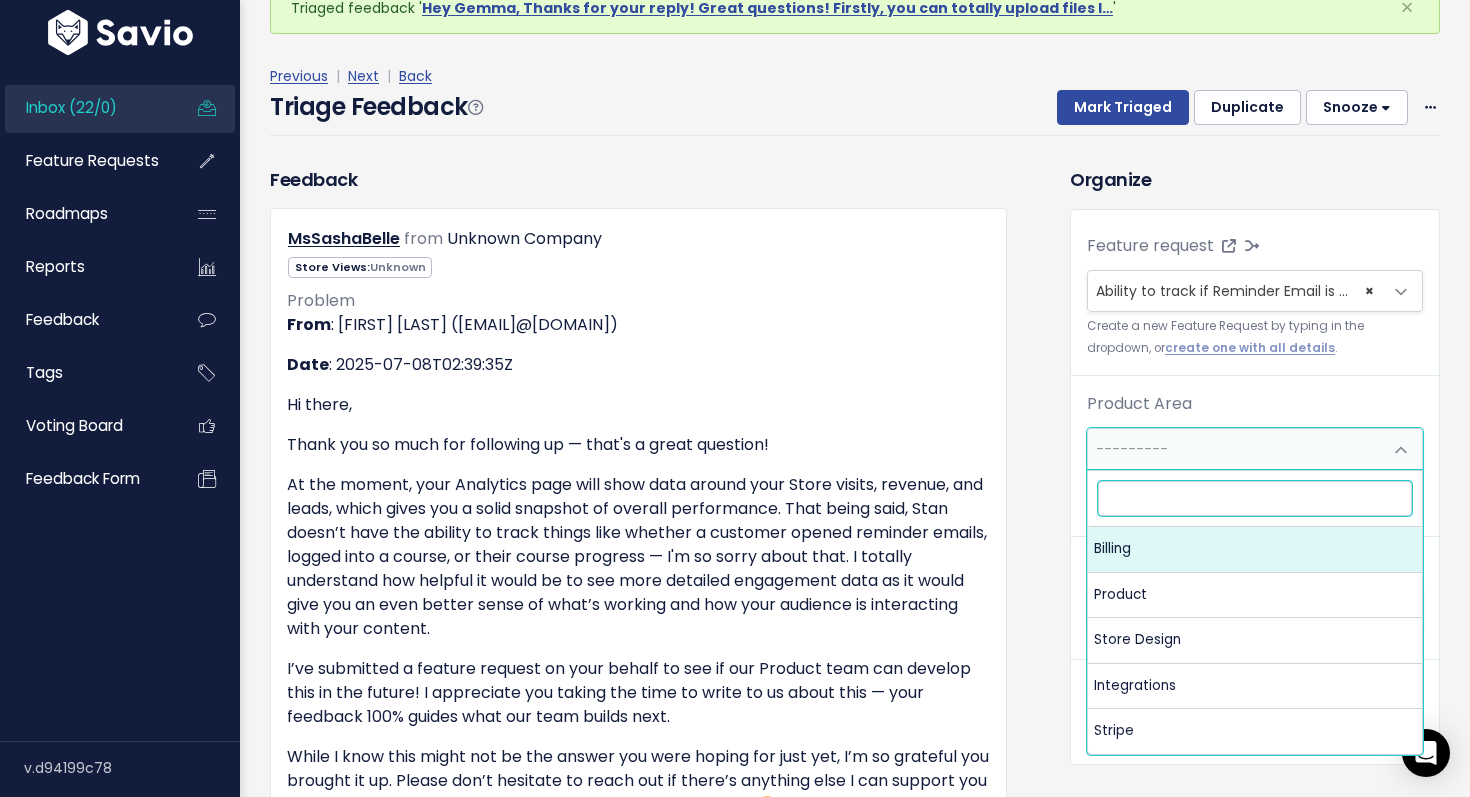 click on "---------" at bounding box center (1235, 449) 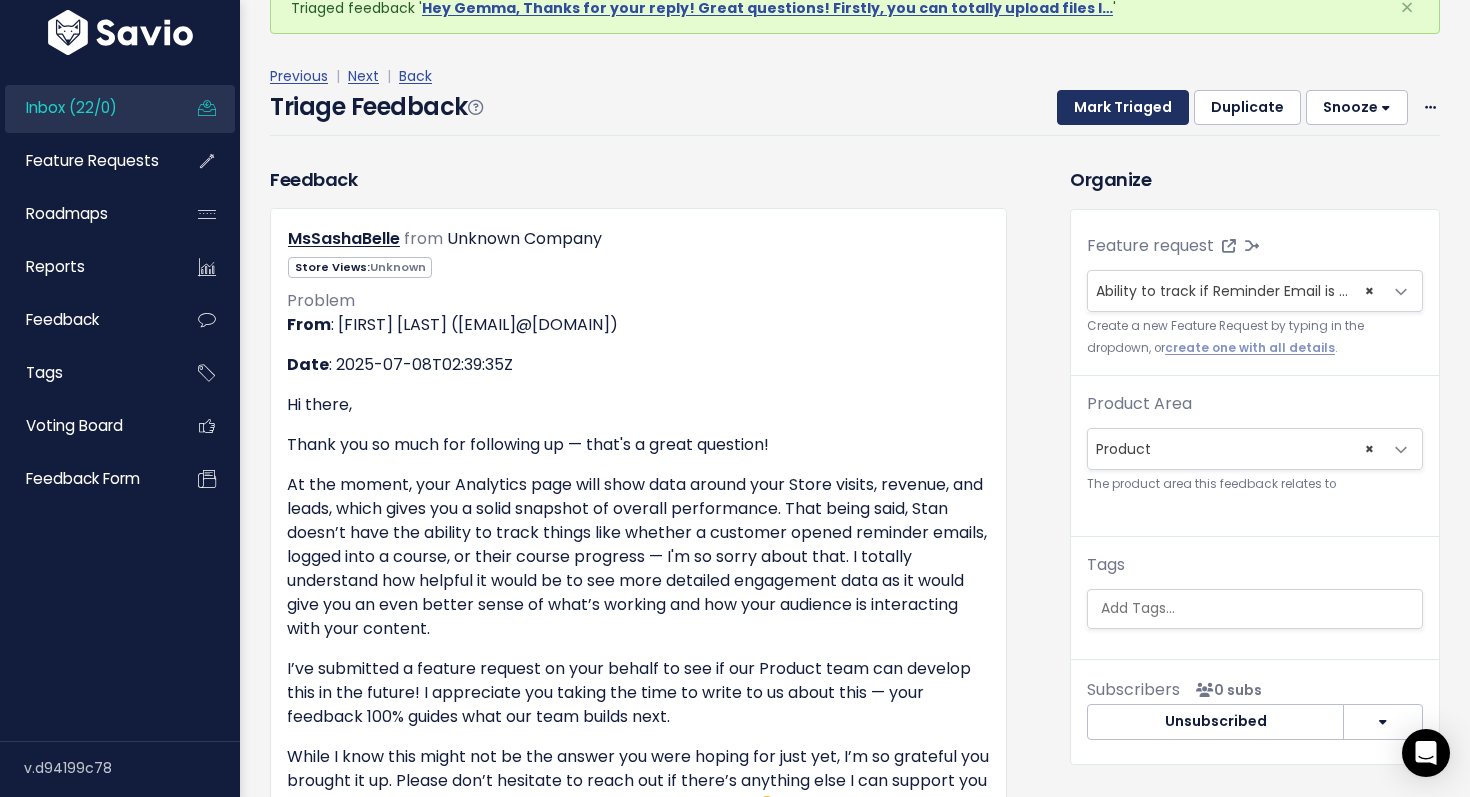 click on "Mark Triaged" at bounding box center [1123, 108] 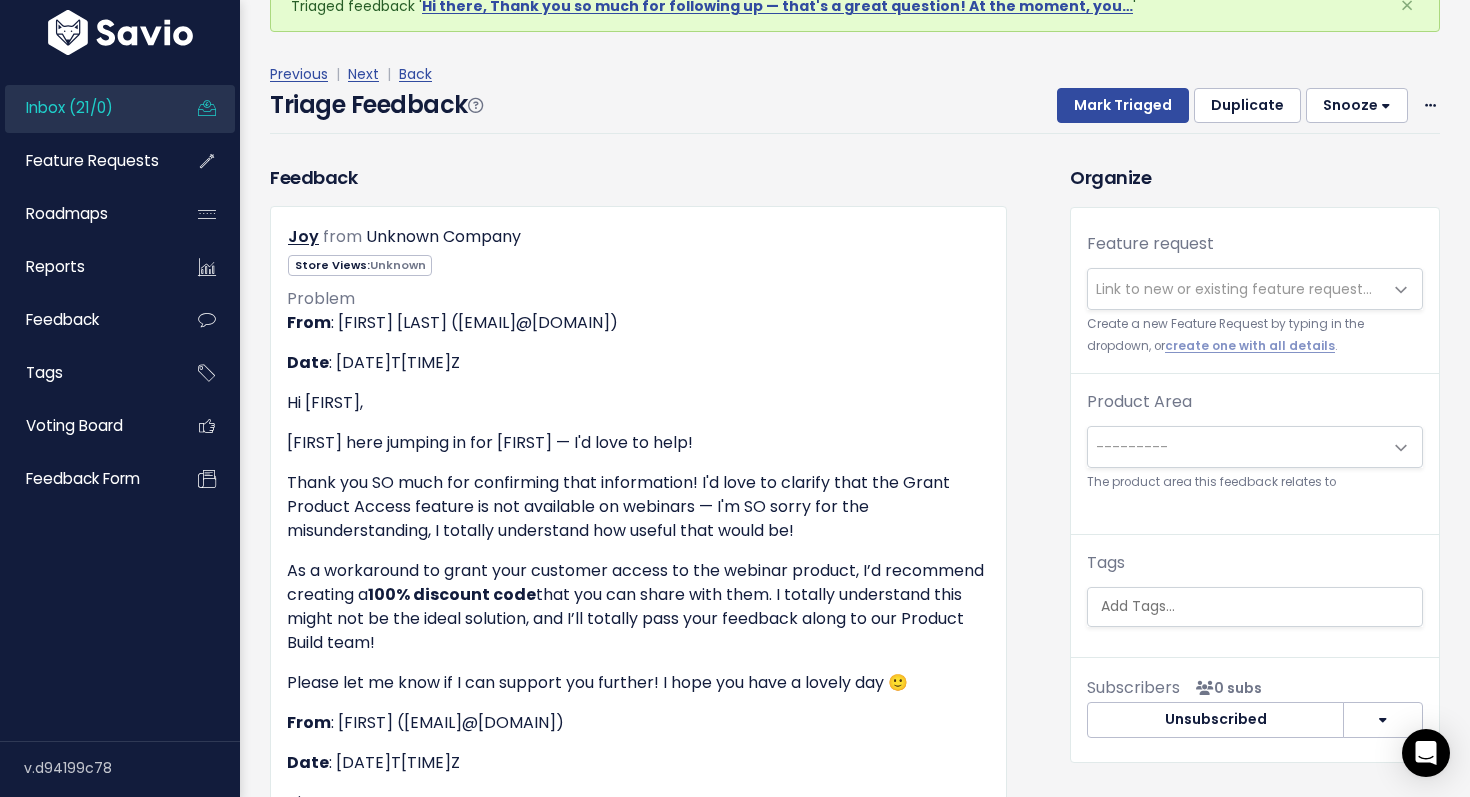 scroll, scrollTop: 115, scrollLeft: 0, axis: vertical 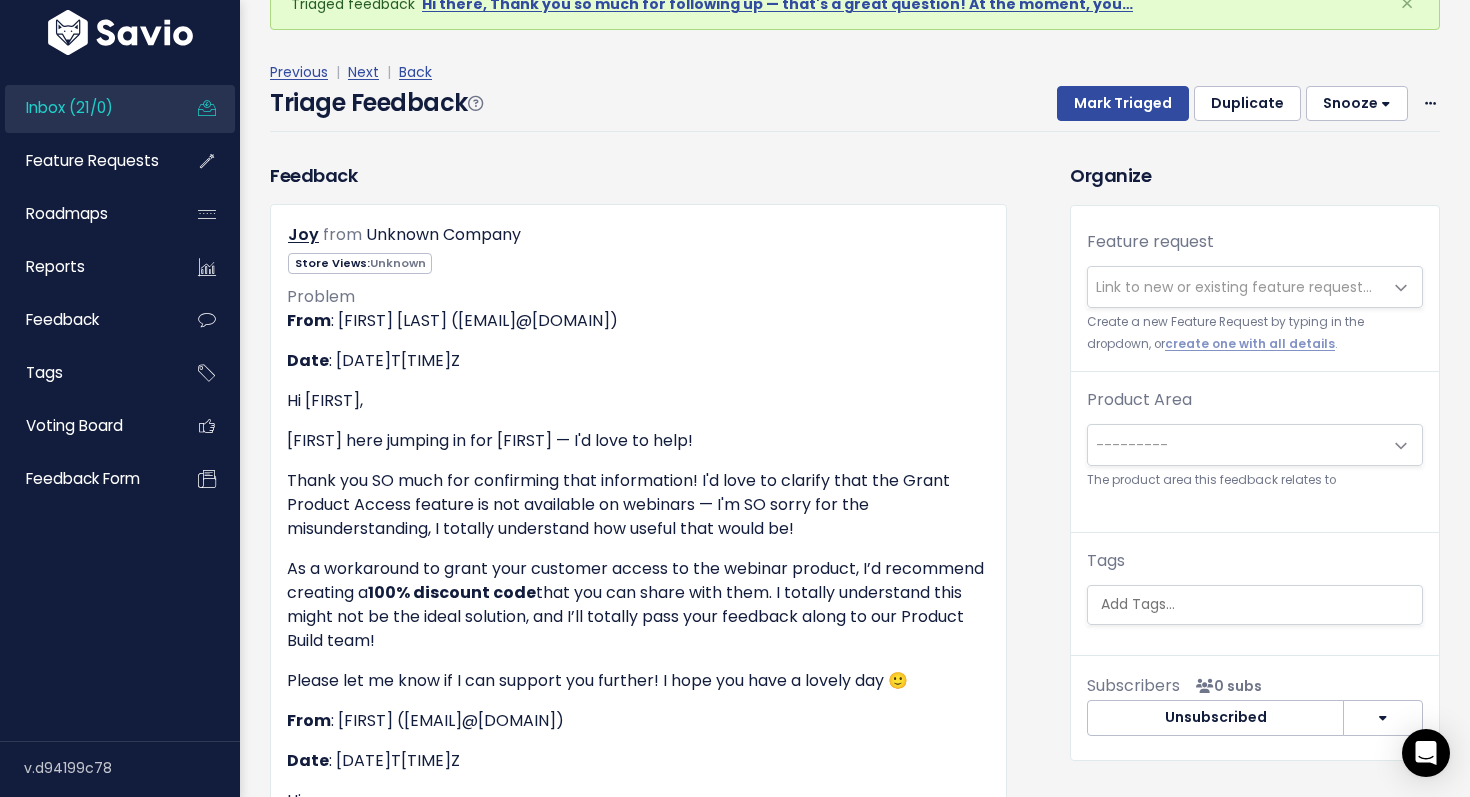 click on "Link to new or existing feature request..." at bounding box center [1234, 287] 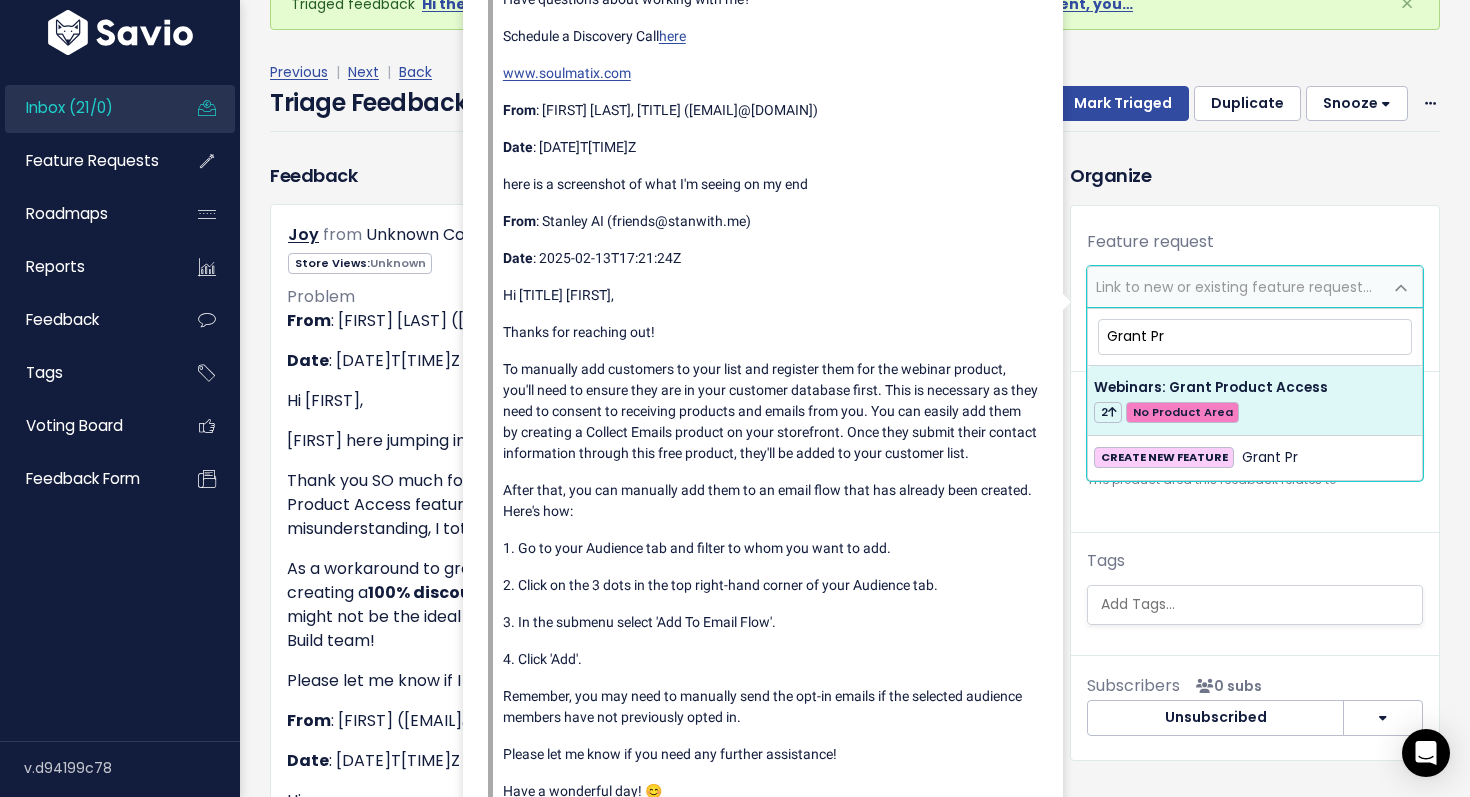 type on "Grant Pr" 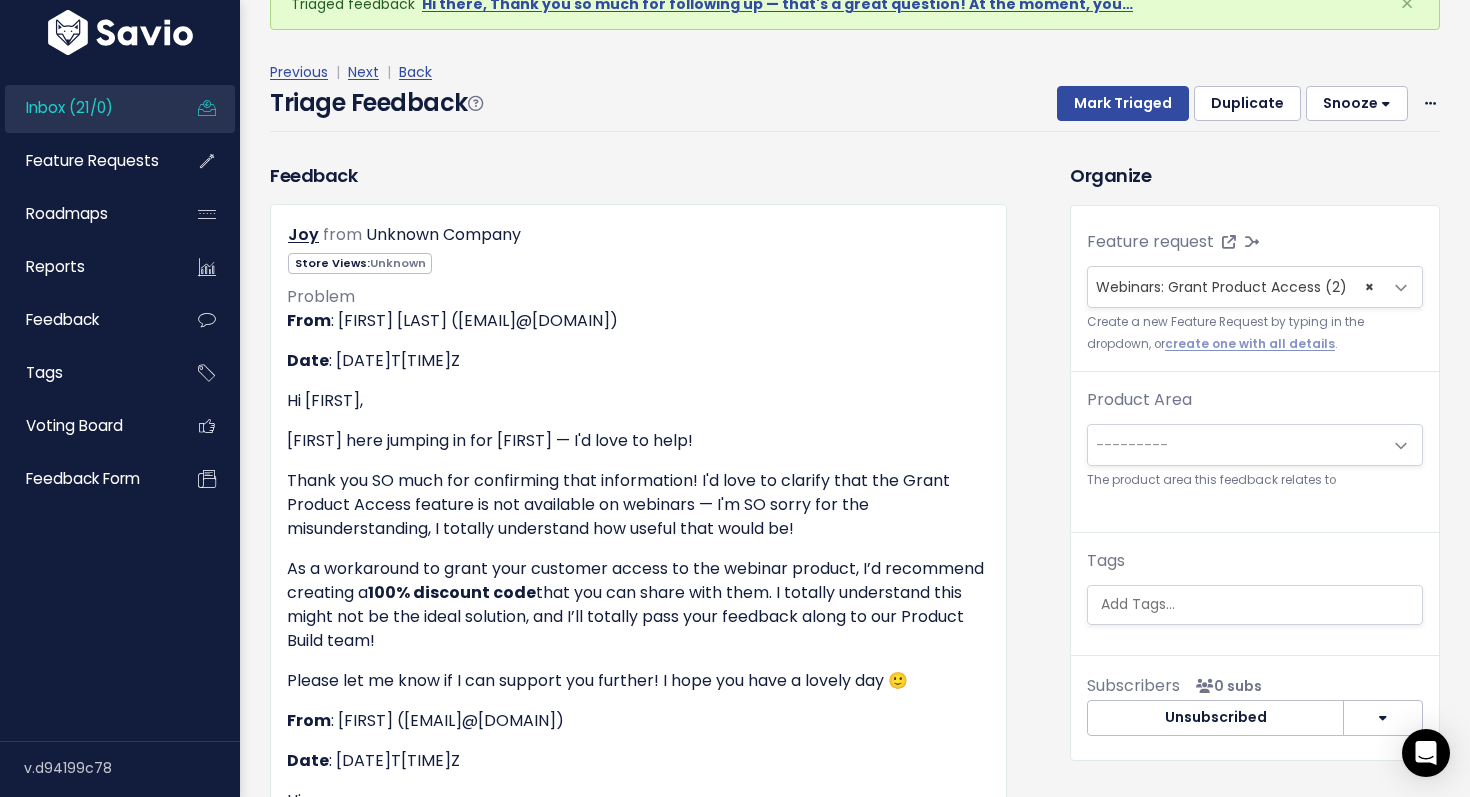 click on "---------" at bounding box center [1235, 445] 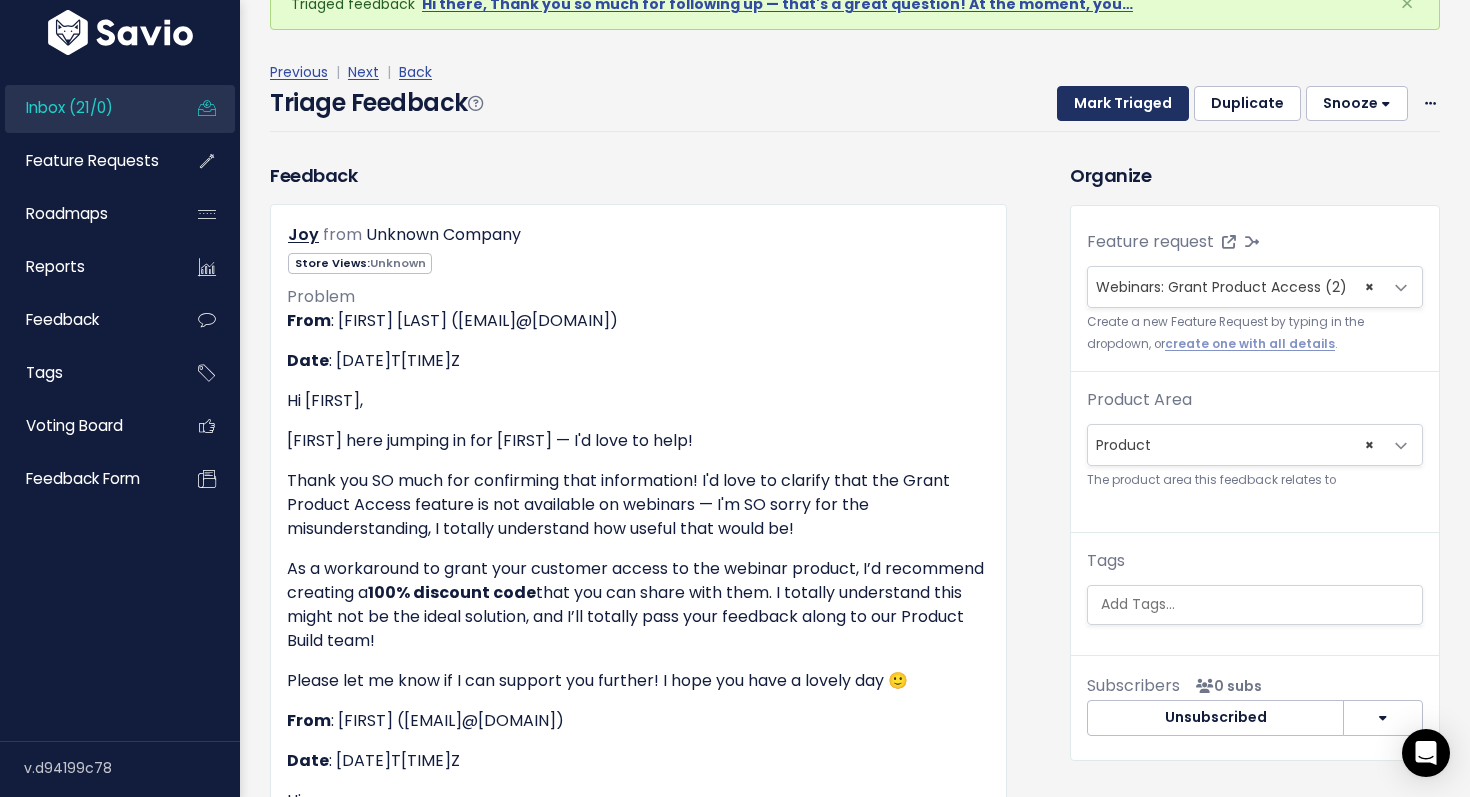 click on "Mark Triaged" at bounding box center [1123, 104] 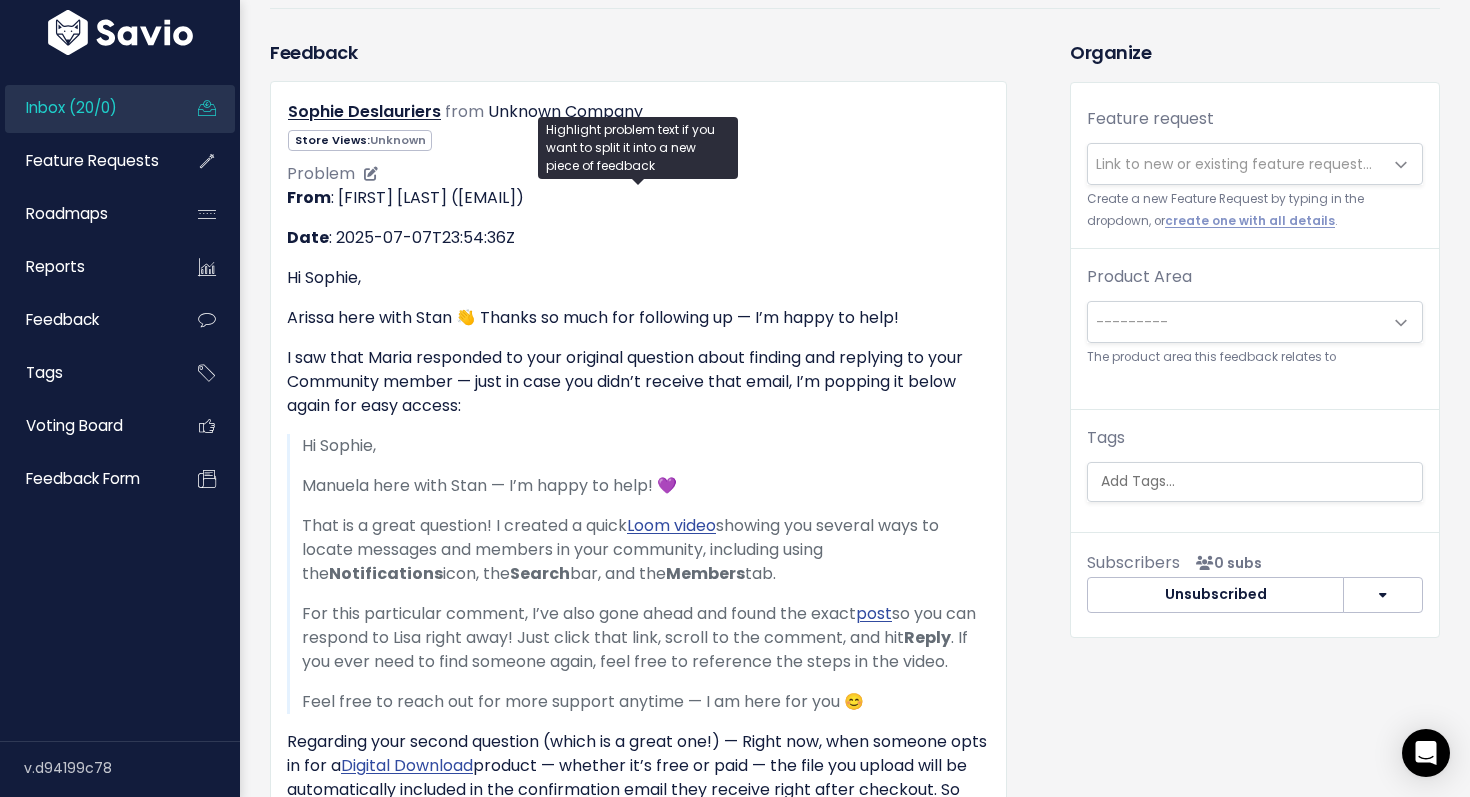 scroll, scrollTop: 162, scrollLeft: 0, axis: vertical 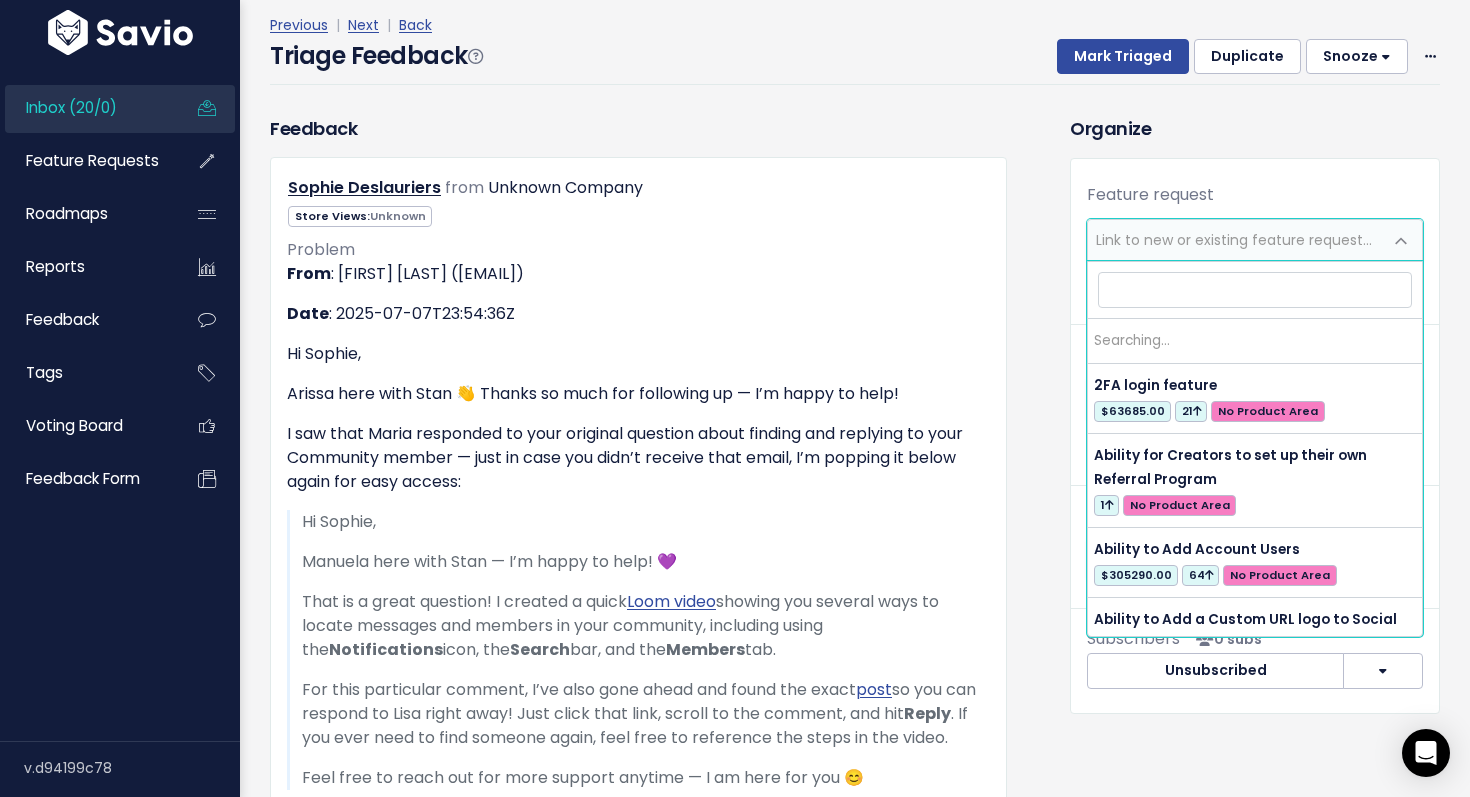 click on "Link to new or existing feature request..." at bounding box center [1234, 240] 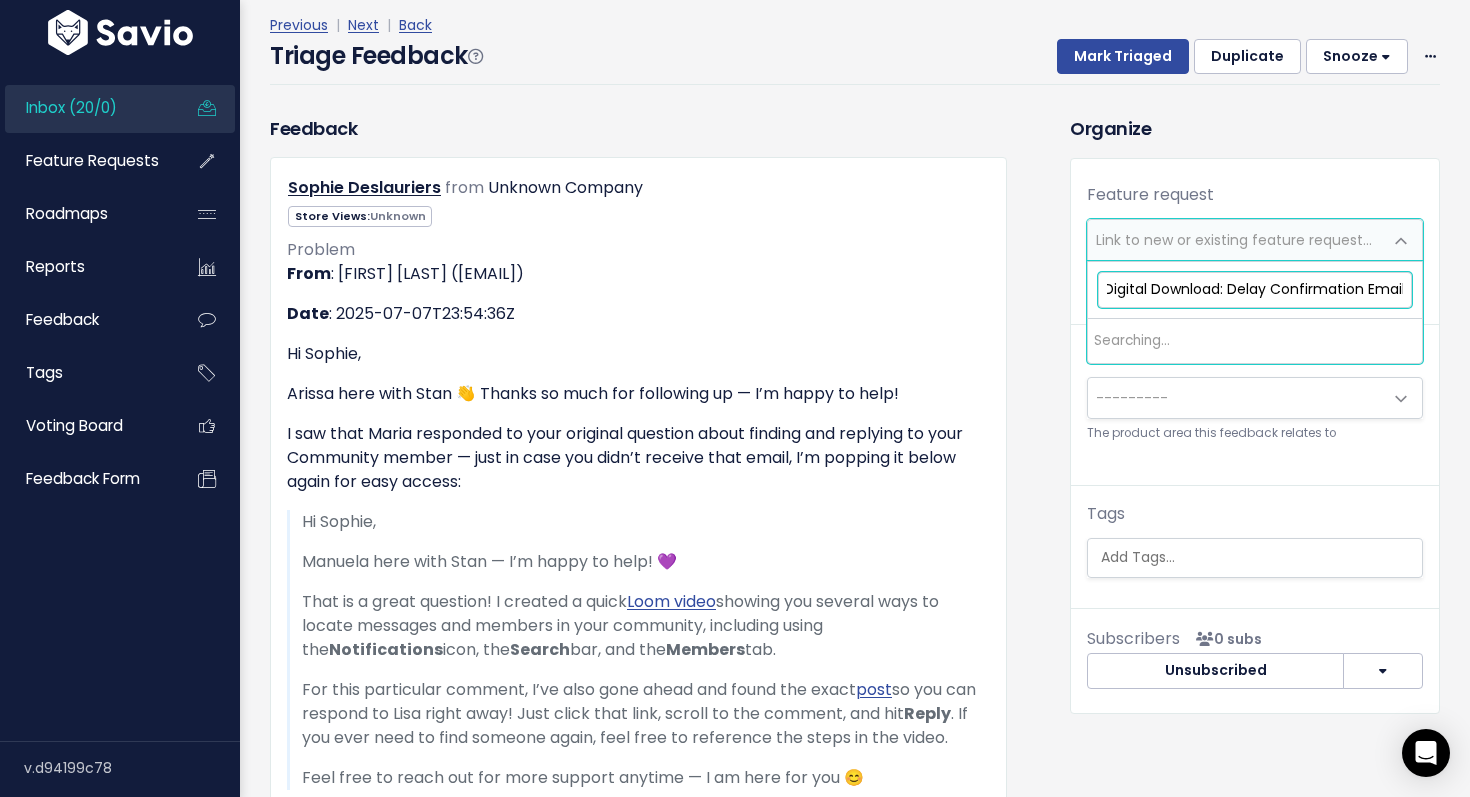 scroll, scrollTop: 0, scrollLeft: 6, axis: horizontal 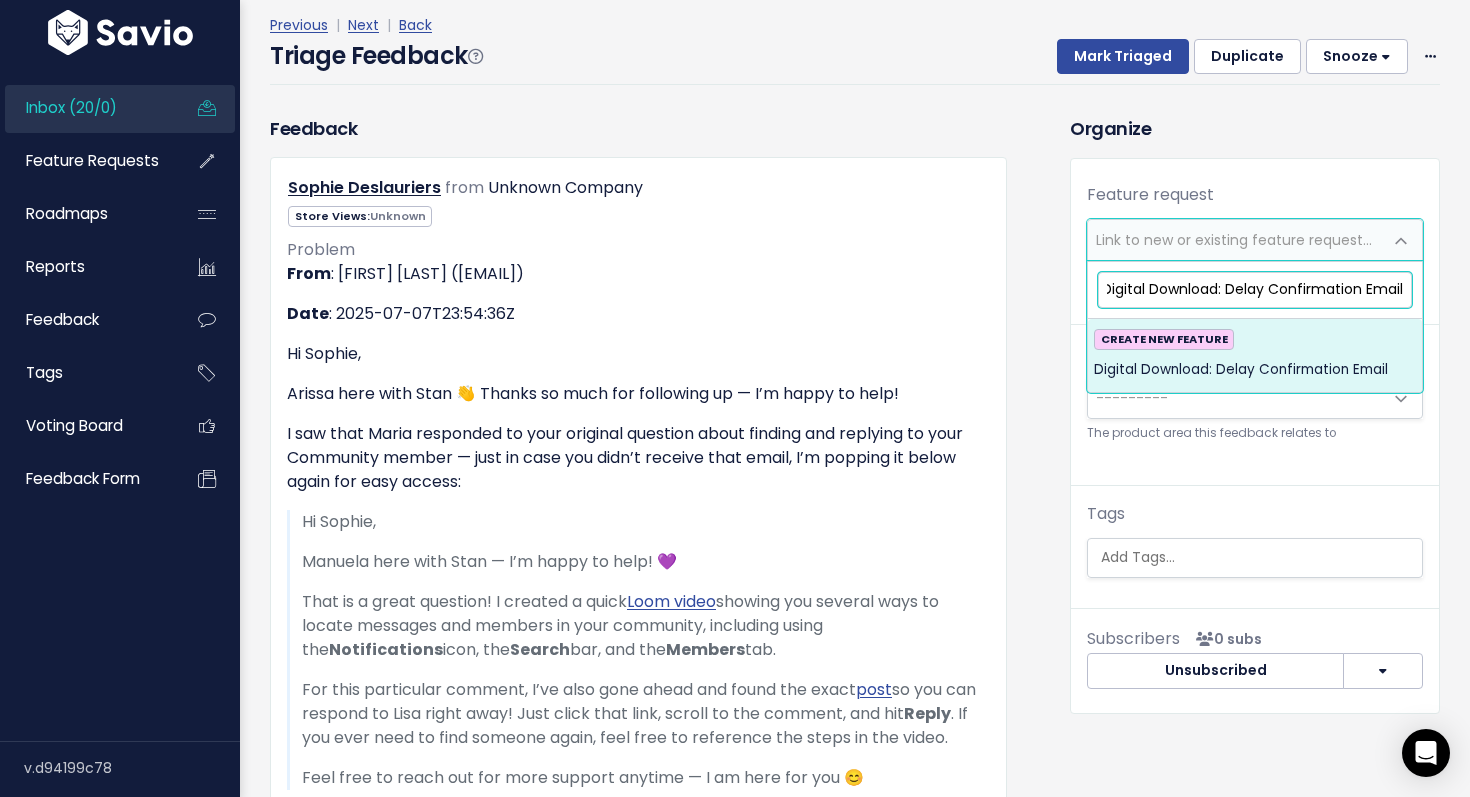 type on "Digital Download: Delay Confirmation Email" 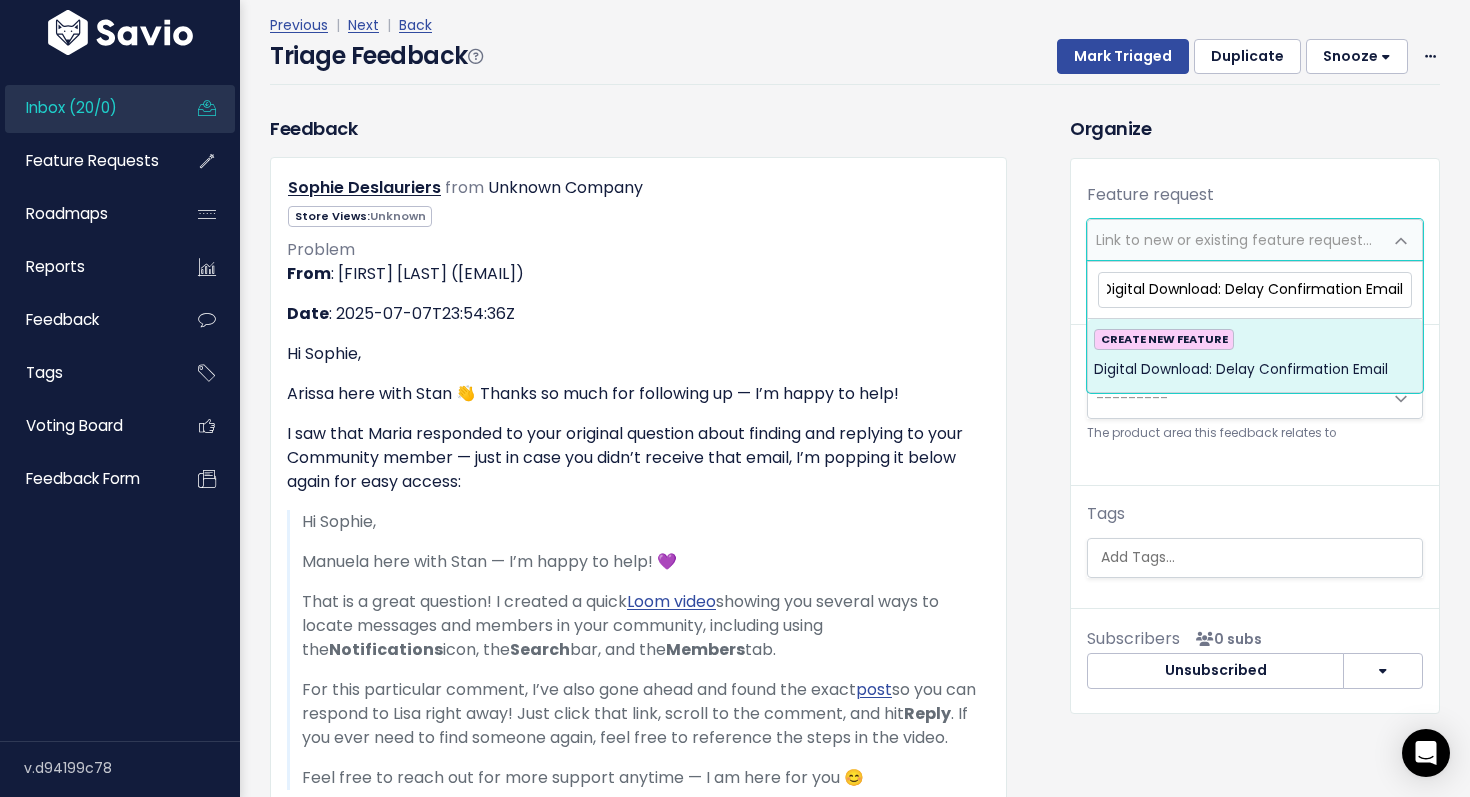 scroll, scrollTop: 0, scrollLeft: 0, axis: both 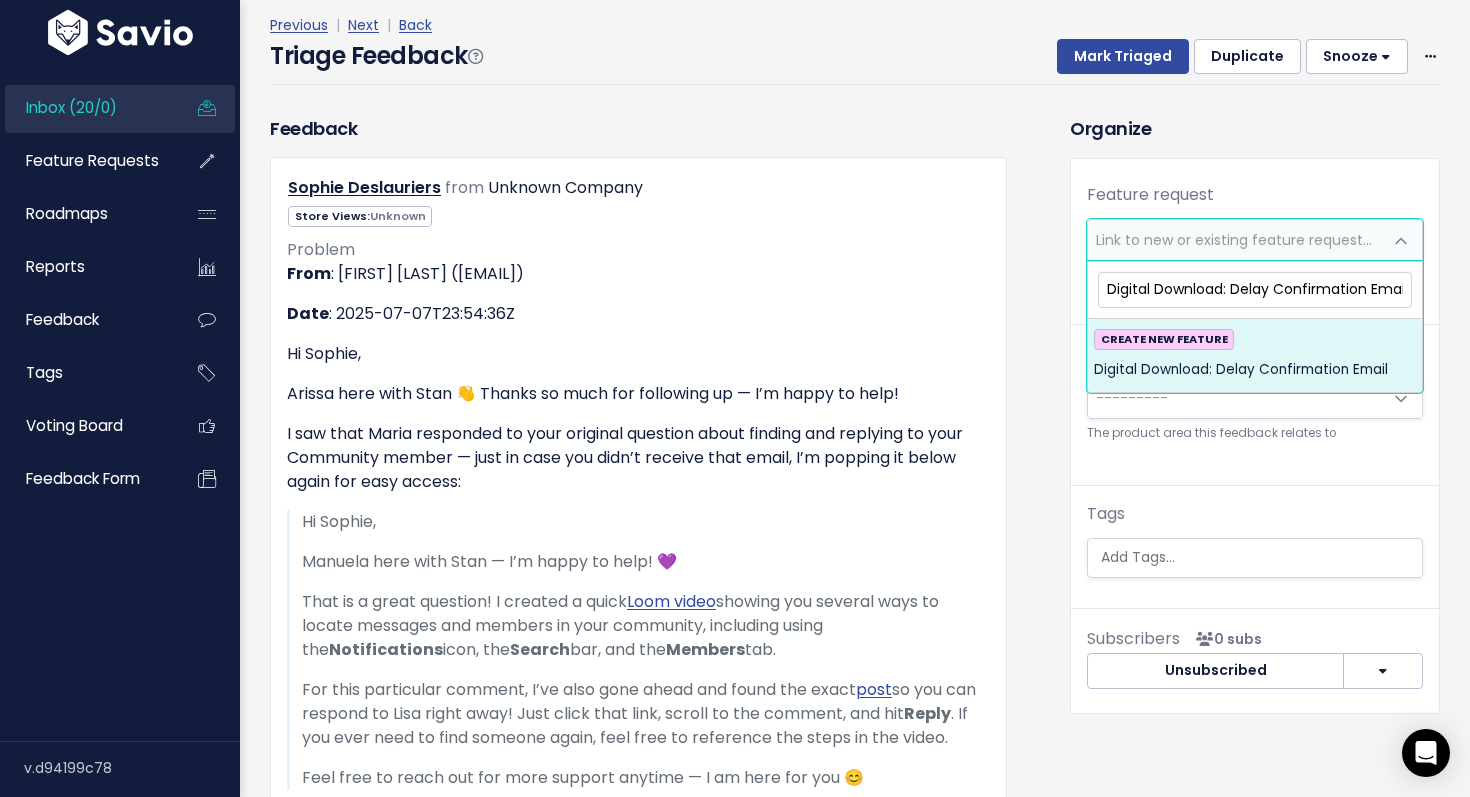 click on "CREATE NEW FEATURE   Digital Download: Delay Confirmation Email" at bounding box center [1255, 356] 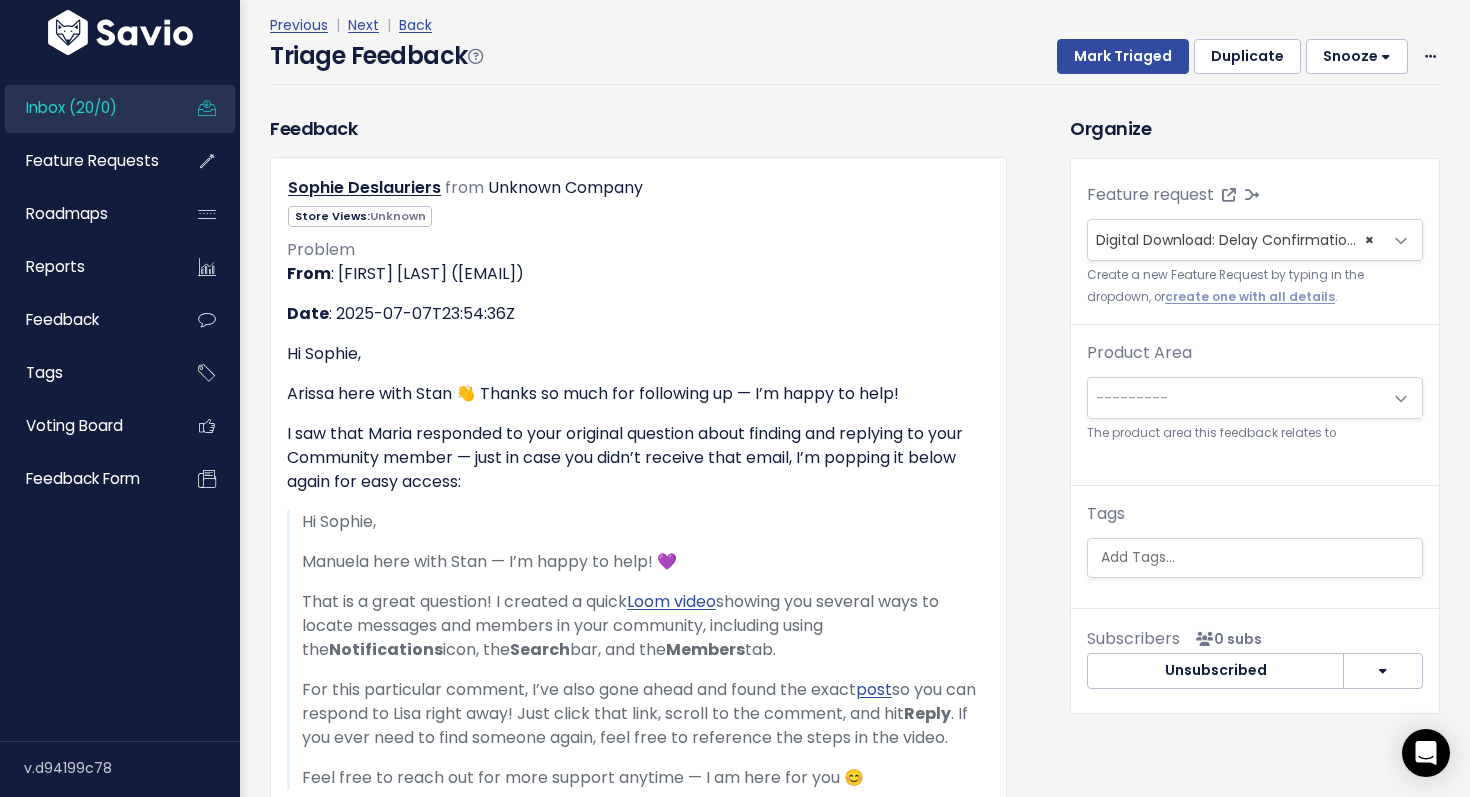 click on "Organize
Feature request
---------
Digital Download: Delay Confirmation Email (0) × Digital Download: Delay Confirmation Email (0)
Create a new Feature Request by typing in the dropdown, or  create one with all details .
Product Area
---------
Billing
Product
Store Design
Integrations
Stripe
---------
The product area this feedback relates to
Tags
Subscribers
0 subs" at bounding box center [1255, 2446] 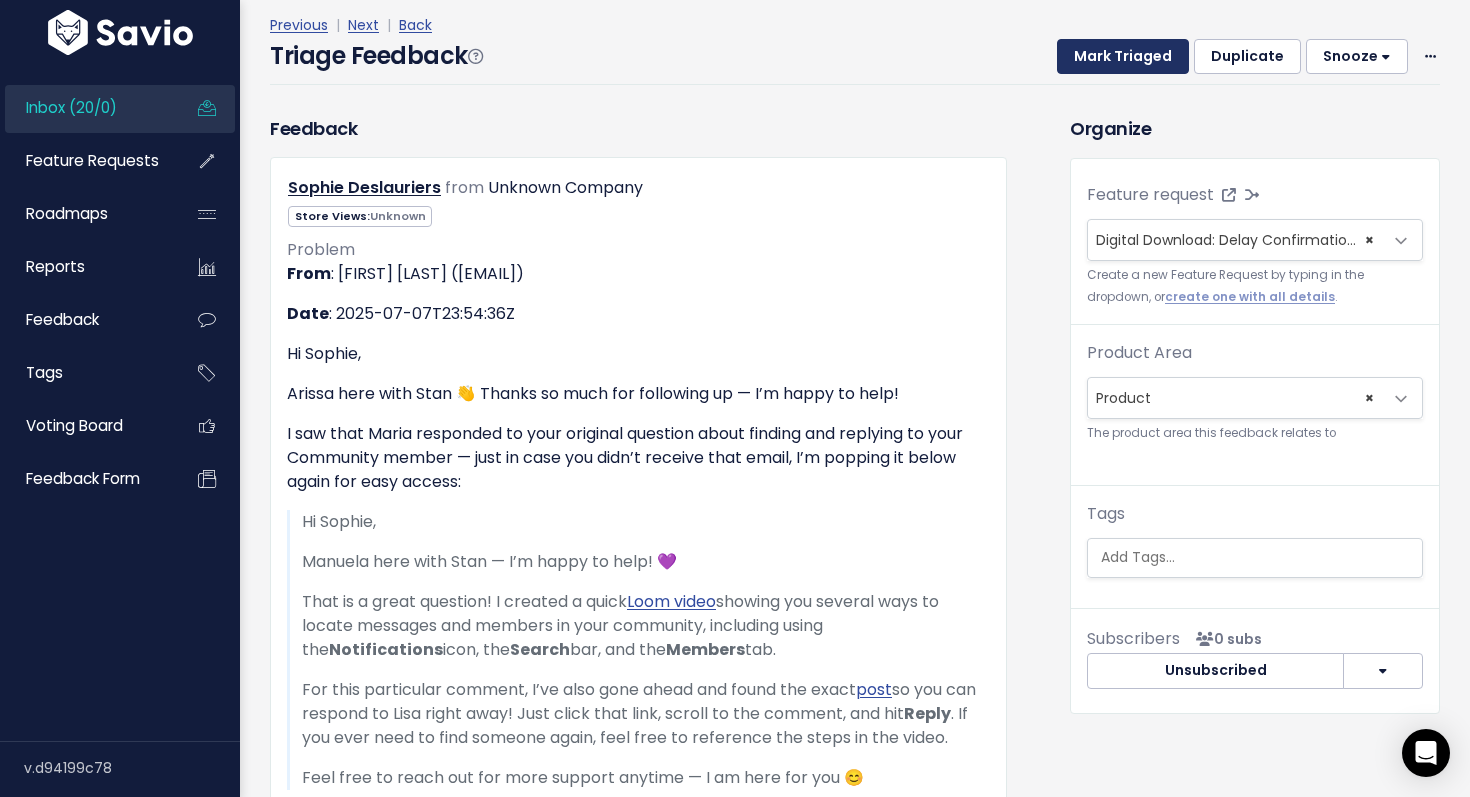 click on "Mark Triaged" at bounding box center [1123, 57] 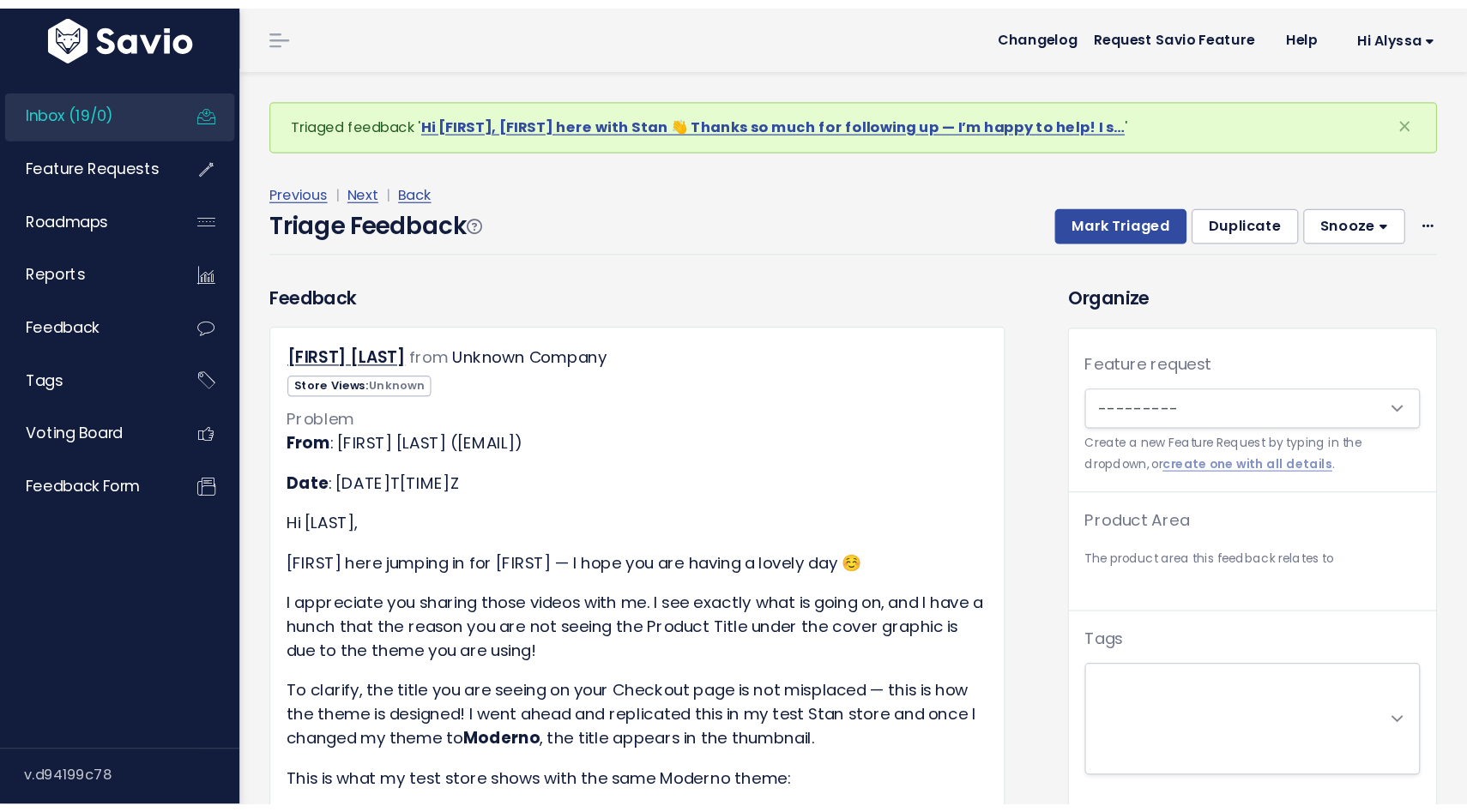 scroll, scrollTop: 0, scrollLeft: 0, axis: both 